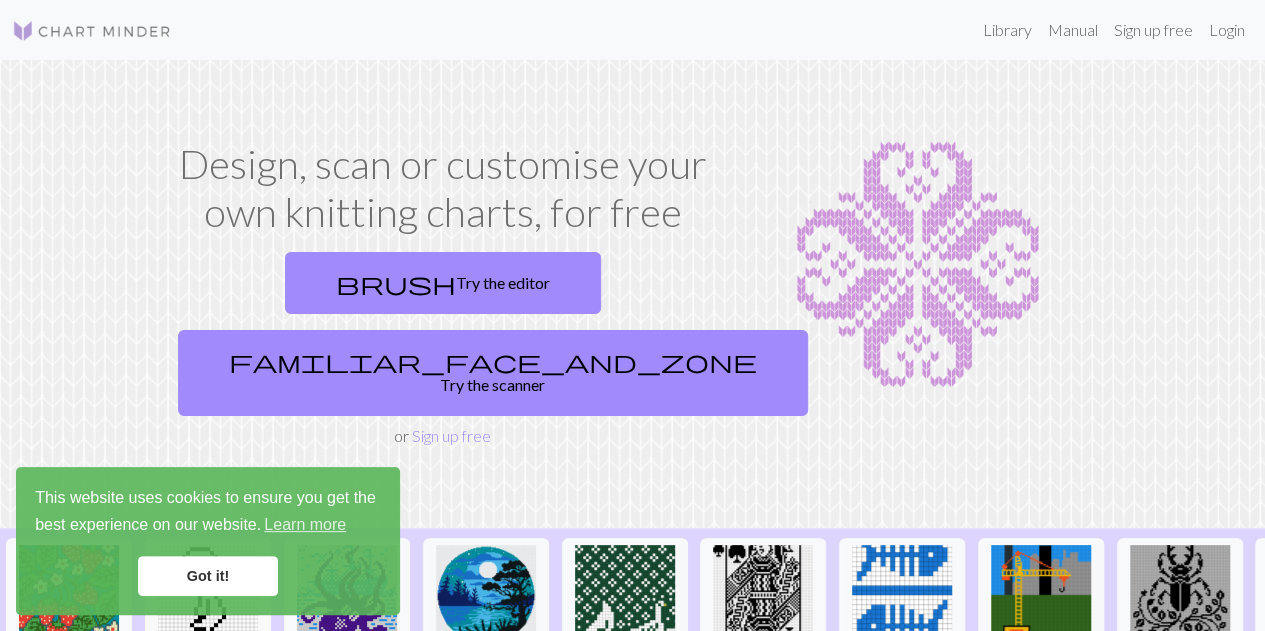 scroll, scrollTop: 18, scrollLeft: 0, axis: vertical 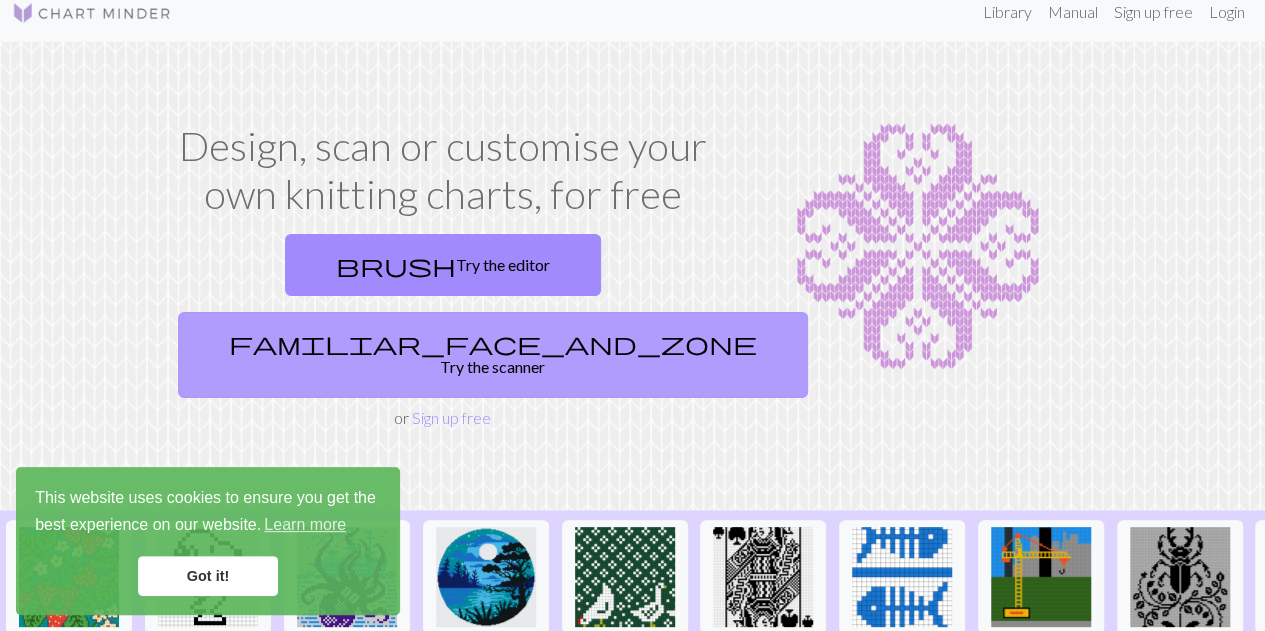 click on "familiar_face_and_zone  Try the scanner" at bounding box center [493, 355] 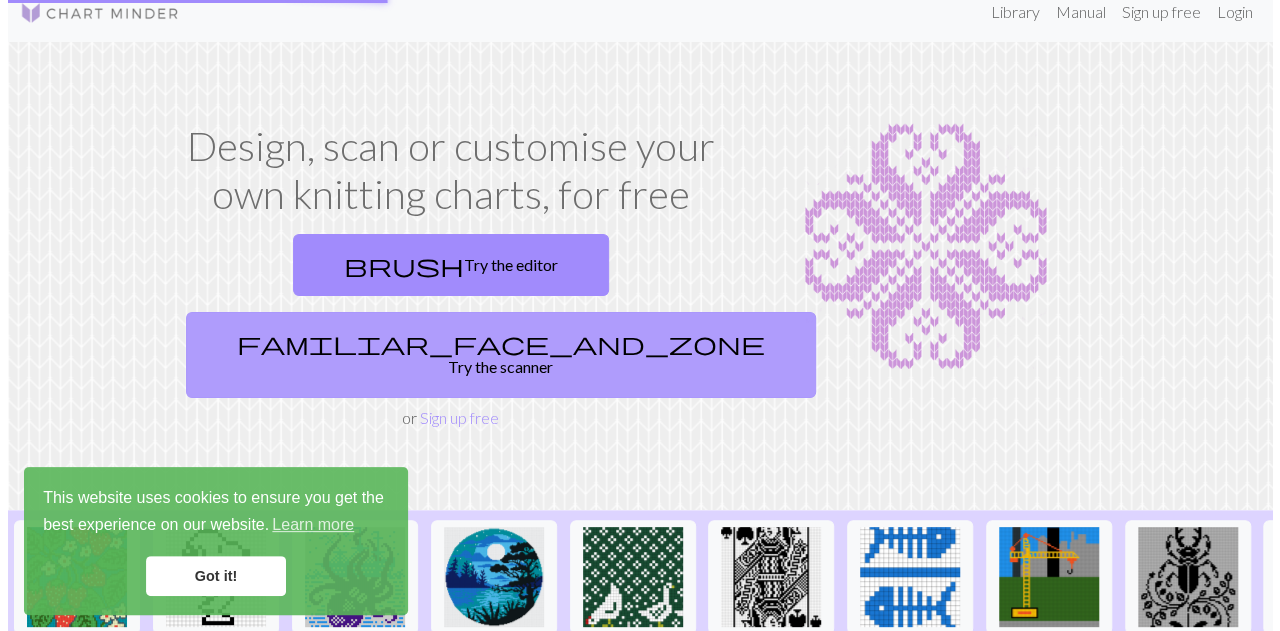 scroll, scrollTop: 0, scrollLeft: 0, axis: both 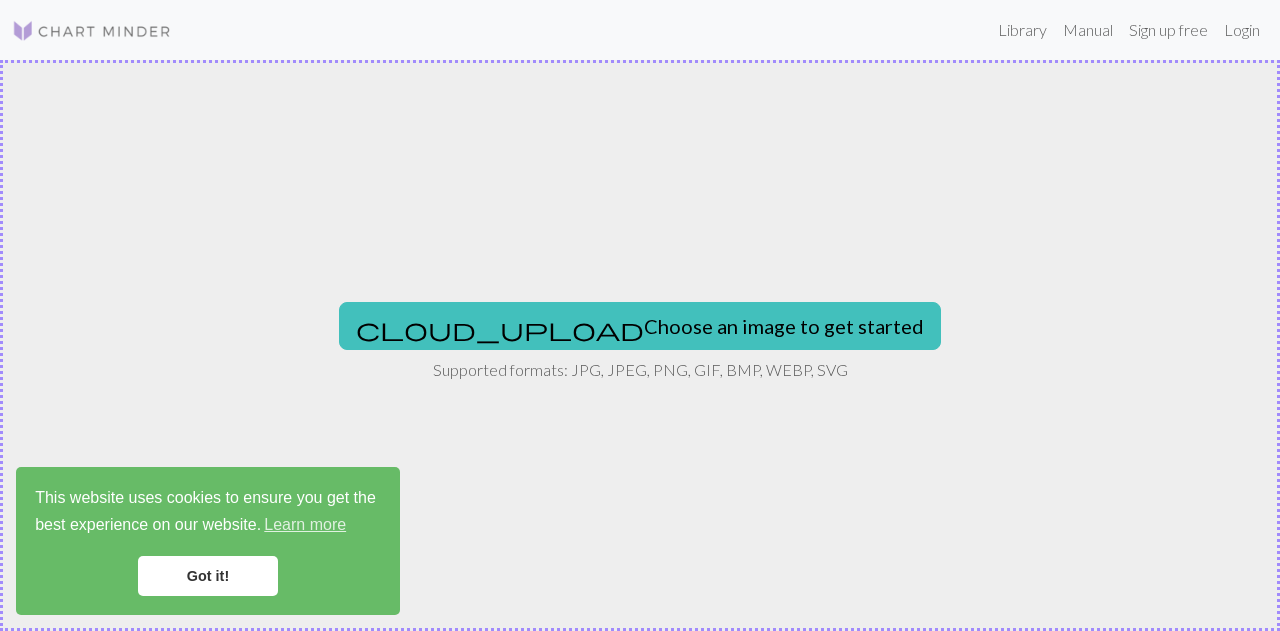 click on "Got it!" at bounding box center (208, 576) 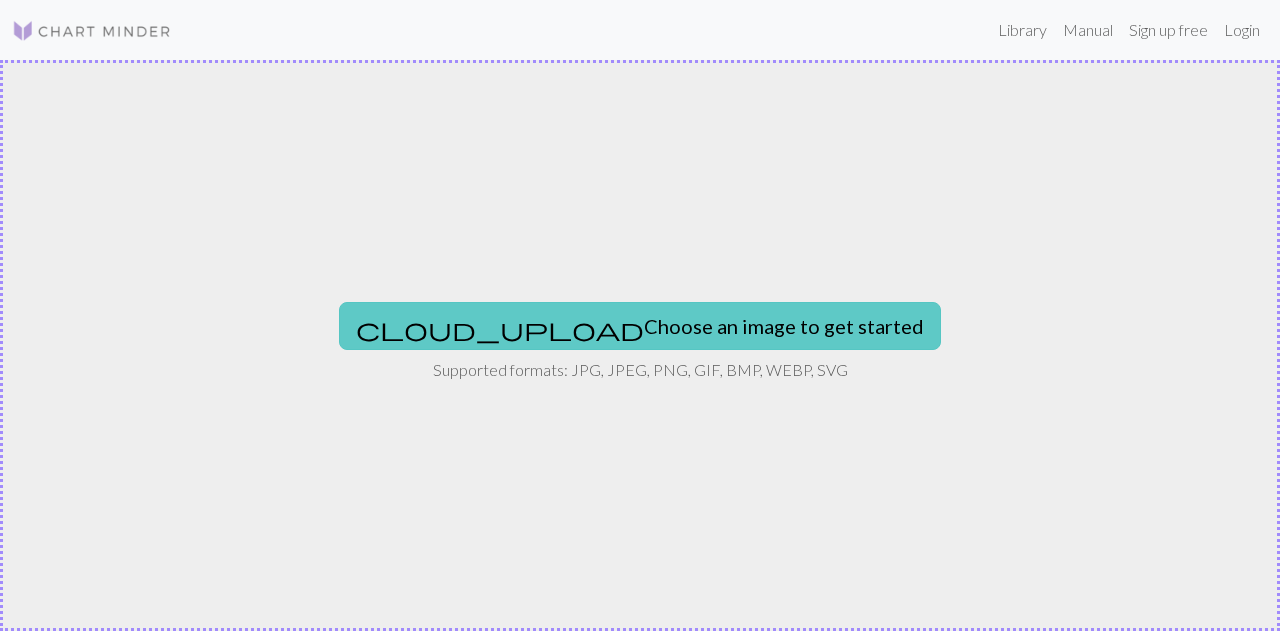 click on "cloud_upload  Choose an image to get started" at bounding box center (640, 326) 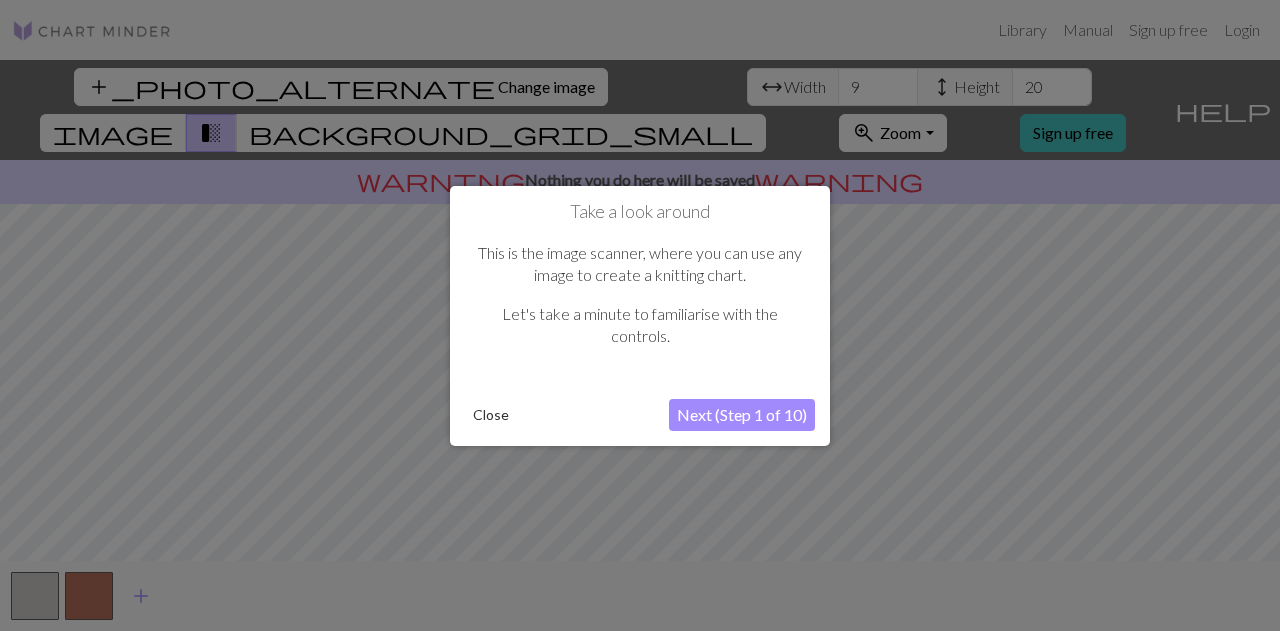 click on "Next (Step 1 of 10)" at bounding box center (742, 415) 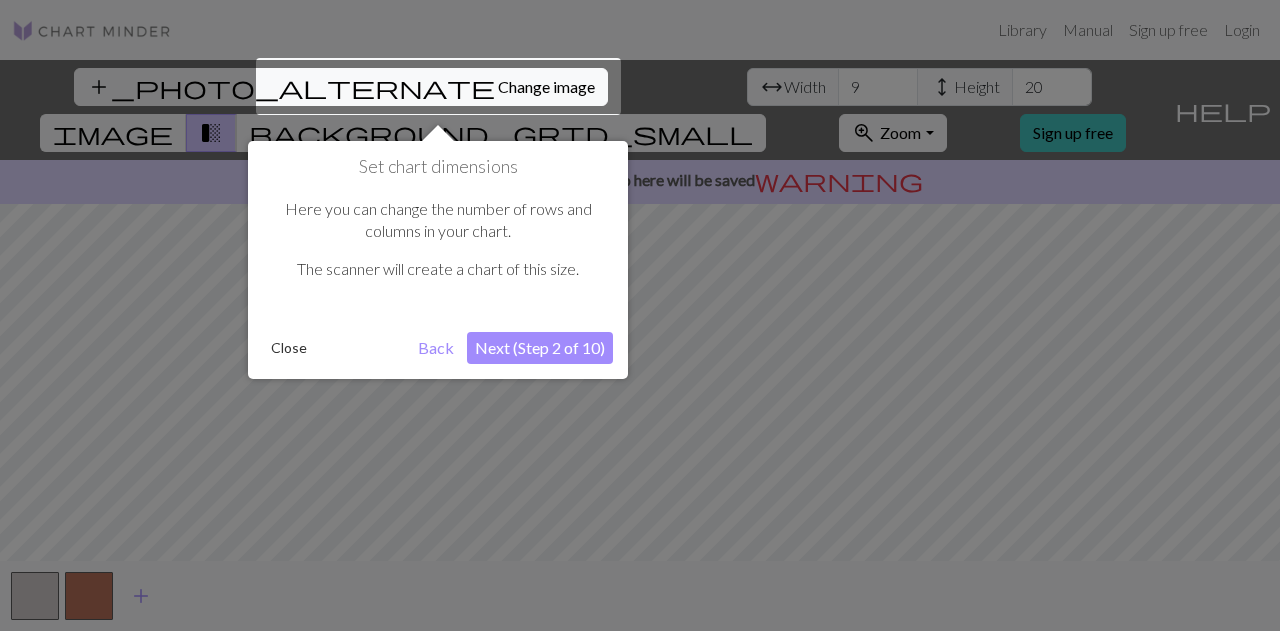click on "Next (Step 2 of 10)" at bounding box center (540, 348) 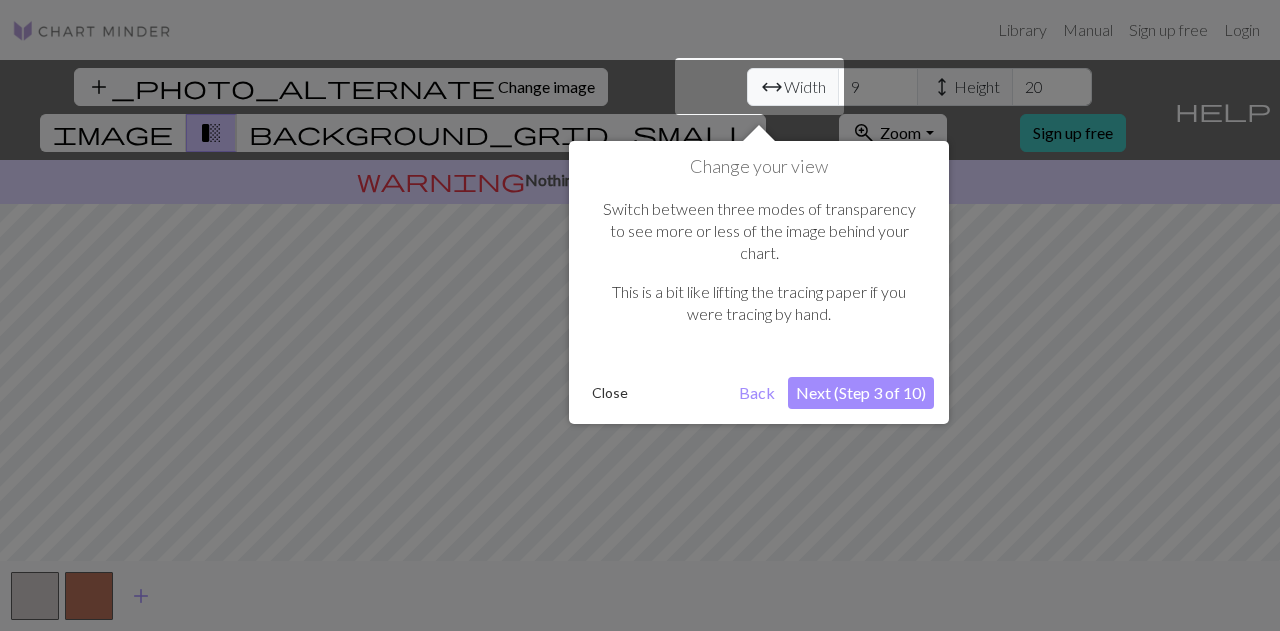 click on "Next (Step 3 of 10)" at bounding box center (861, 393) 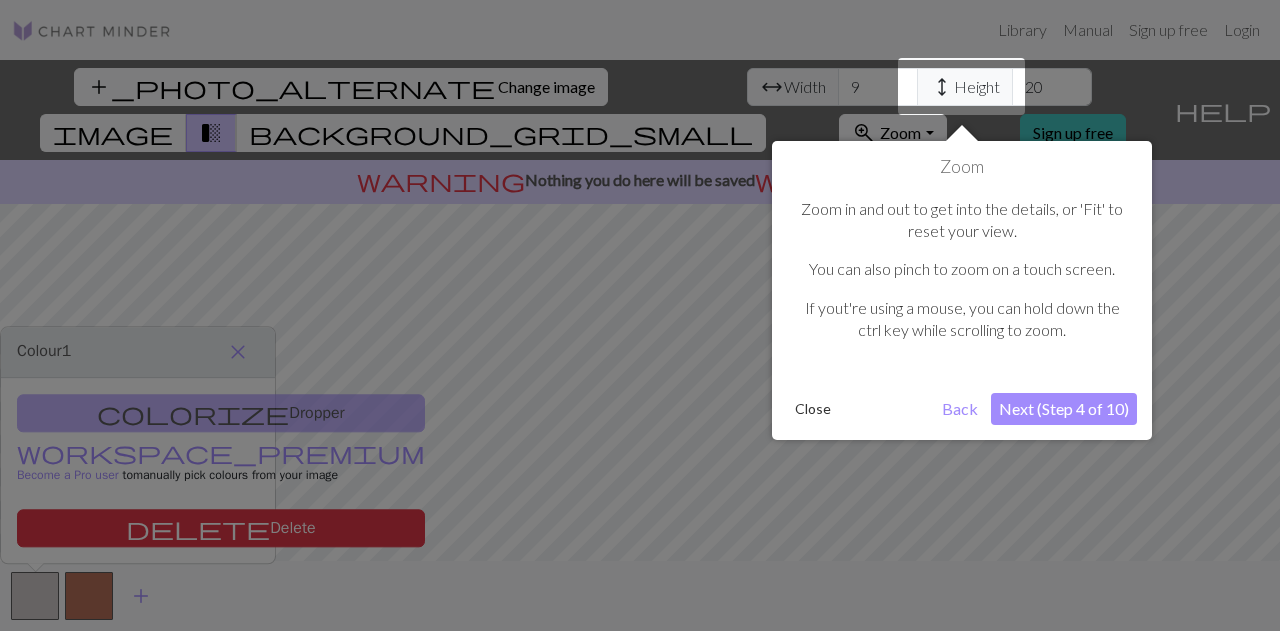 click on "Next (Step 4 of 10)" at bounding box center [1064, 409] 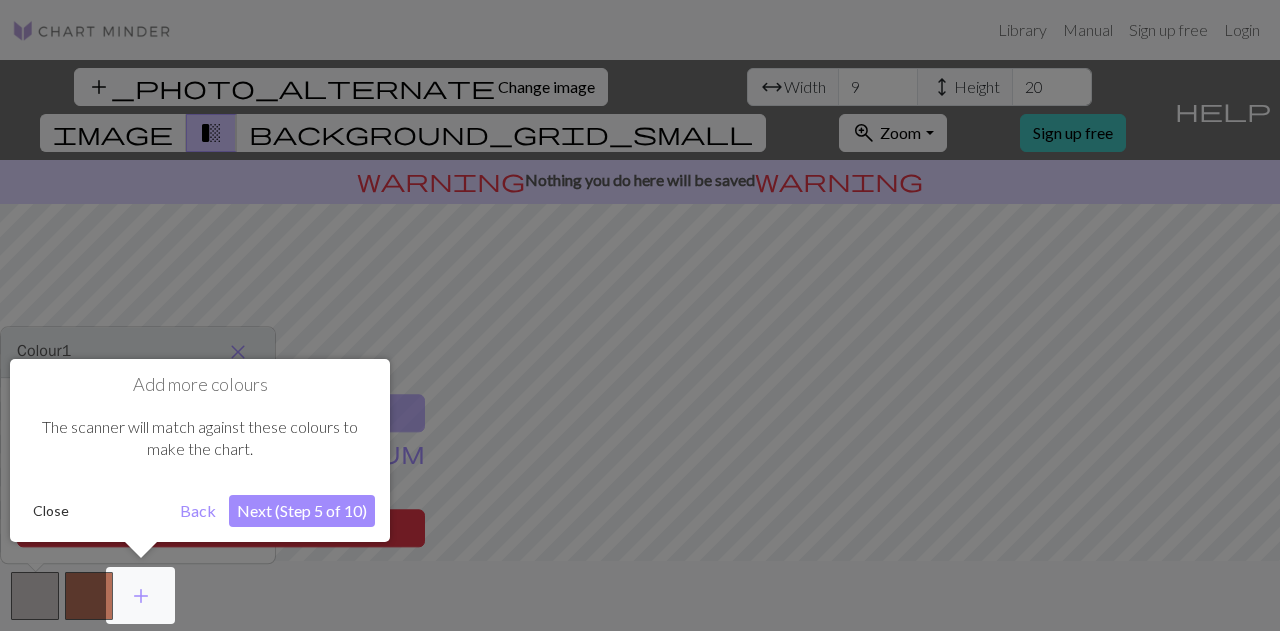 click on "Next (Step 5 of 10)" at bounding box center (302, 511) 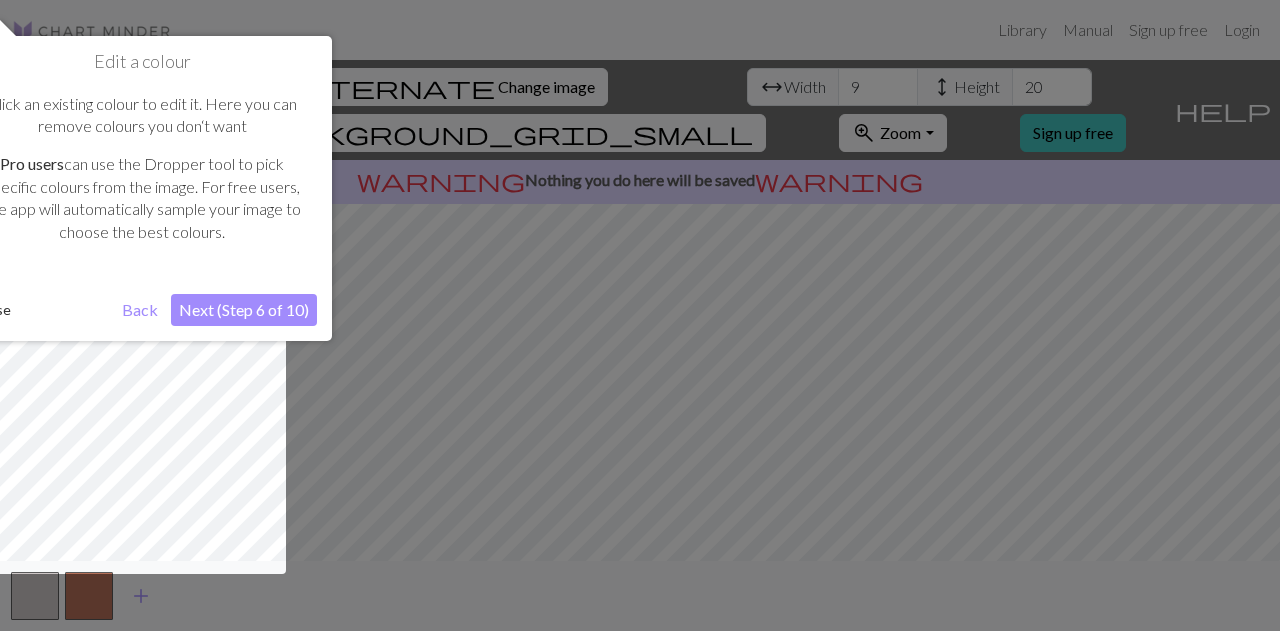 click on "Next (Step 6 of 10)" at bounding box center [244, 310] 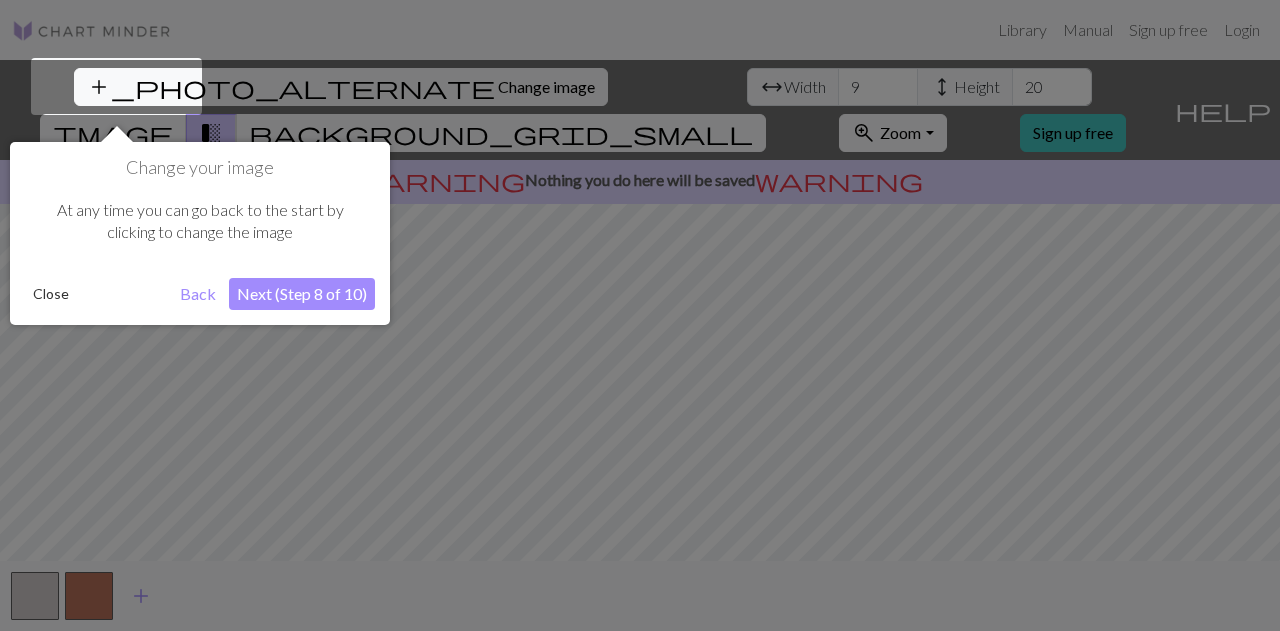 click on "Next (Step 8 of 10)" at bounding box center (302, 294) 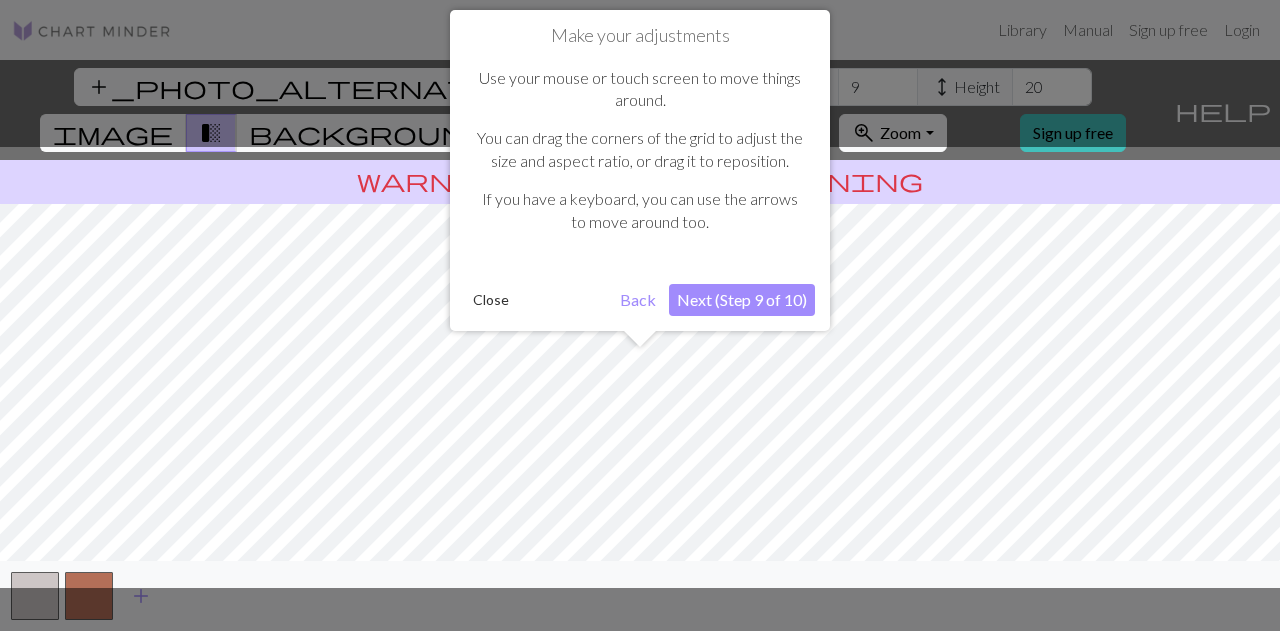 click on "Next (Step 9 of 10)" at bounding box center (742, 300) 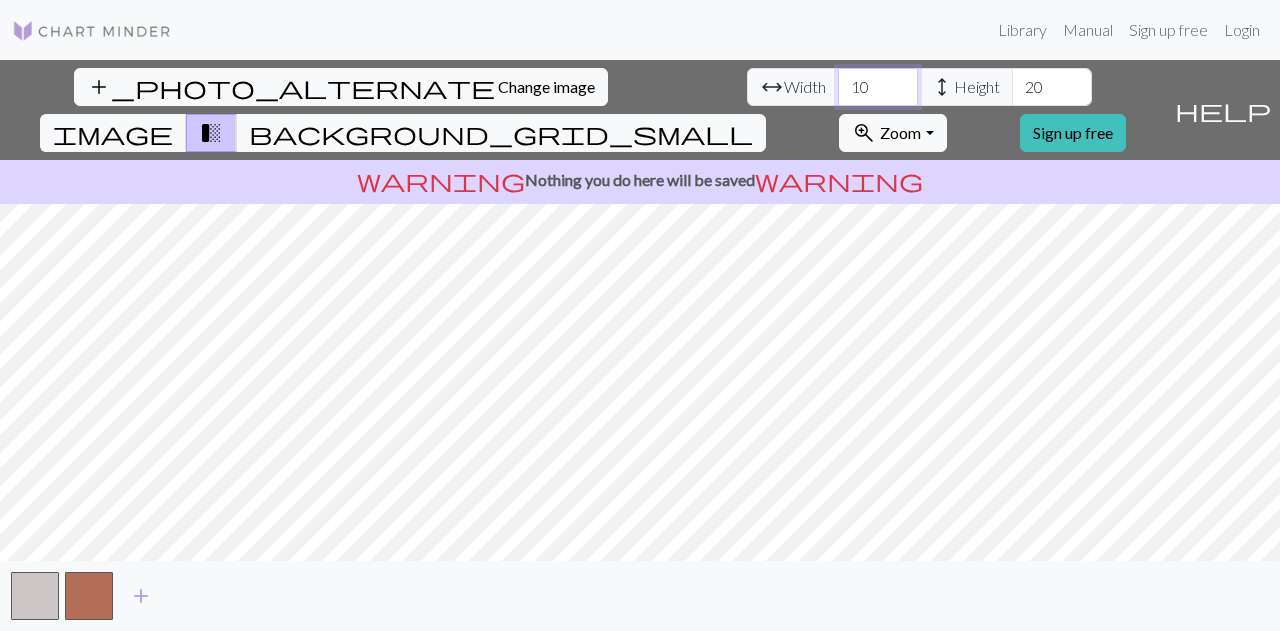 click on "10" at bounding box center (878, 87) 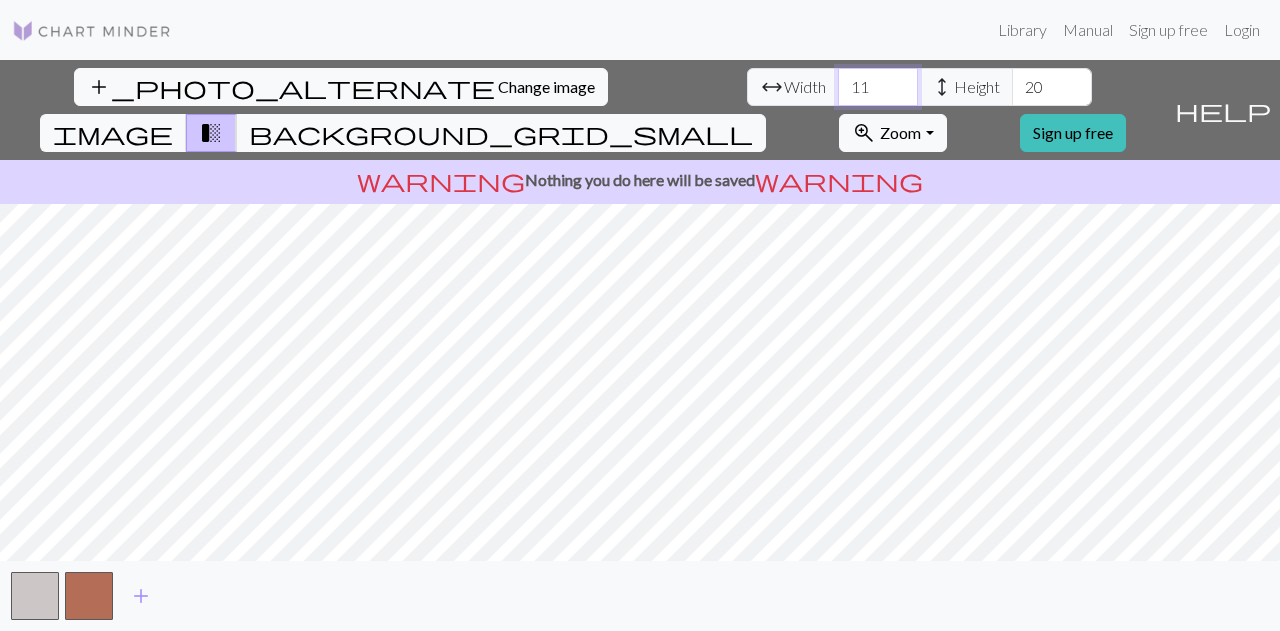 click on "11" at bounding box center (878, 87) 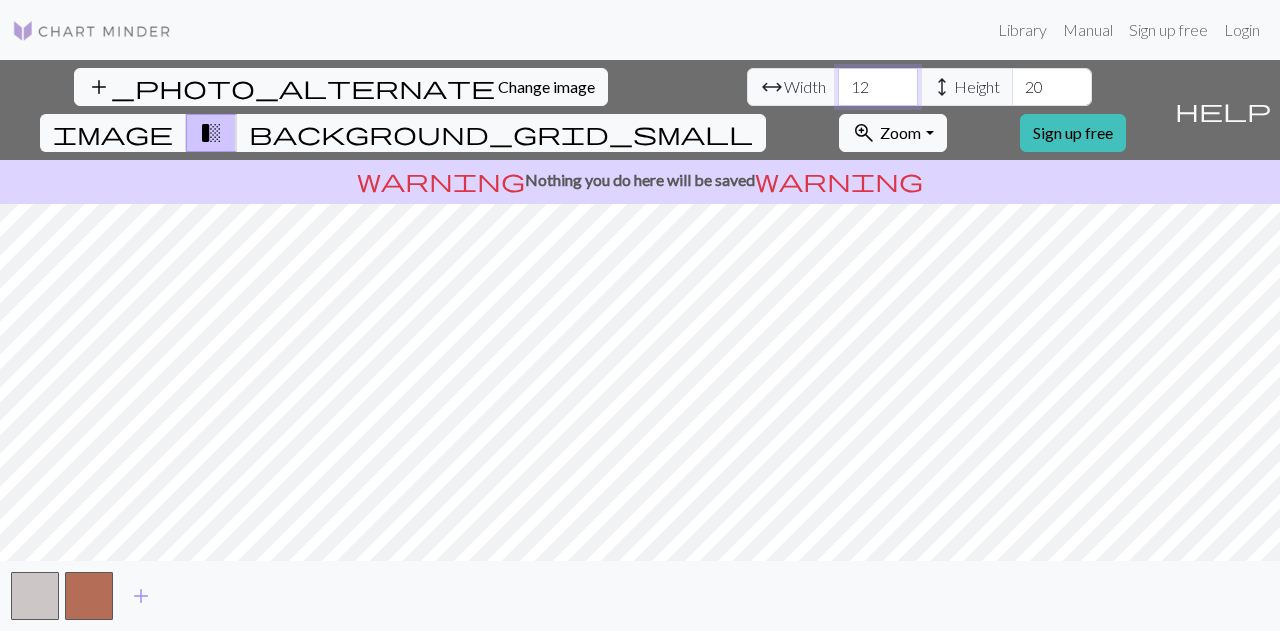 click on "12" at bounding box center [878, 87] 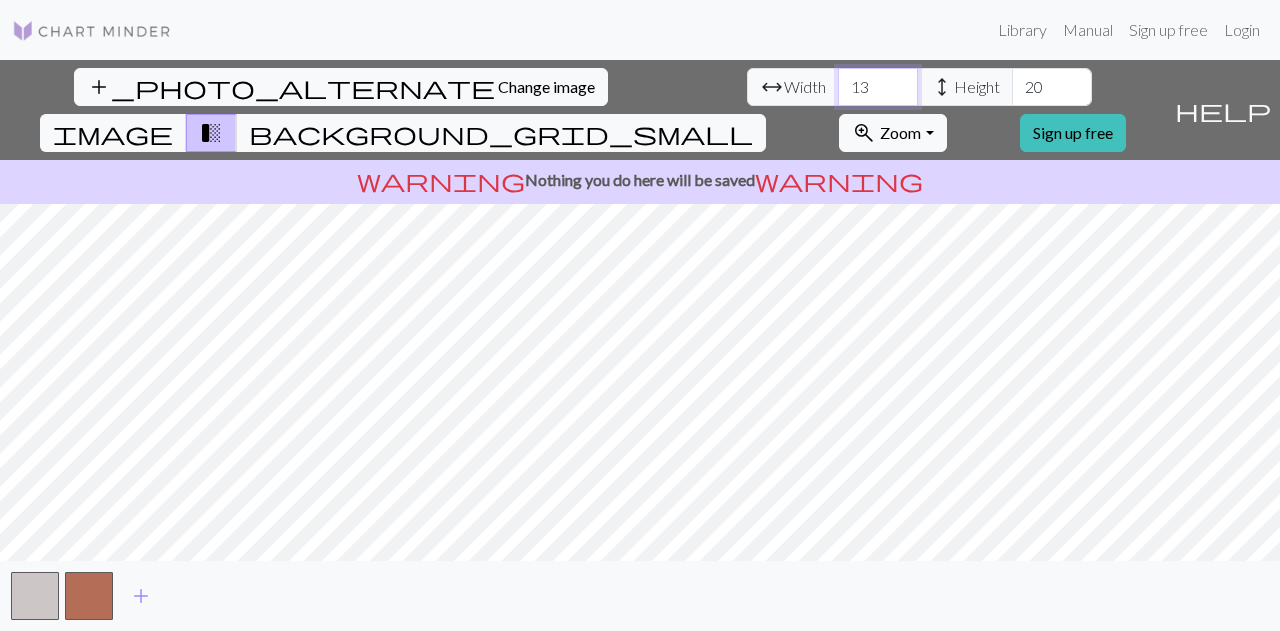 click on "13" at bounding box center (878, 87) 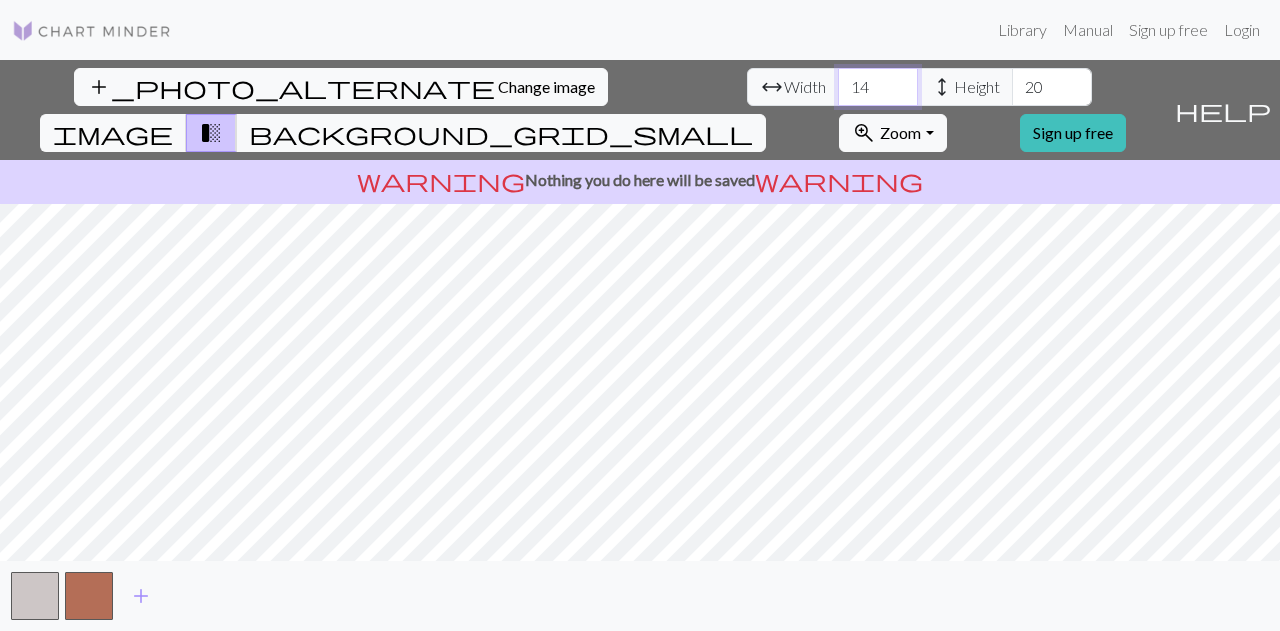click on "14" at bounding box center [878, 87] 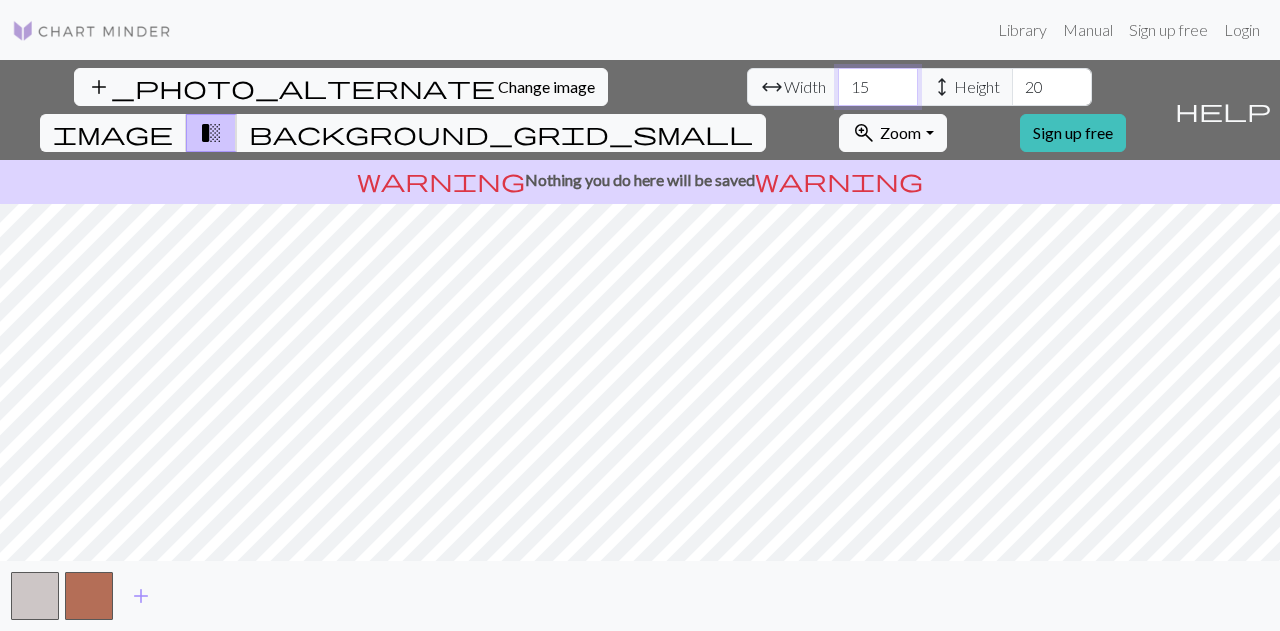click on "15" at bounding box center [878, 87] 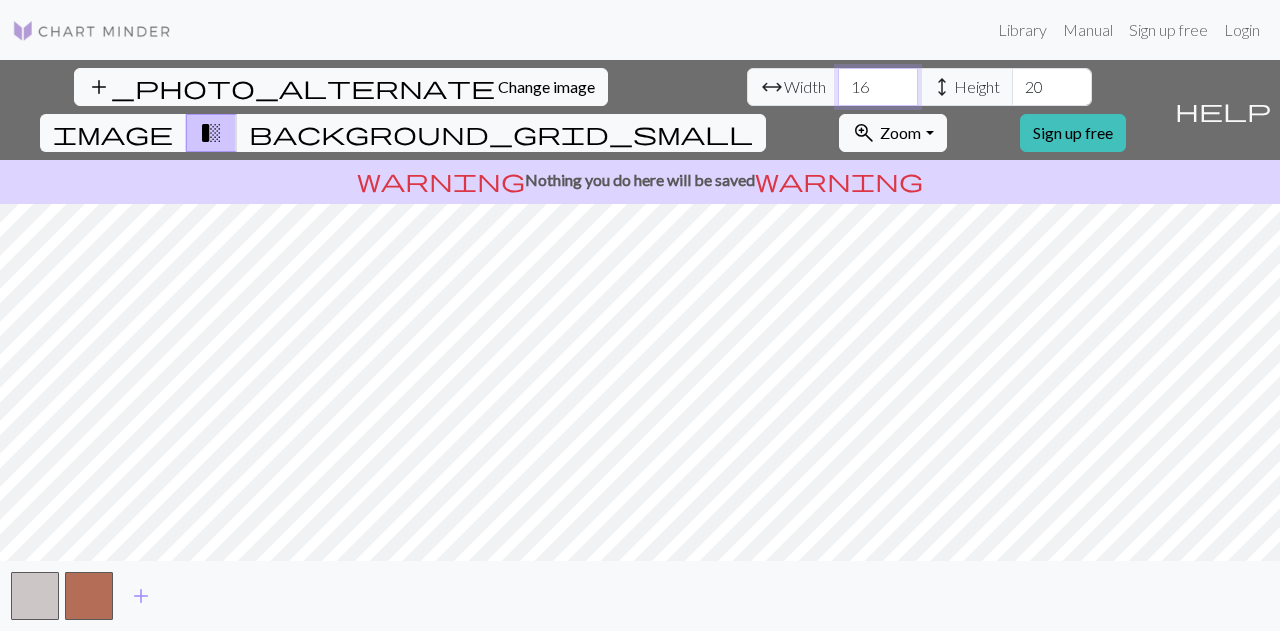 click on "16" at bounding box center (878, 87) 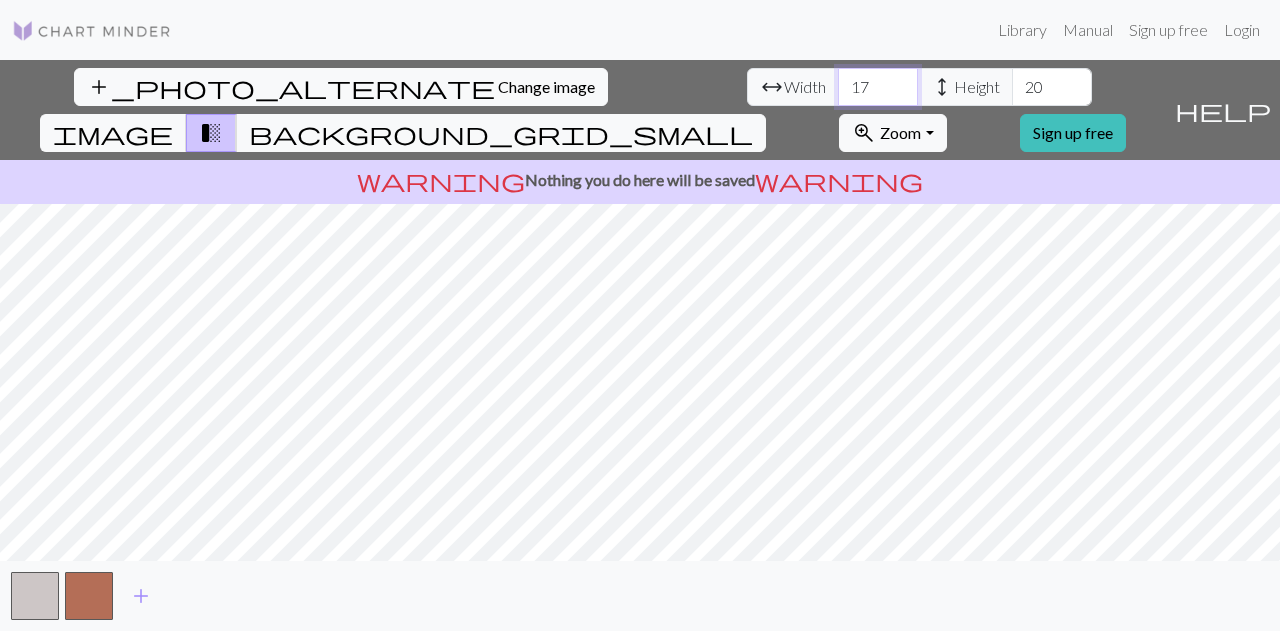 click on "17" at bounding box center [878, 87] 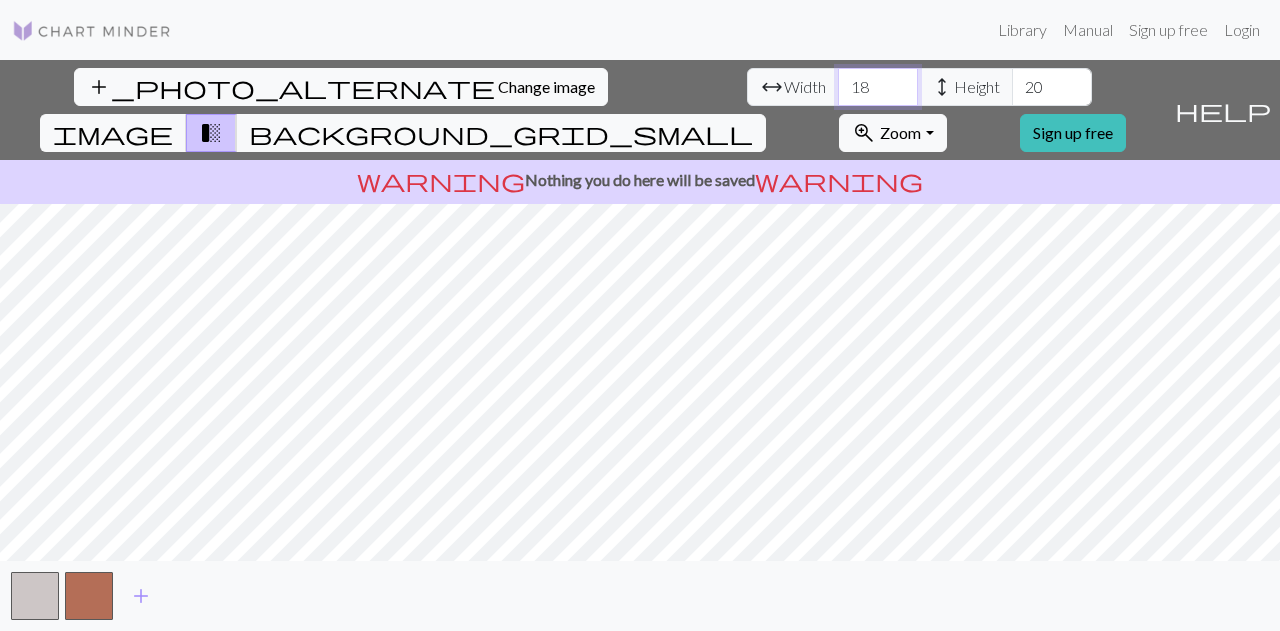 click on "18" at bounding box center (878, 87) 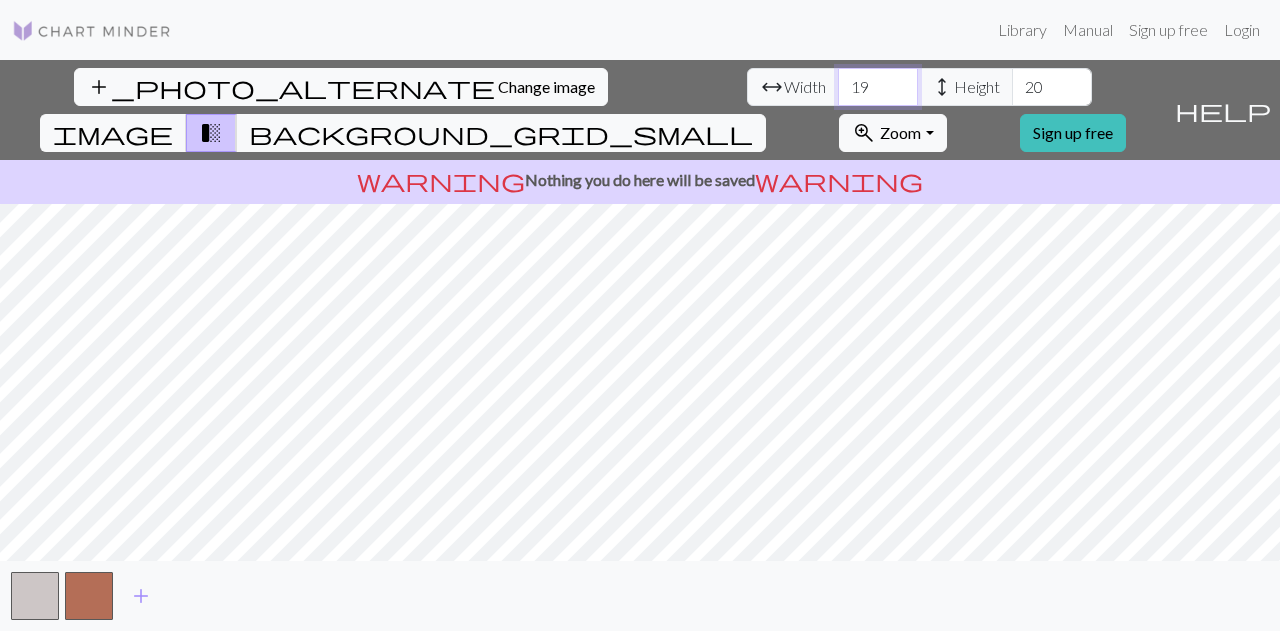 click on "19" at bounding box center [878, 87] 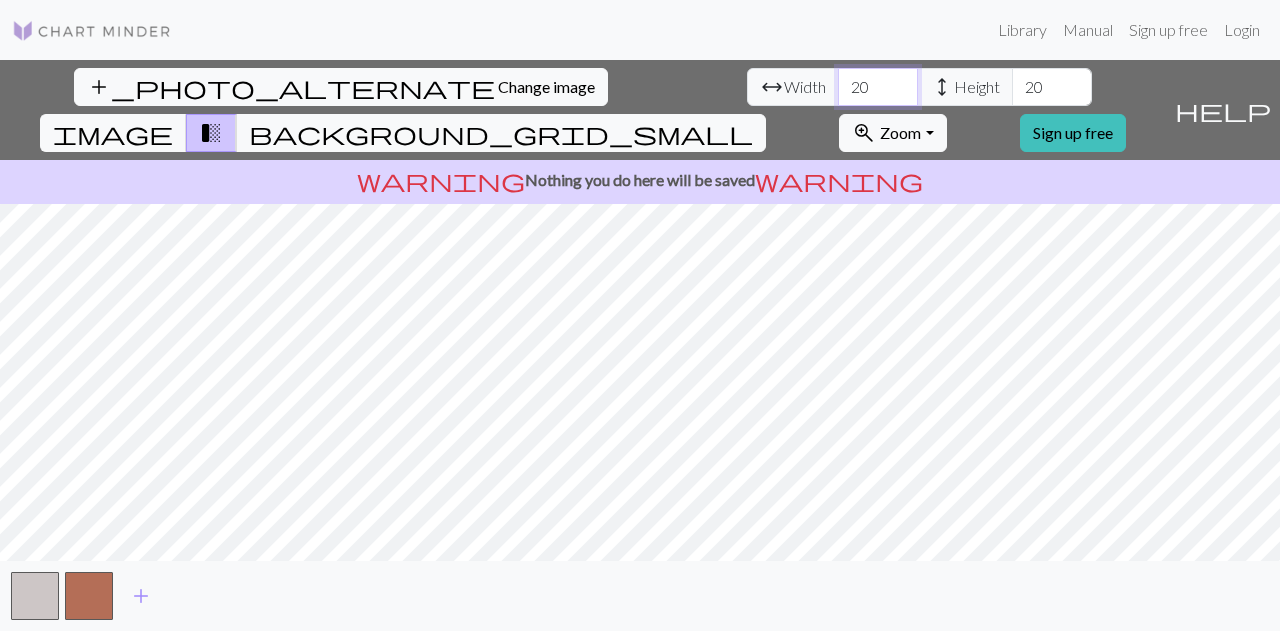 click on "20" at bounding box center (878, 87) 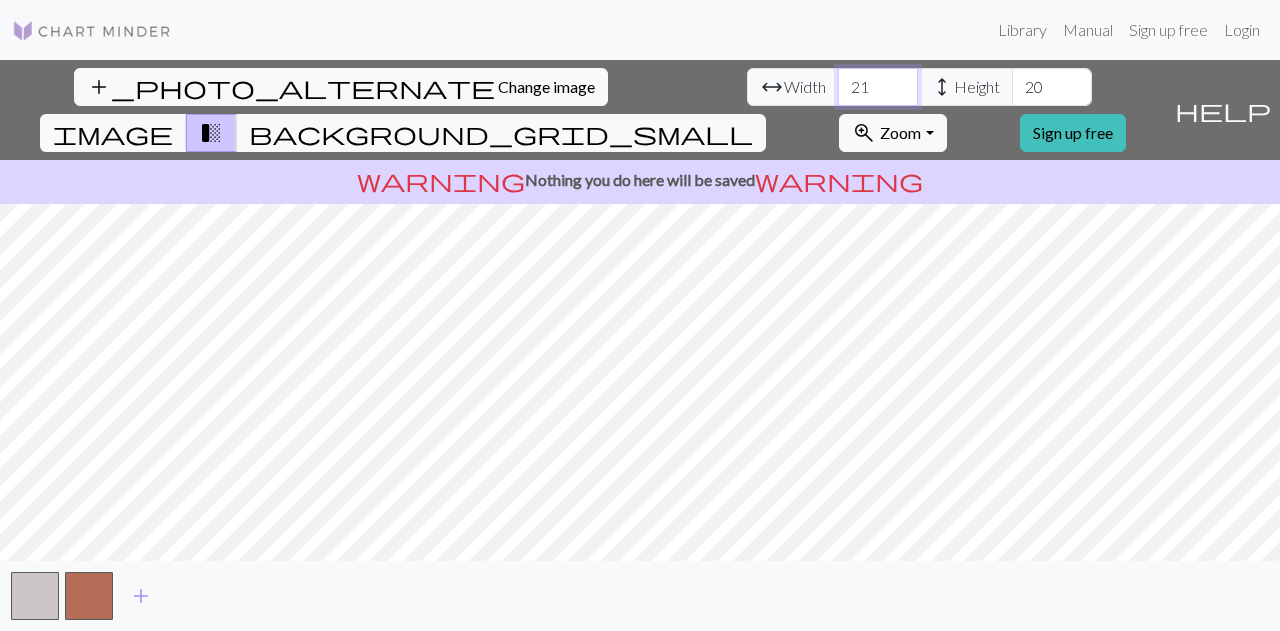 click on "21" at bounding box center [878, 87] 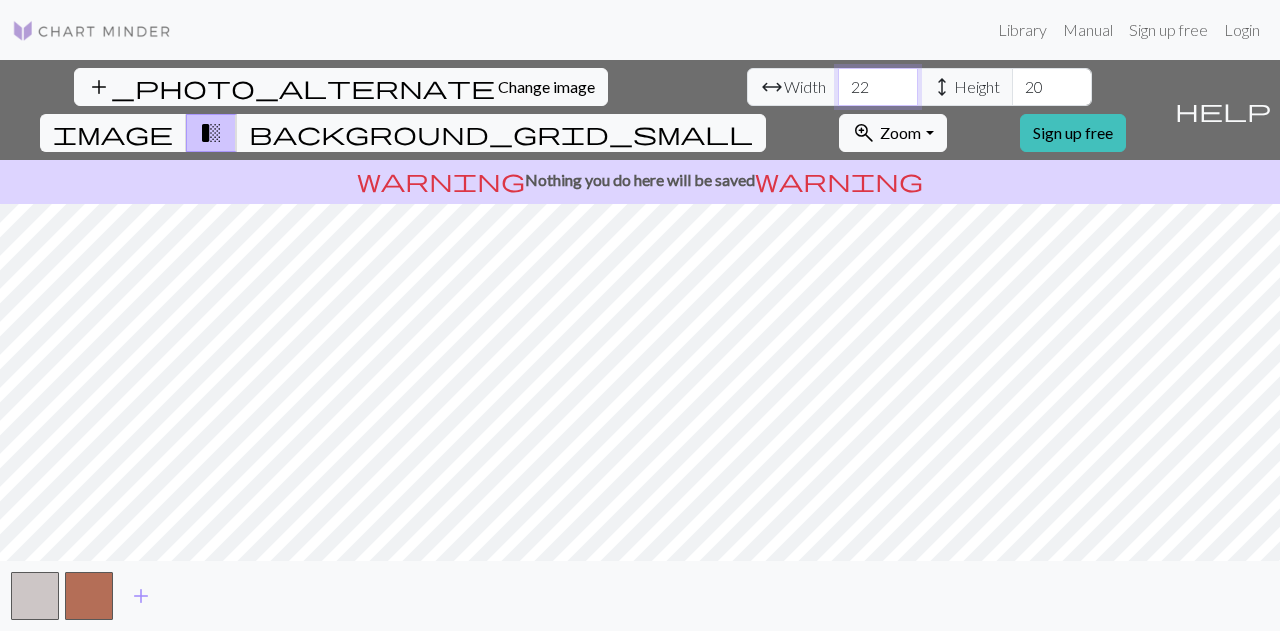click on "22" at bounding box center (878, 87) 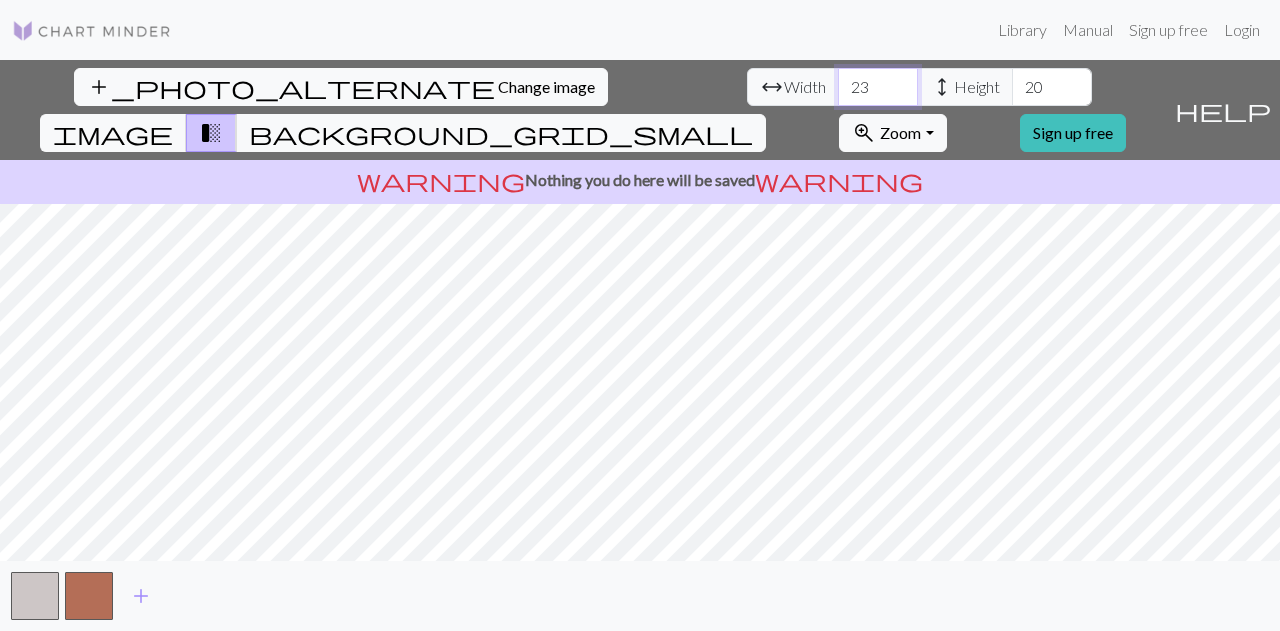 click on "23" at bounding box center [878, 87] 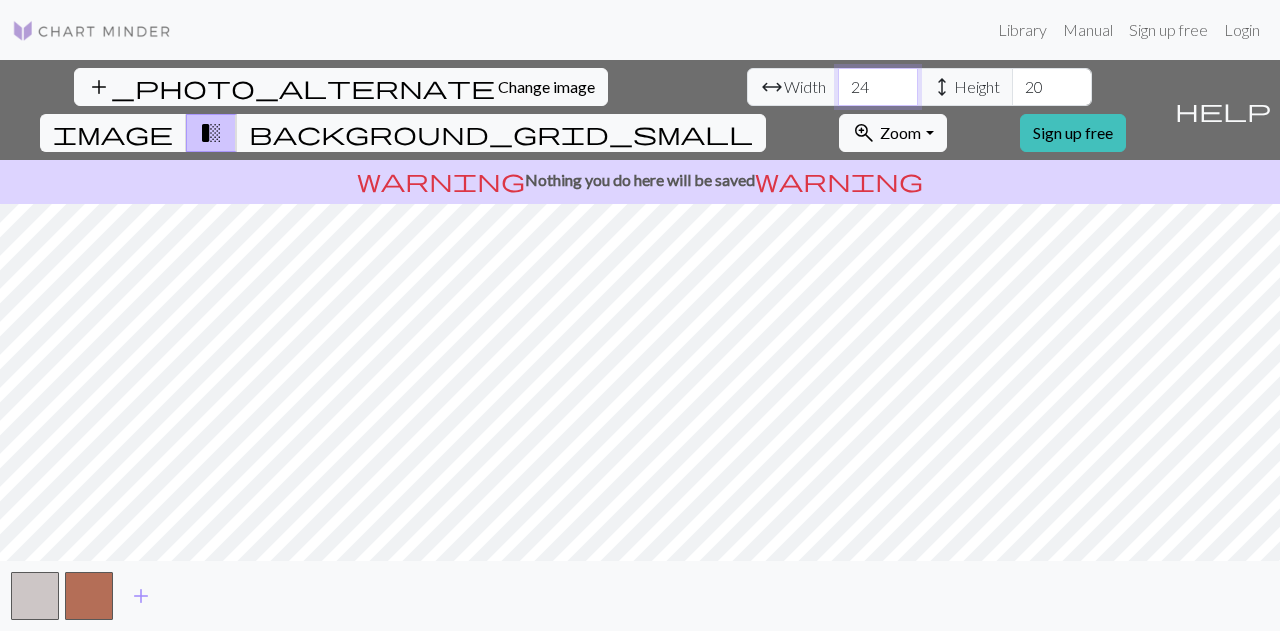 click on "24" at bounding box center (878, 87) 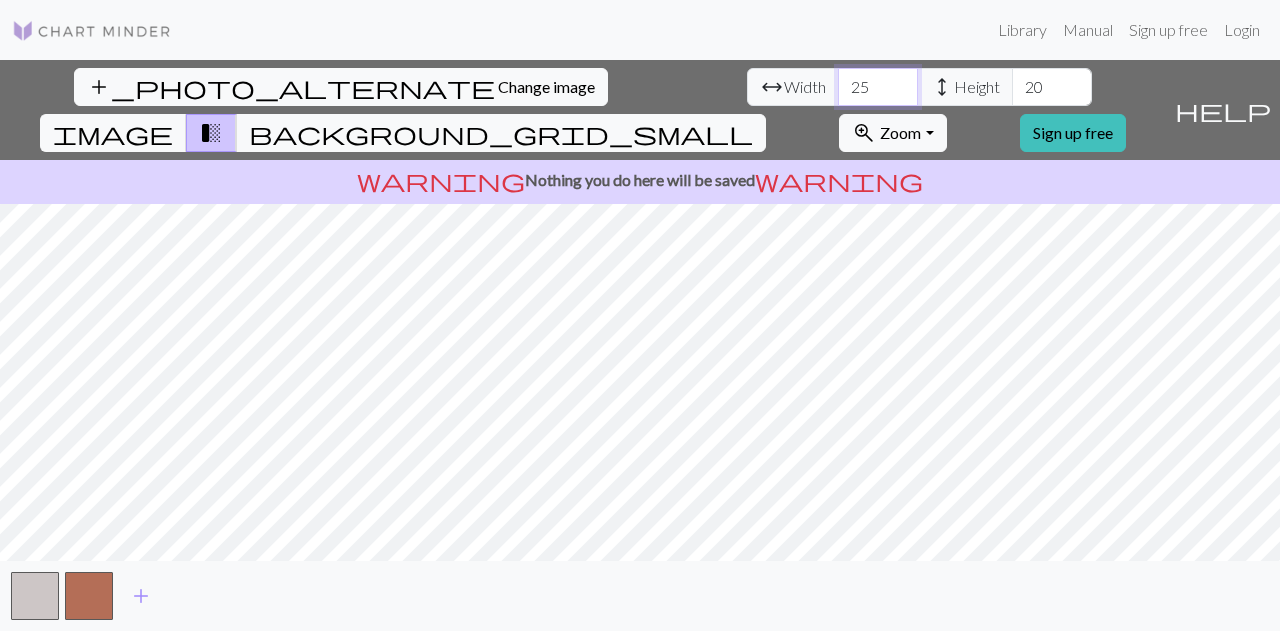 click on "25" at bounding box center (878, 87) 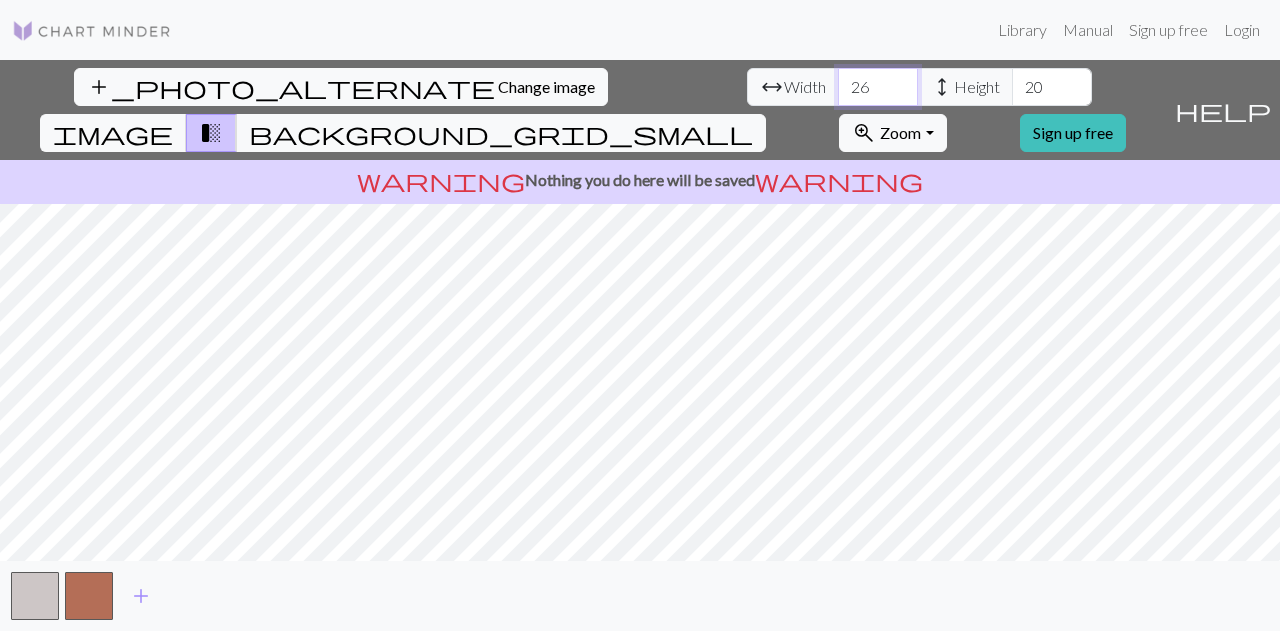 click on "26" at bounding box center [878, 87] 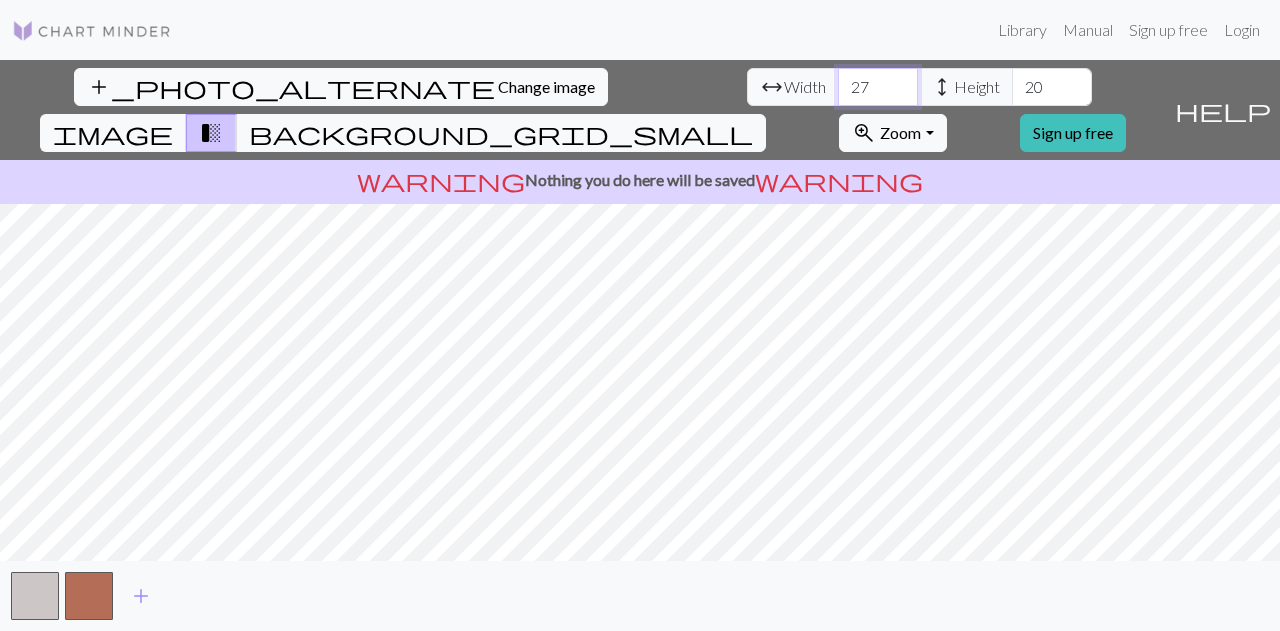click on "27" at bounding box center [878, 87] 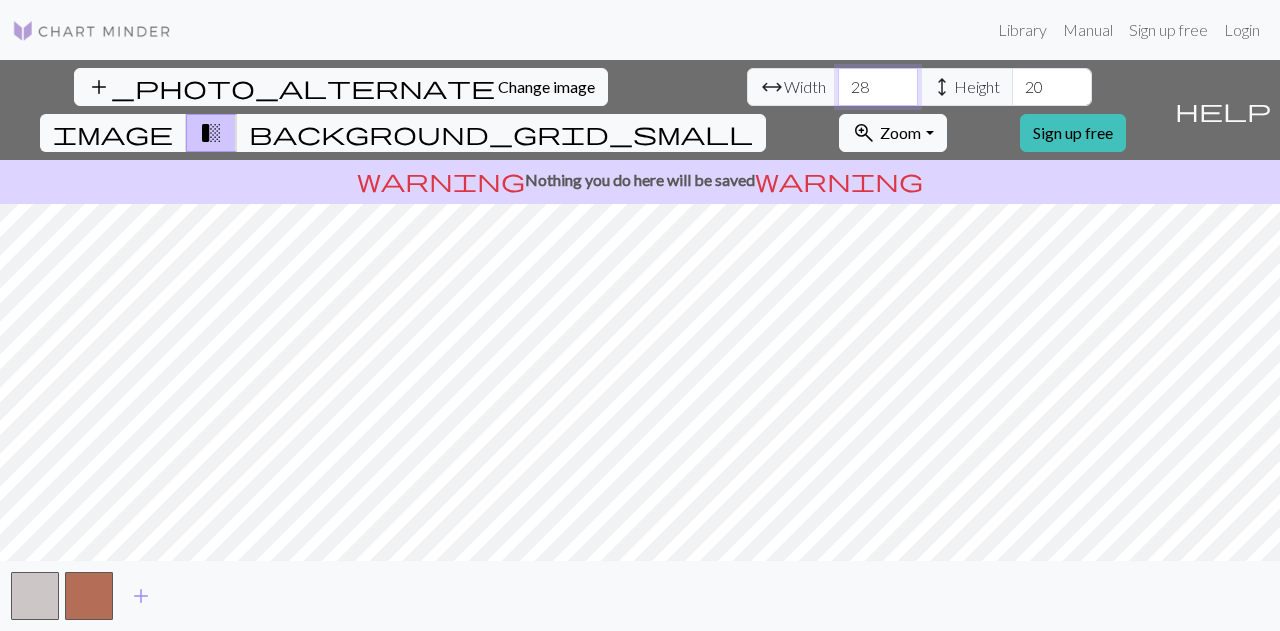 click on "28" at bounding box center (878, 87) 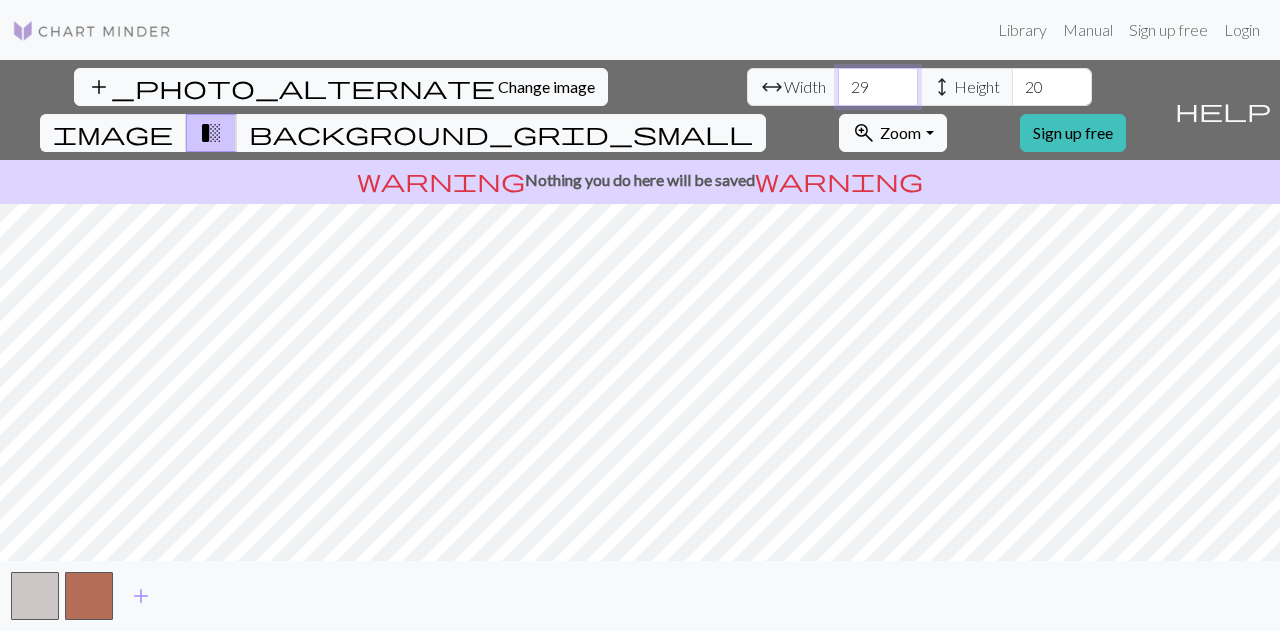 click on "29" at bounding box center (878, 87) 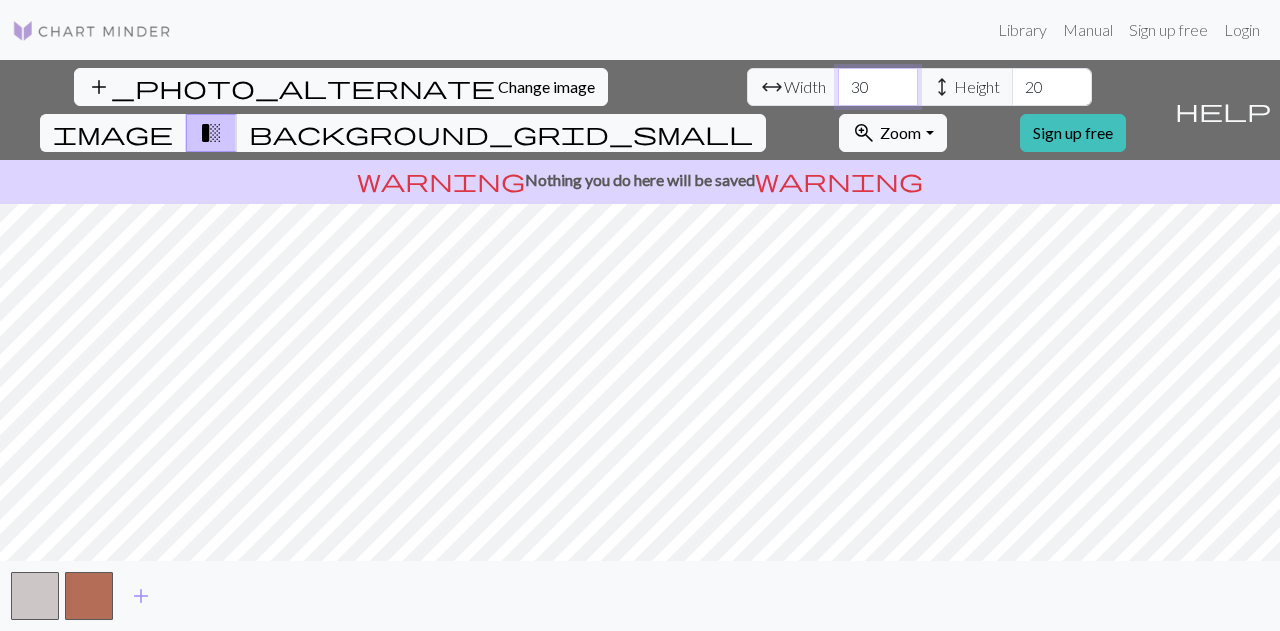 click on "30" at bounding box center [878, 87] 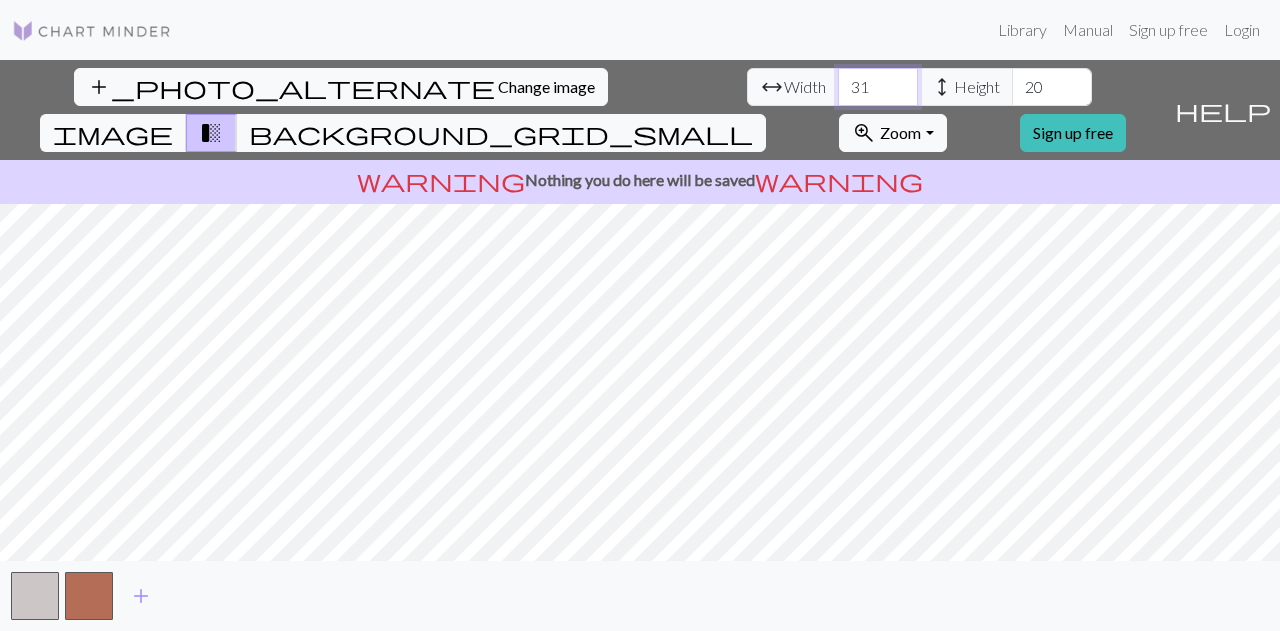 click on "31" at bounding box center (878, 87) 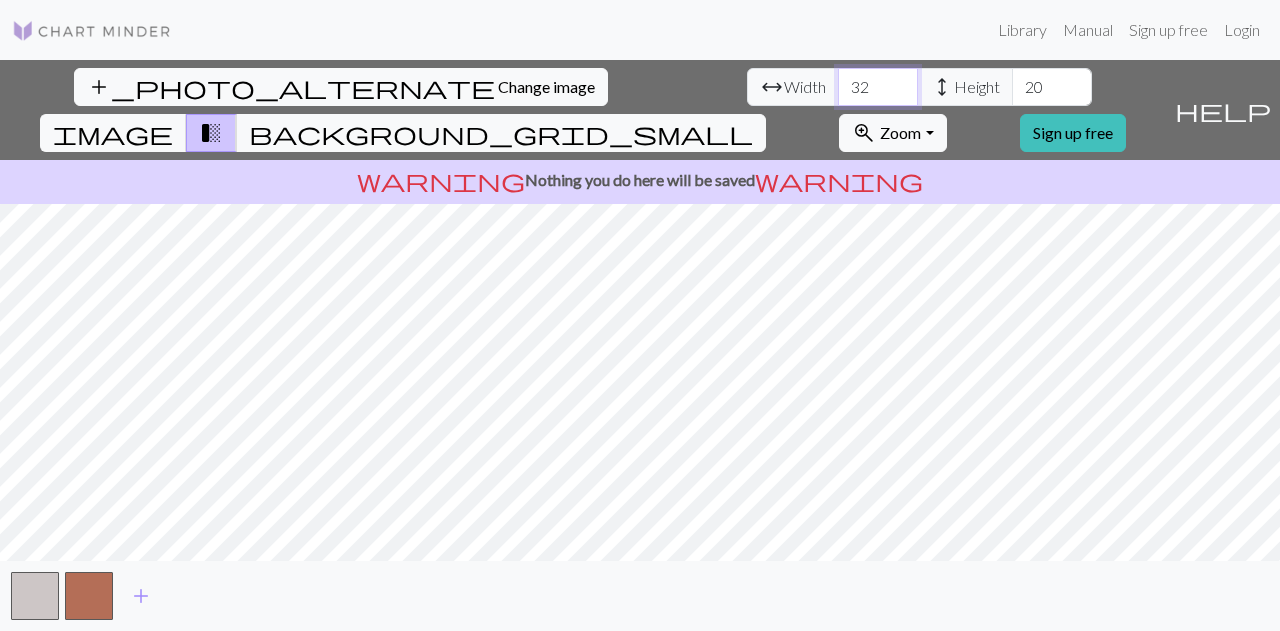 click on "32" at bounding box center (878, 87) 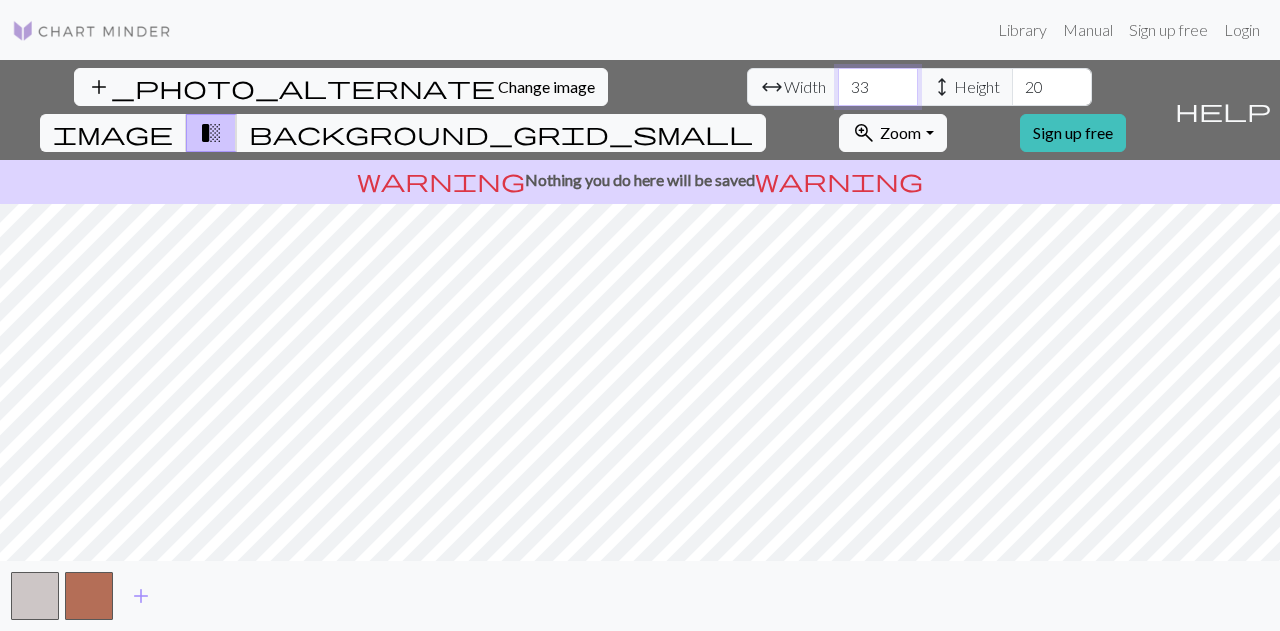 click on "33" at bounding box center [878, 87] 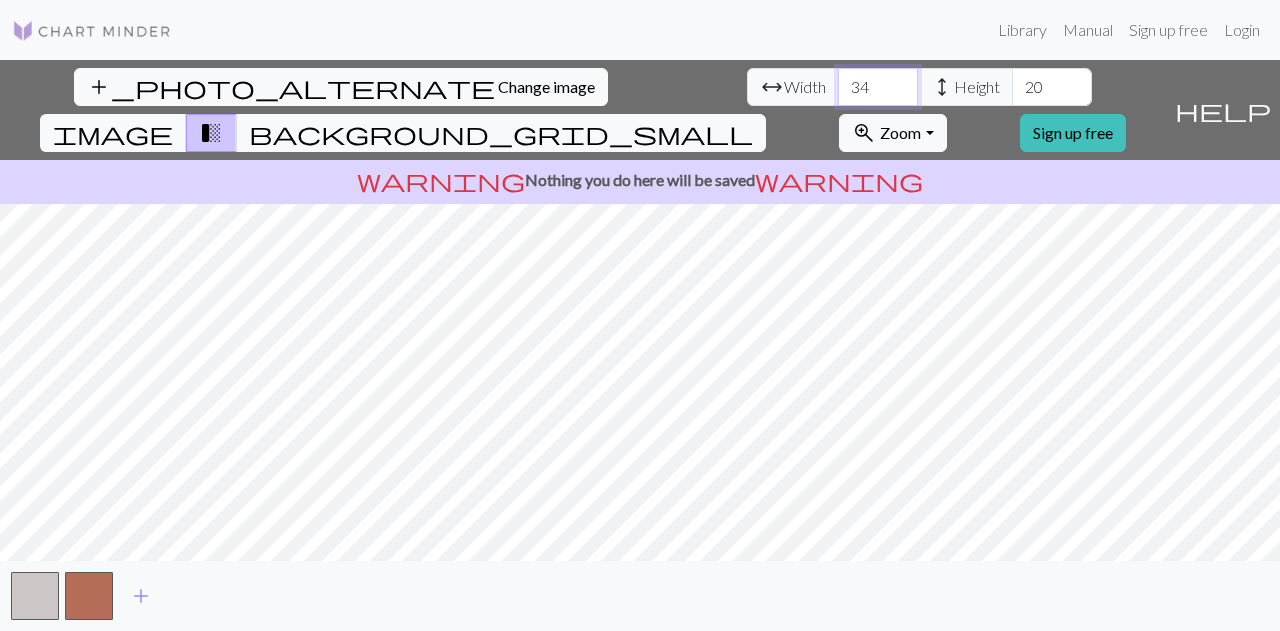 click on "34" at bounding box center [878, 87] 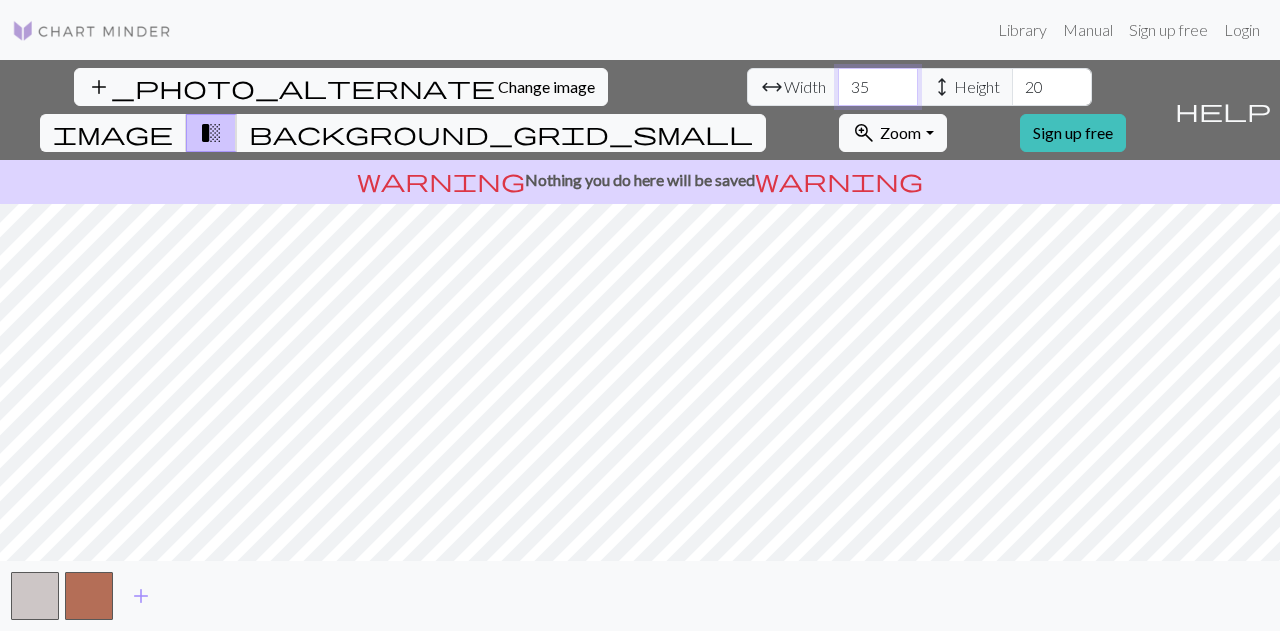 type on "35" 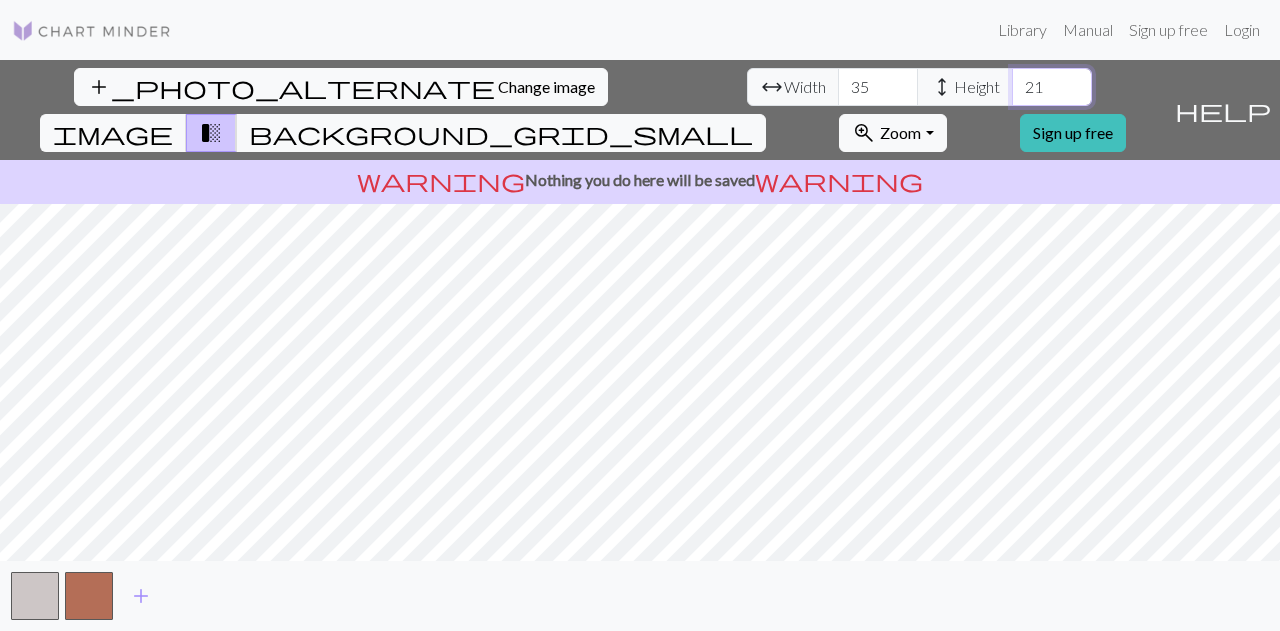click on "21" at bounding box center (1052, 87) 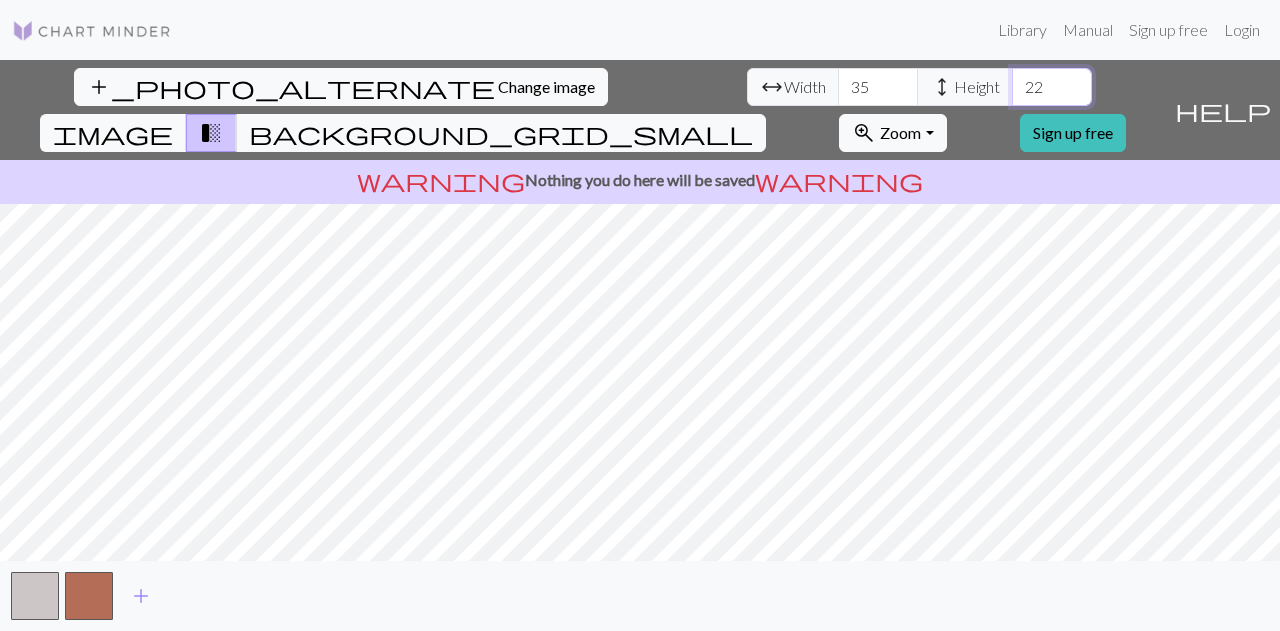 click on "22" at bounding box center (1052, 87) 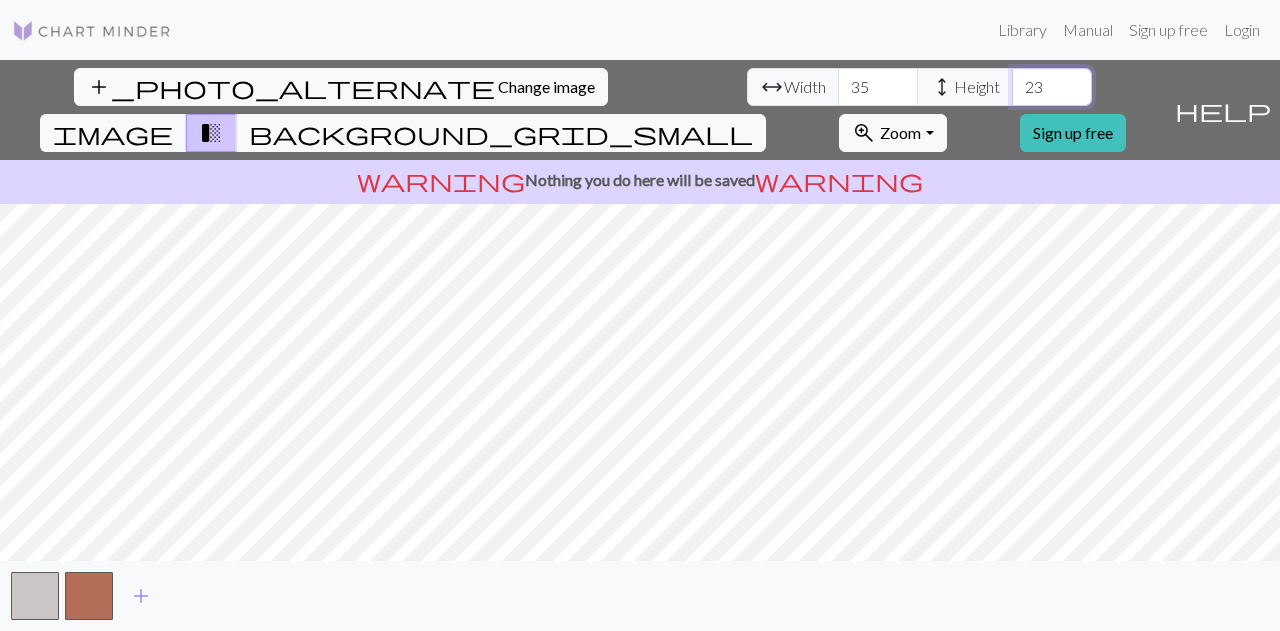 click on "23" at bounding box center (1052, 87) 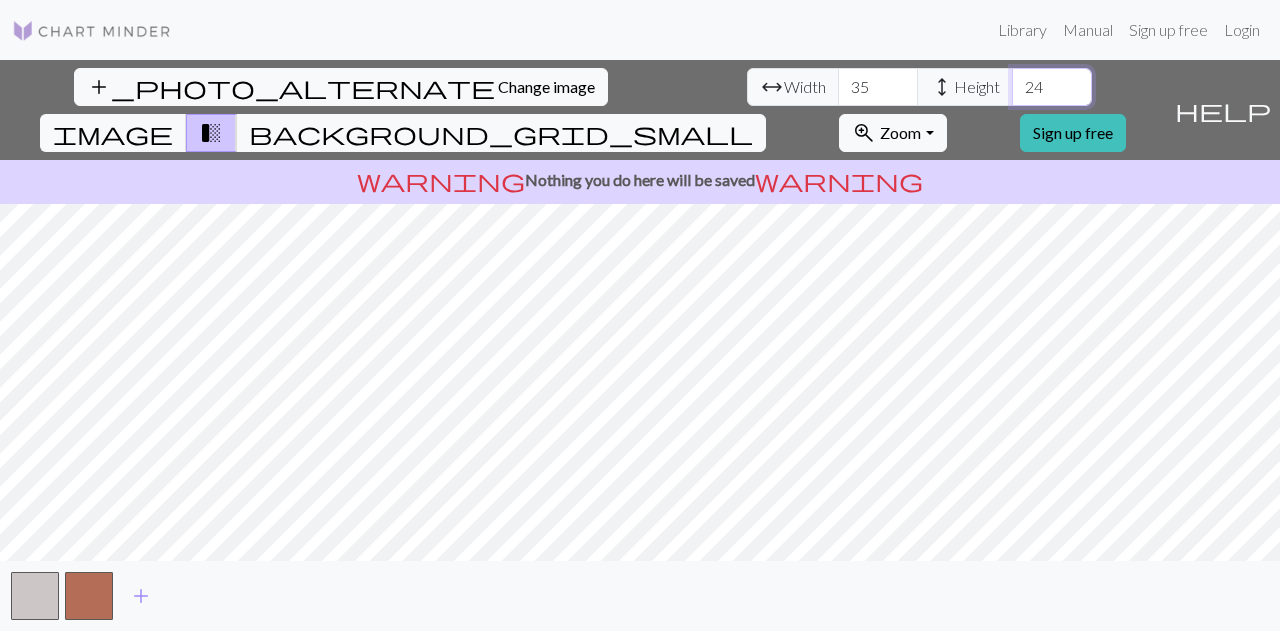 click on "24" at bounding box center [1052, 87] 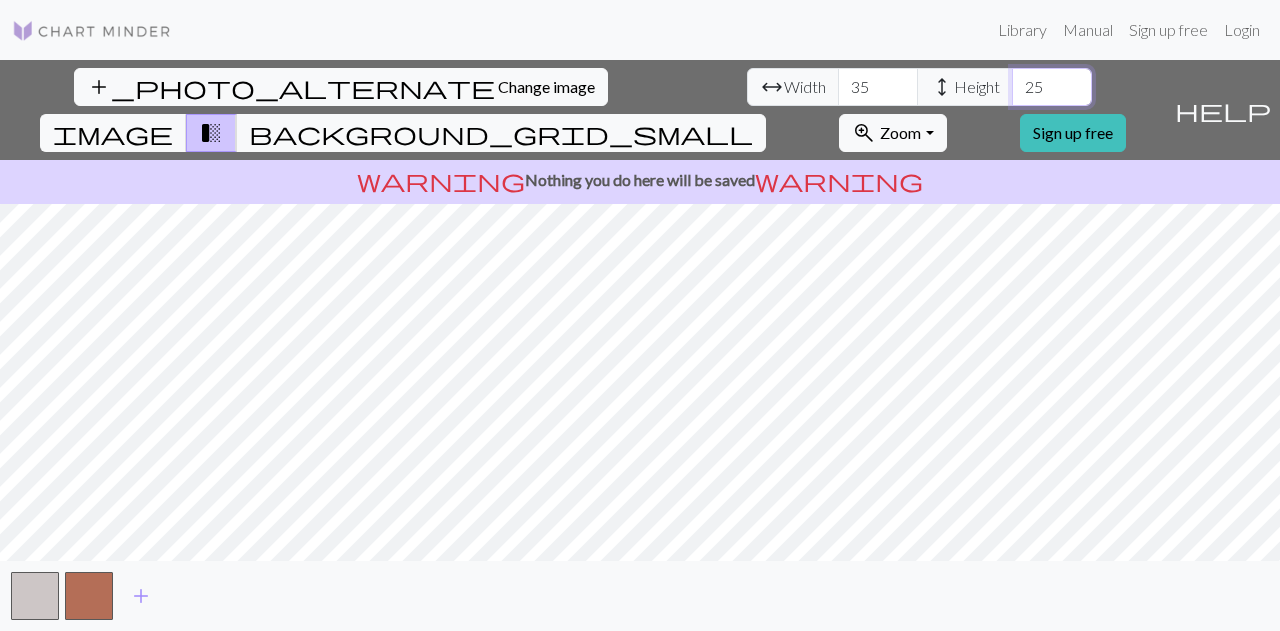 click on "25" at bounding box center (1052, 87) 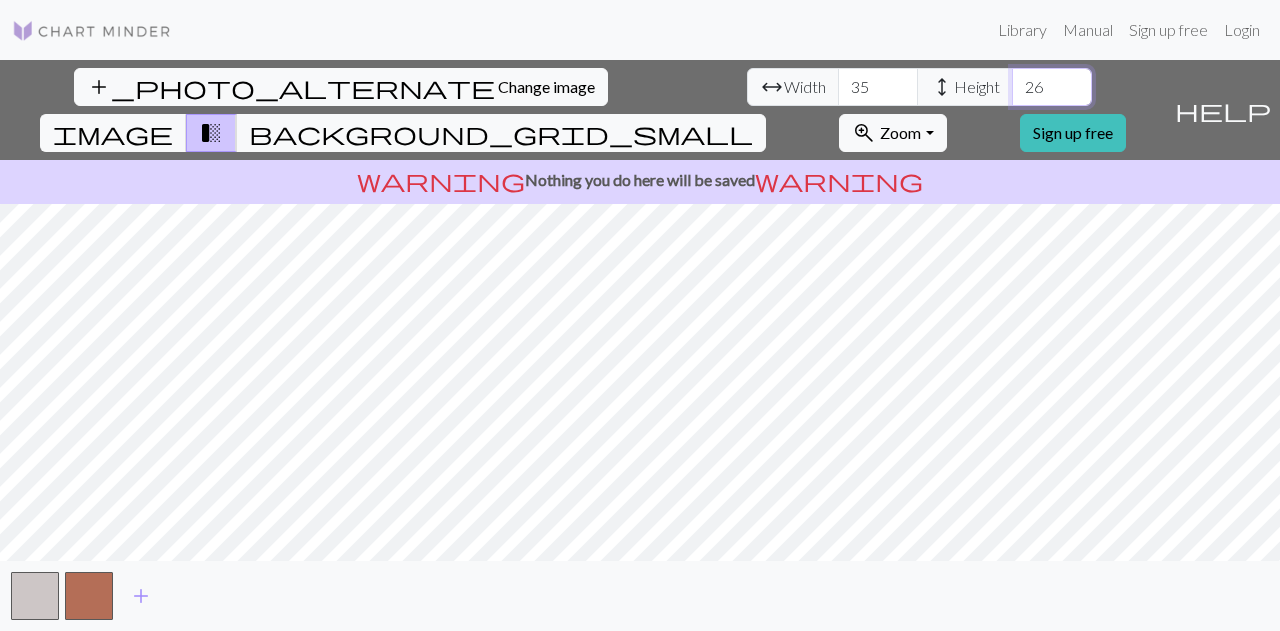 click on "26" at bounding box center (1052, 87) 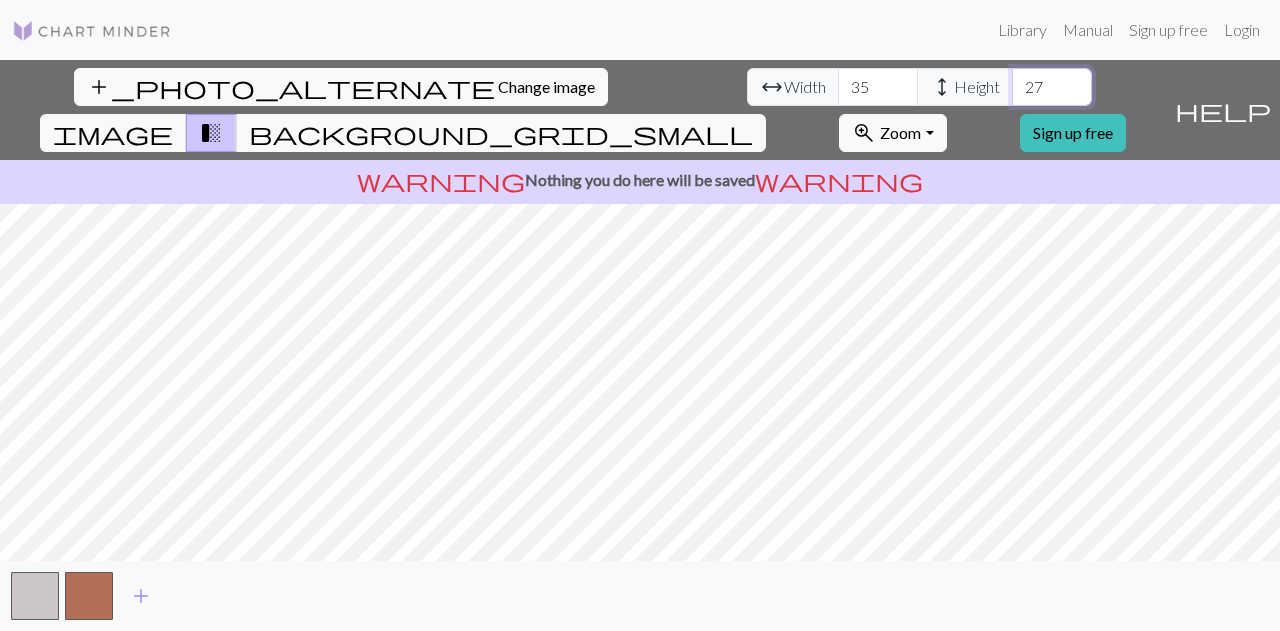 type on "27" 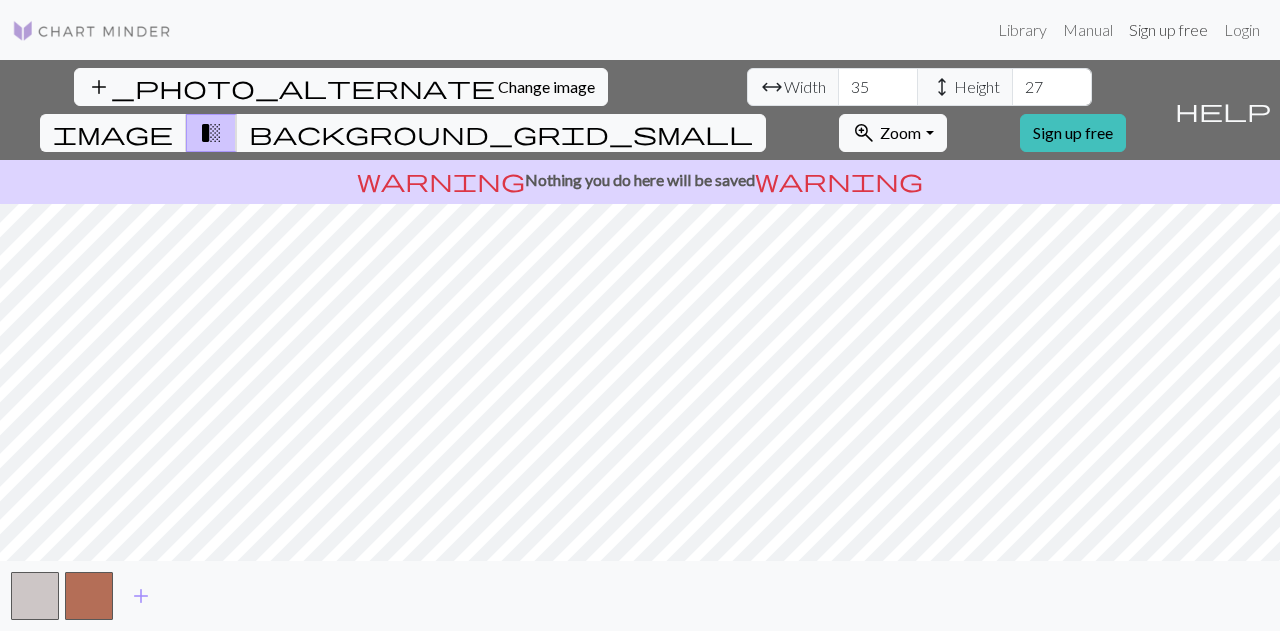 click on "Sign up free" at bounding box center [1168, 30] 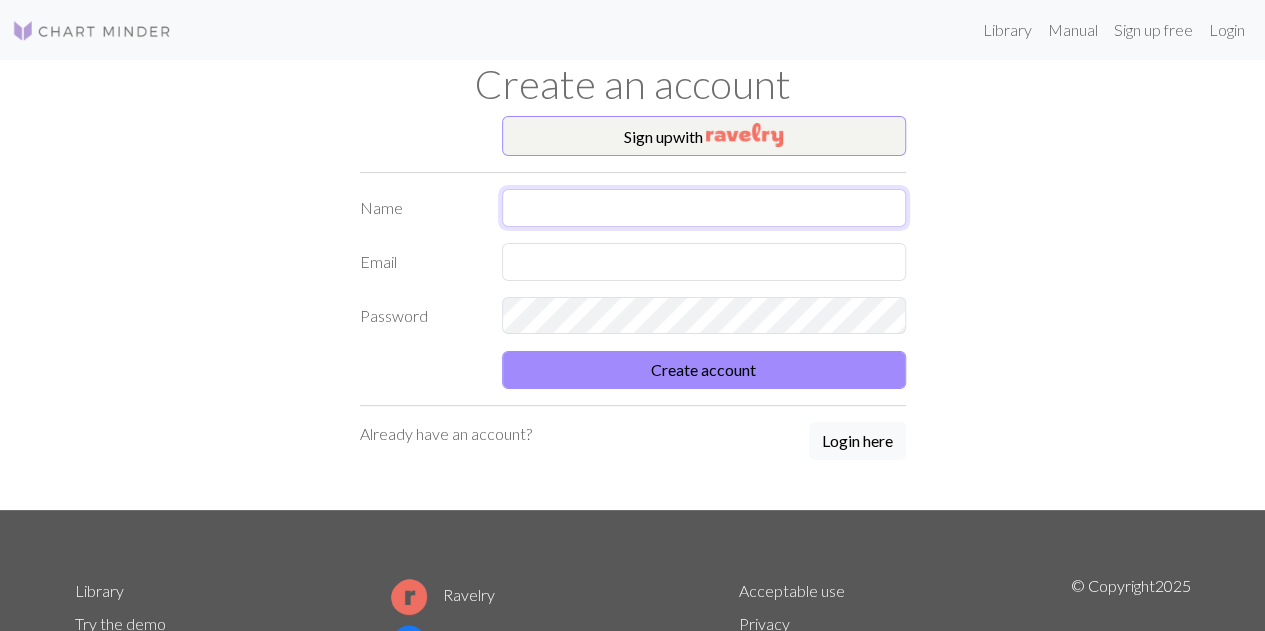 click at bounding box center [704, 208] 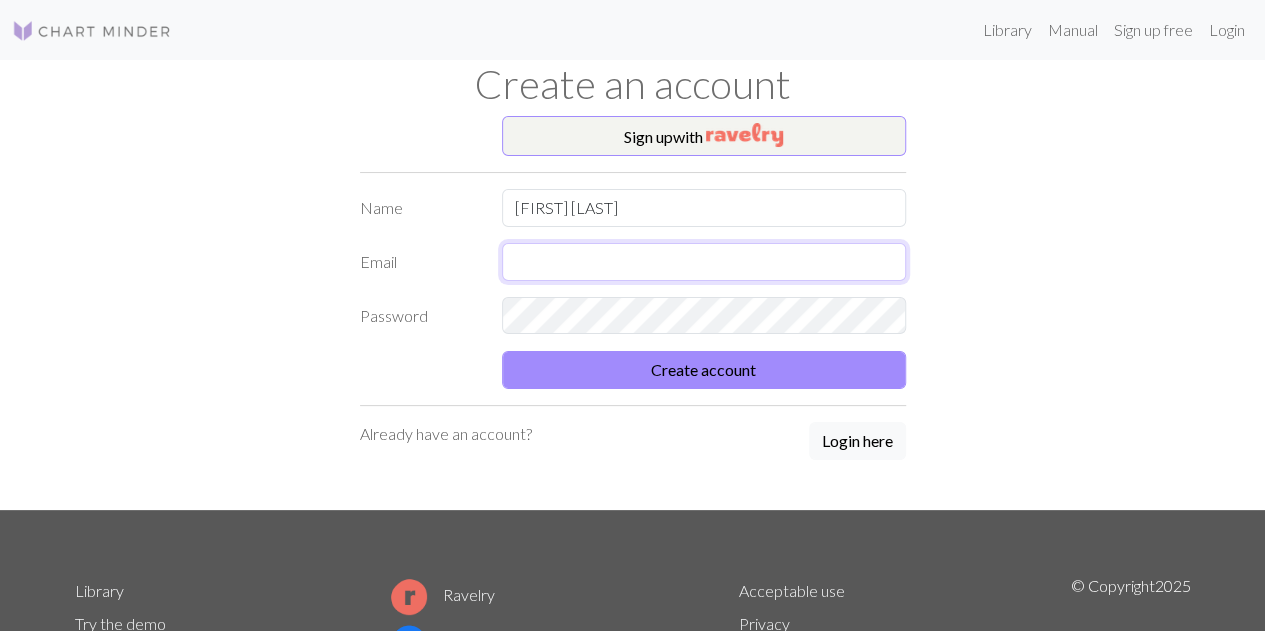 click at bounding box center [704, 262] 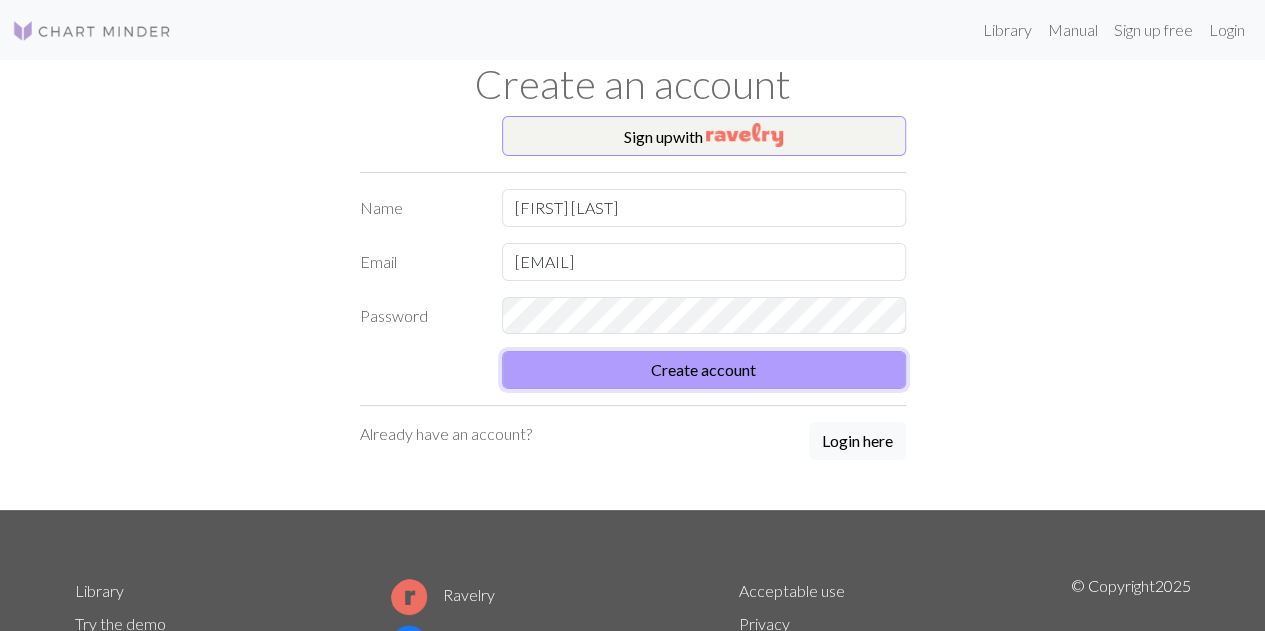 click on "Create account" at bounding box center (704, 370) 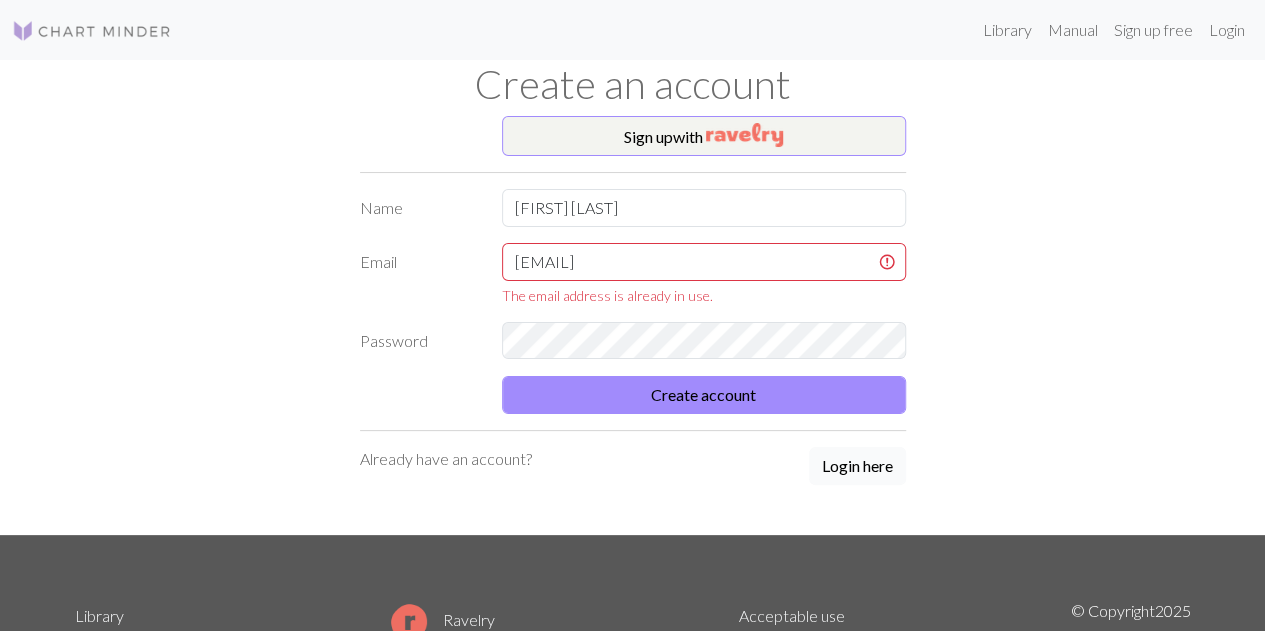 click on "Login here" at bounding box center [857, 466] 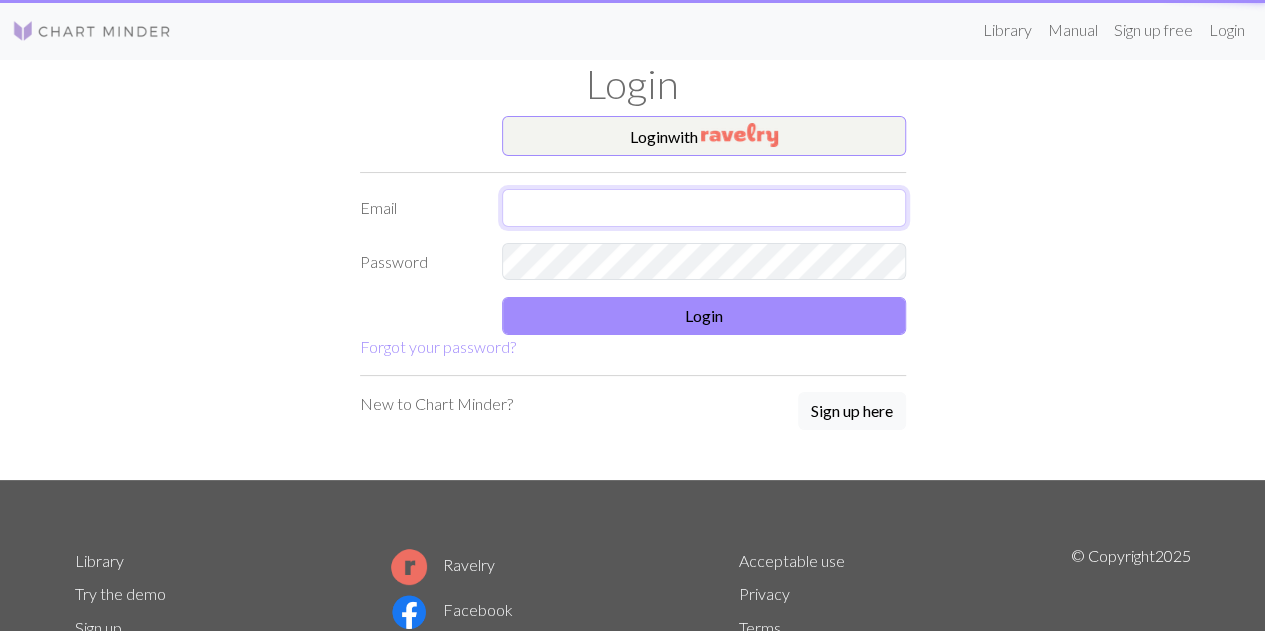 type on "[EMAIL]" 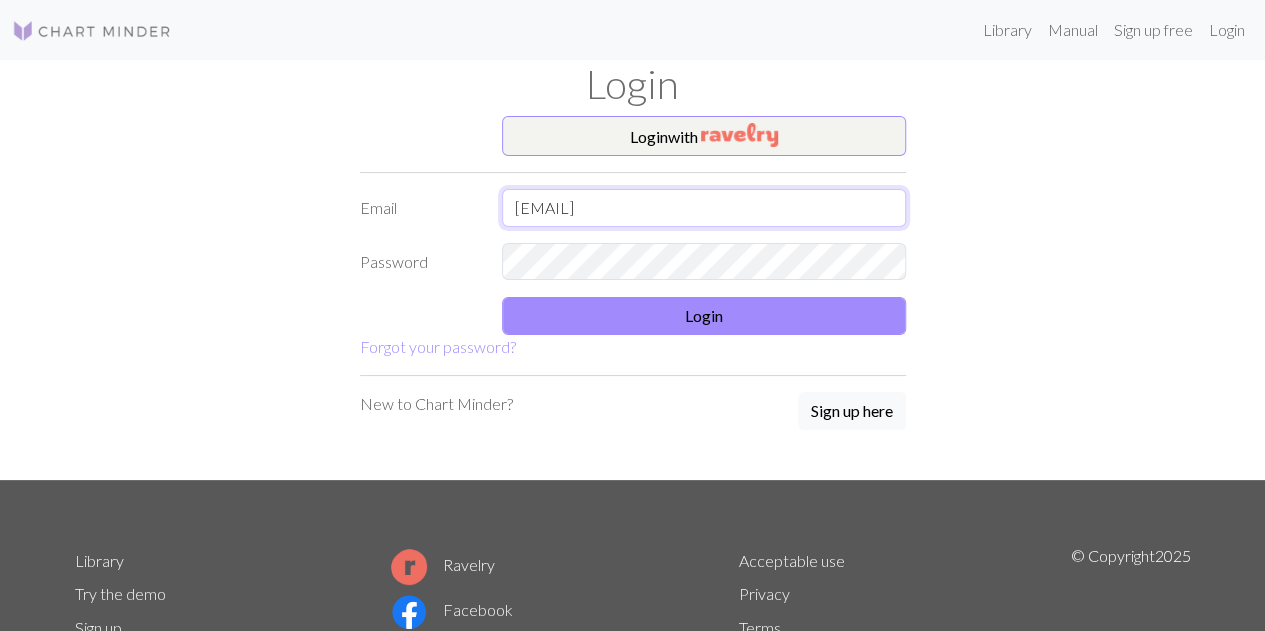 click on "[EMAIL]" at bounding box center [704, 208] 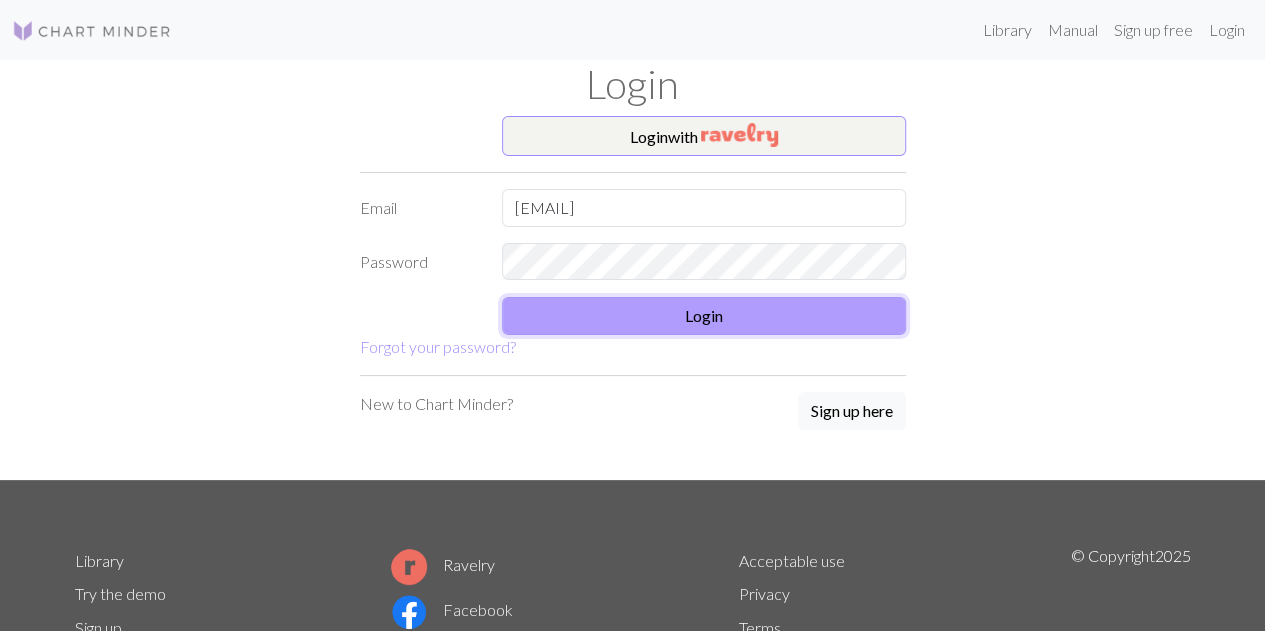 click on "Login" at bounding box center [704, 316] 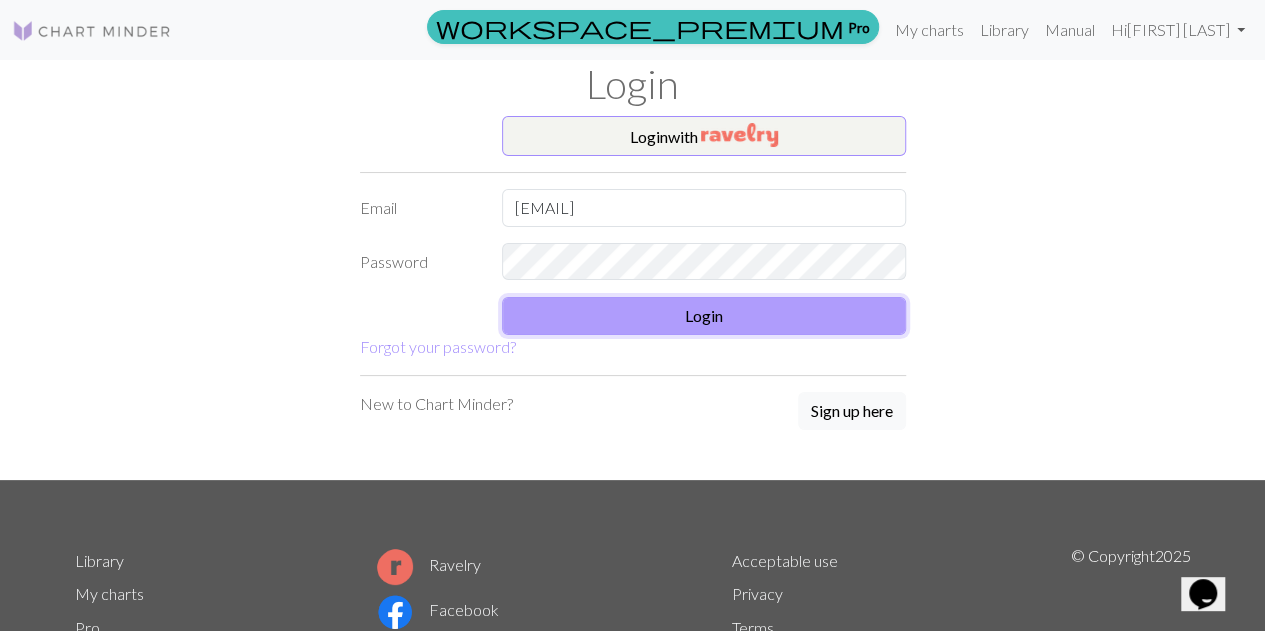 click on "Login" at bounding box center (704, 316) 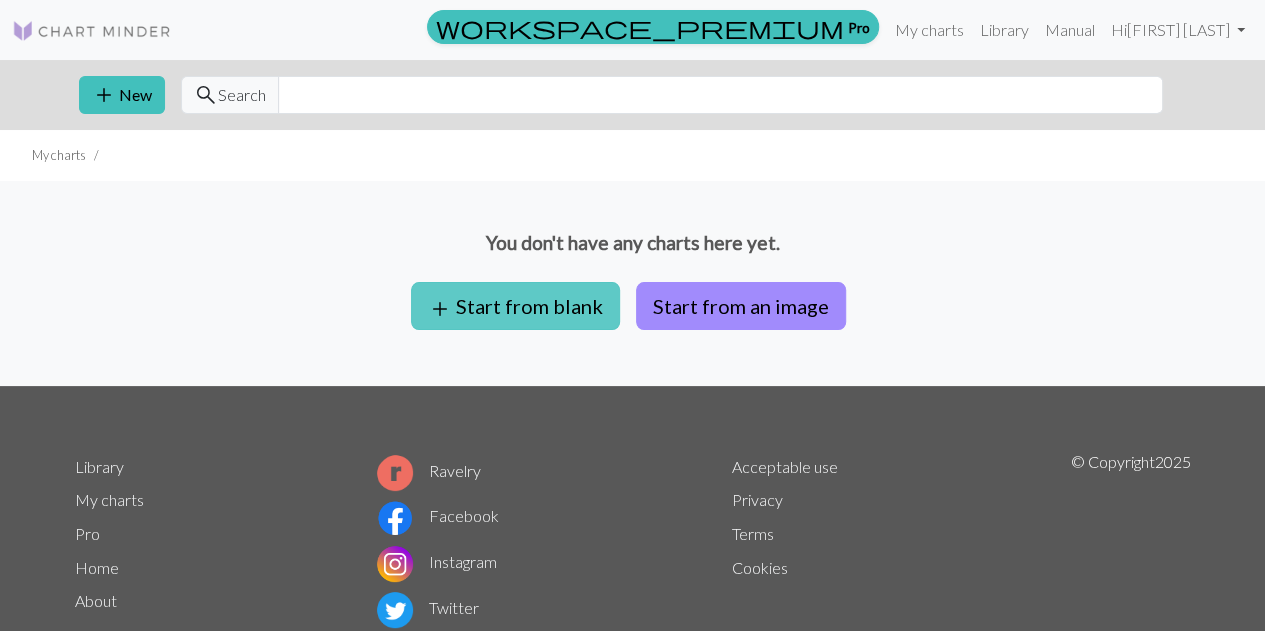 click on "add   Start from blank" at bounding box center [515, 306] 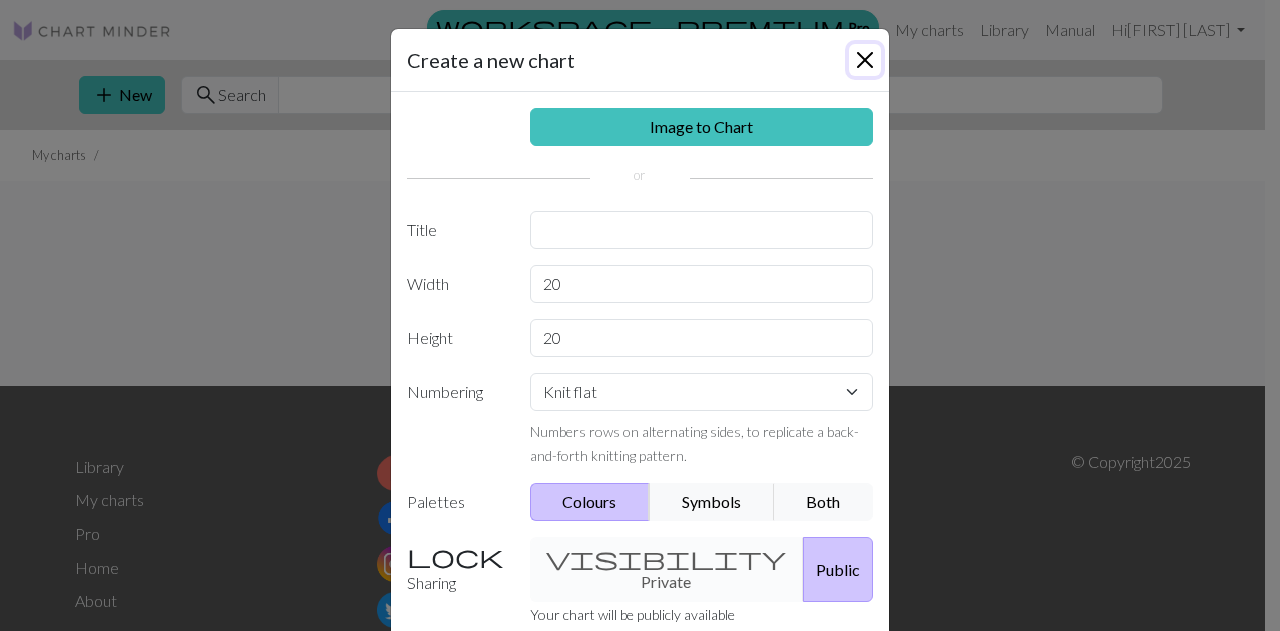 click at bounding box center (865, 60) 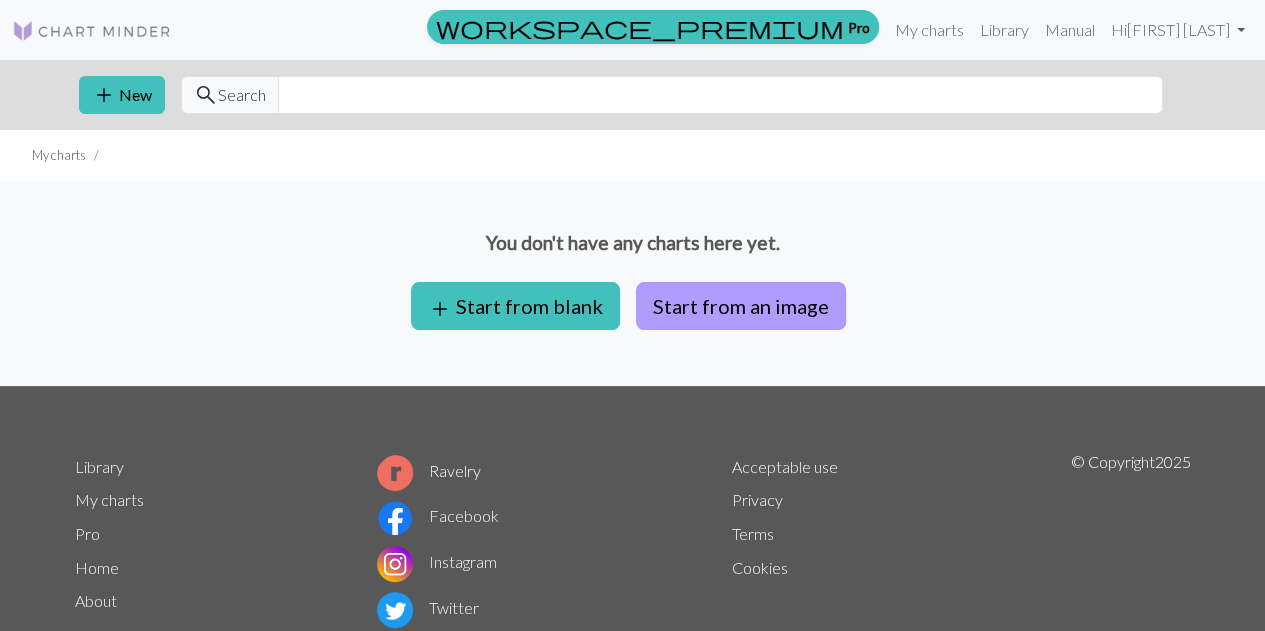 click on "Start from an image" at bounding box center (741, 306) 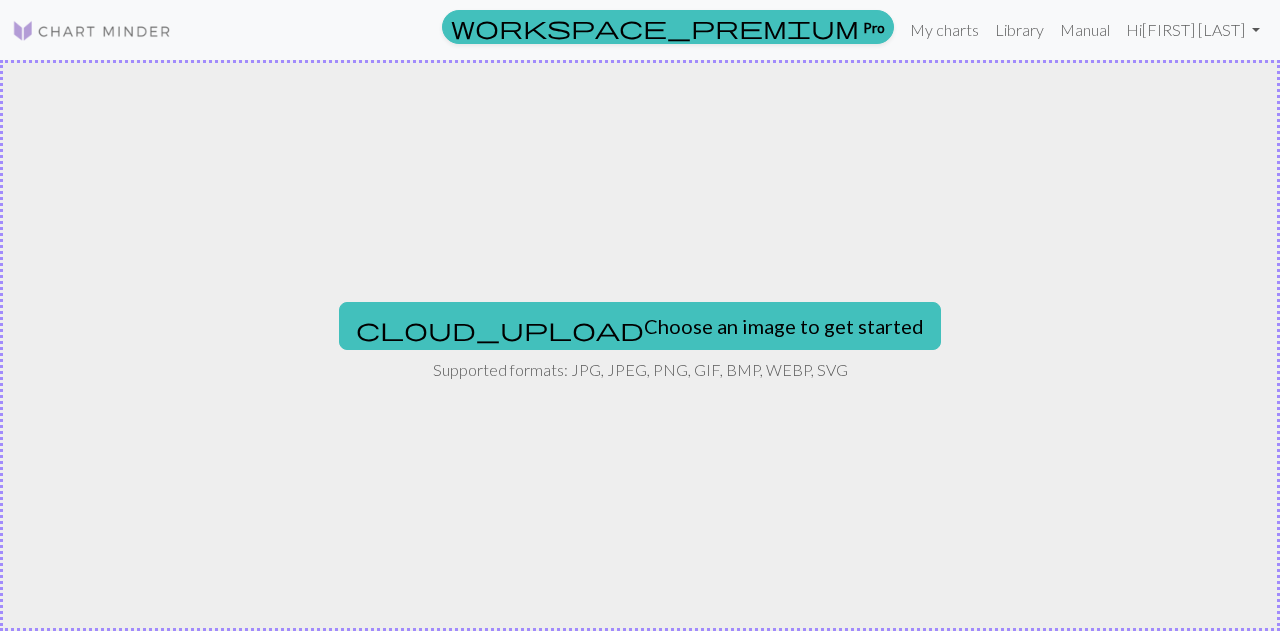 click on "cloud_upload  Choose an image to get started" at bounding box center (640, 326) 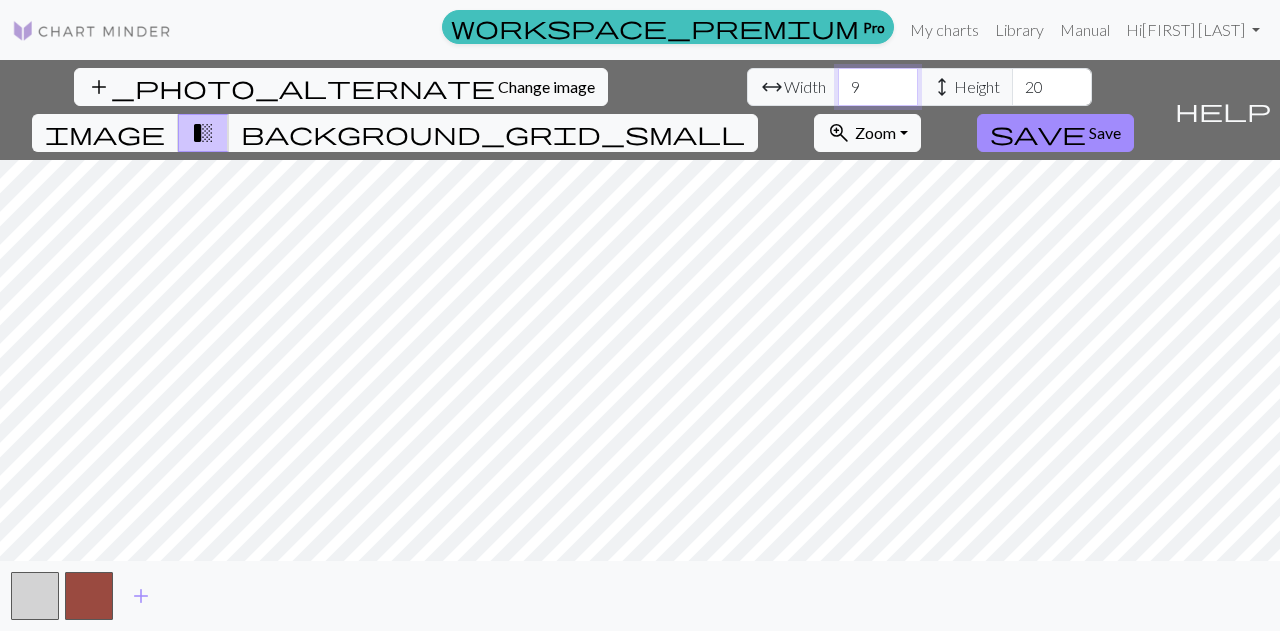click on "9" at bounding box center [878, 87] 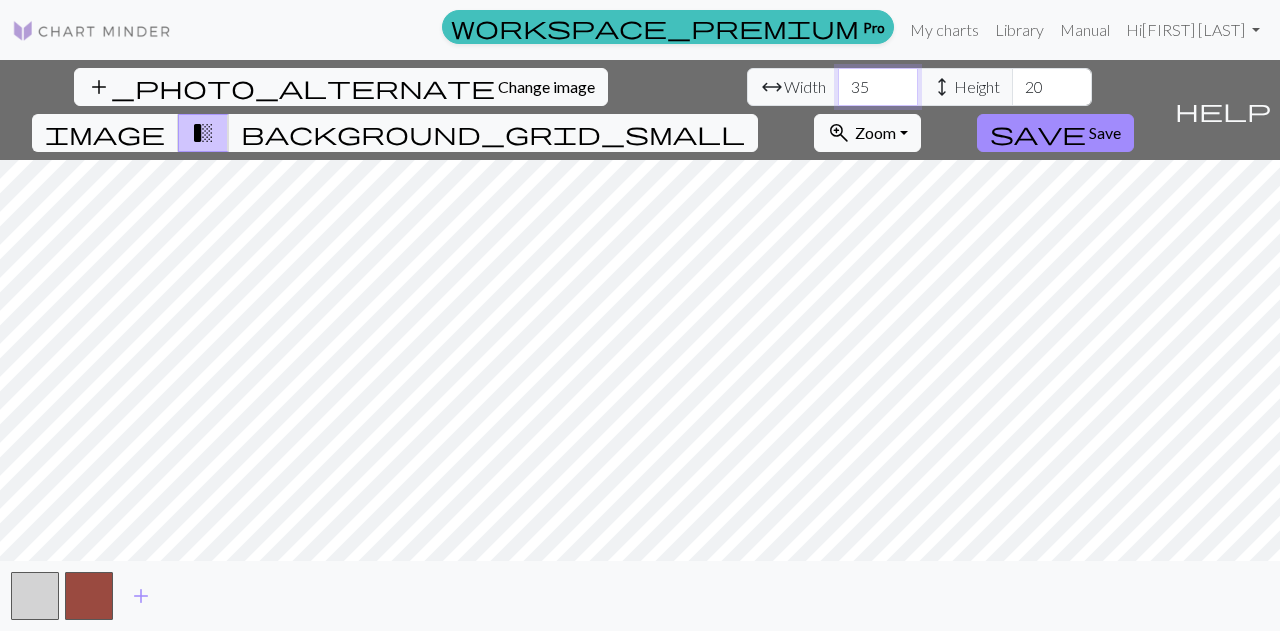 type on "35" 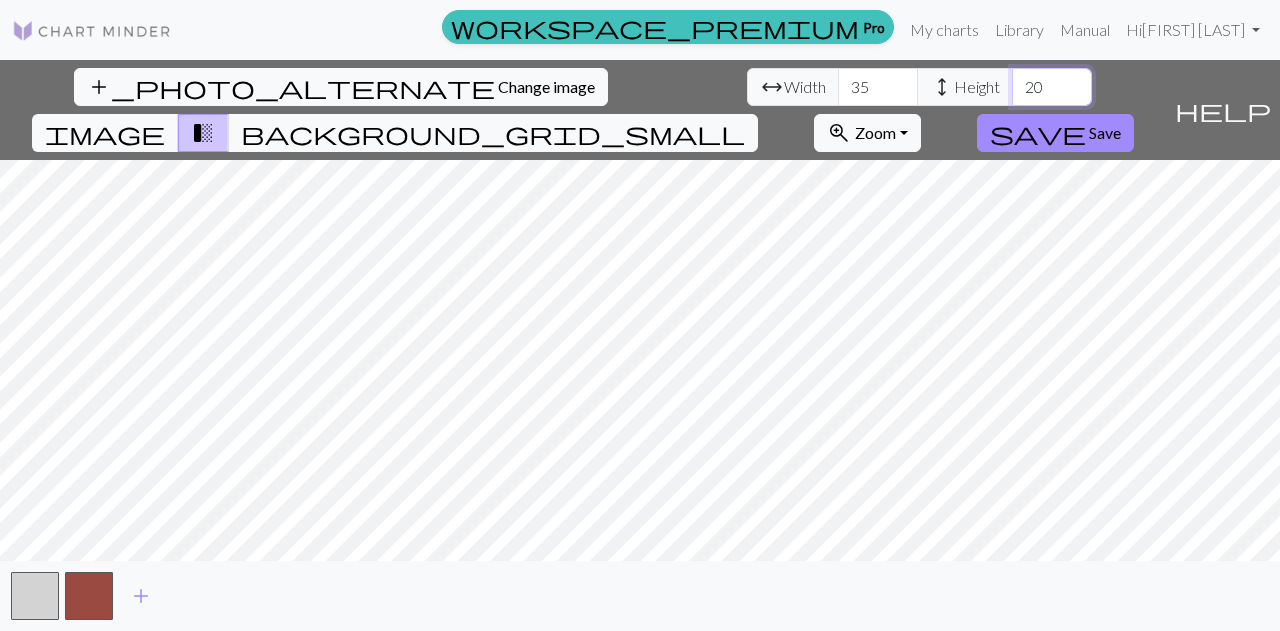 click on "20" at bounding box center (1052, 87) 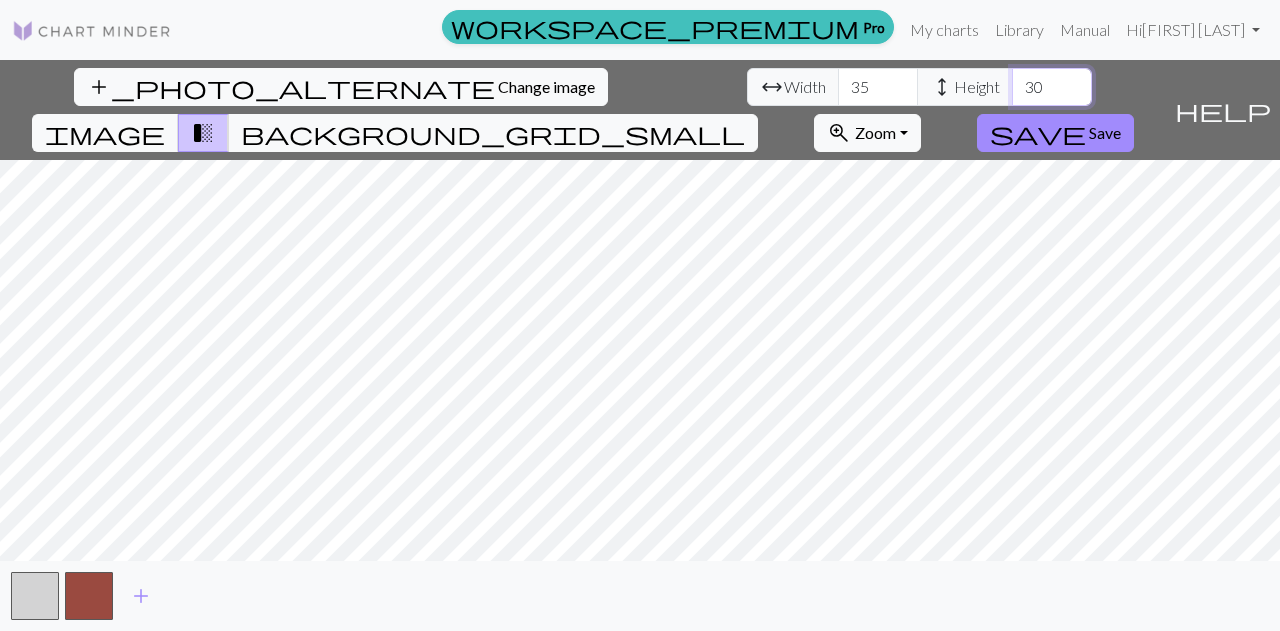 type on "30" 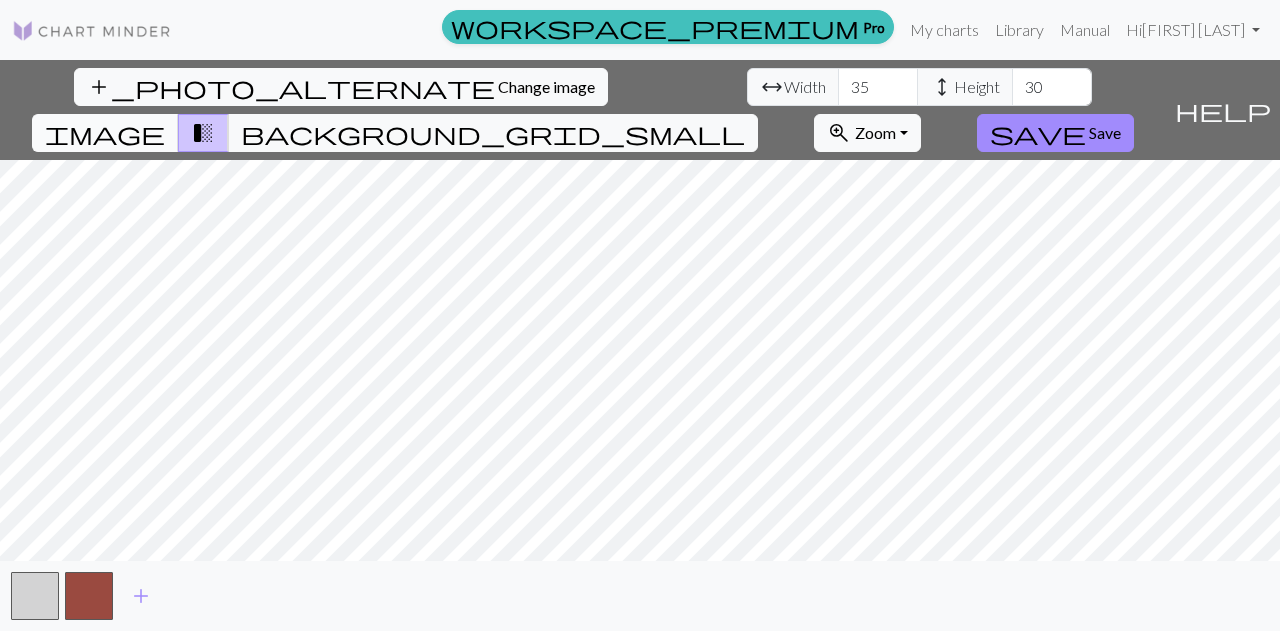 click on "image" at bounding box center (105, 133) 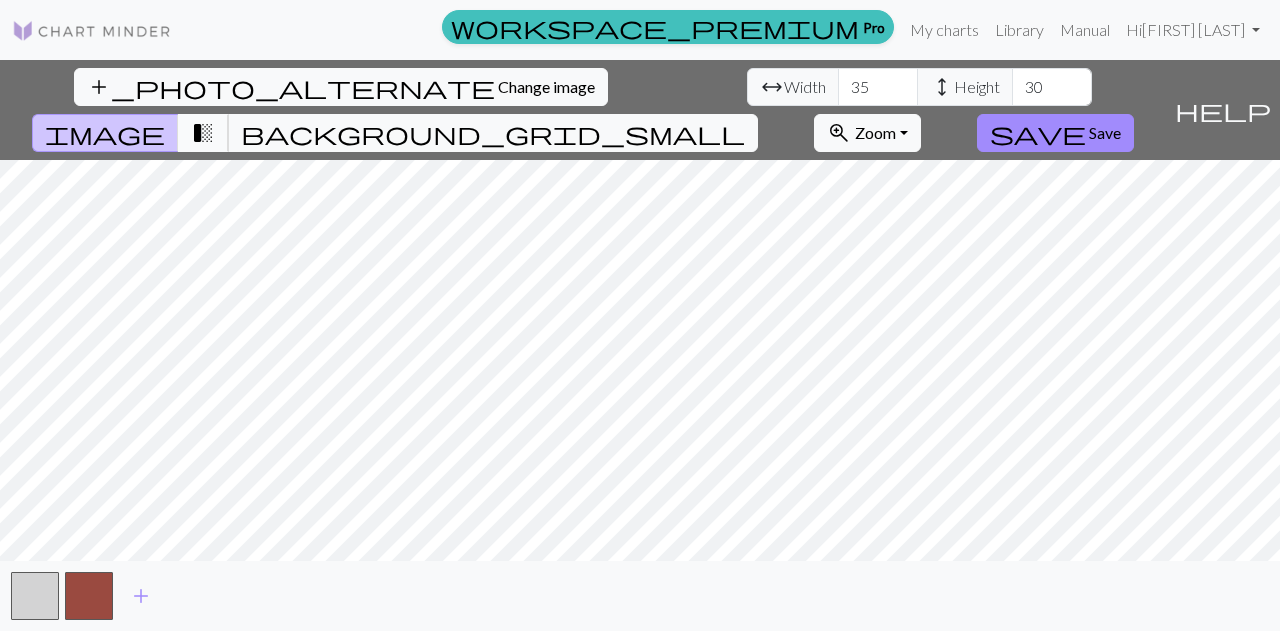 click on "transition_fade" at bounding box center (203, 133) 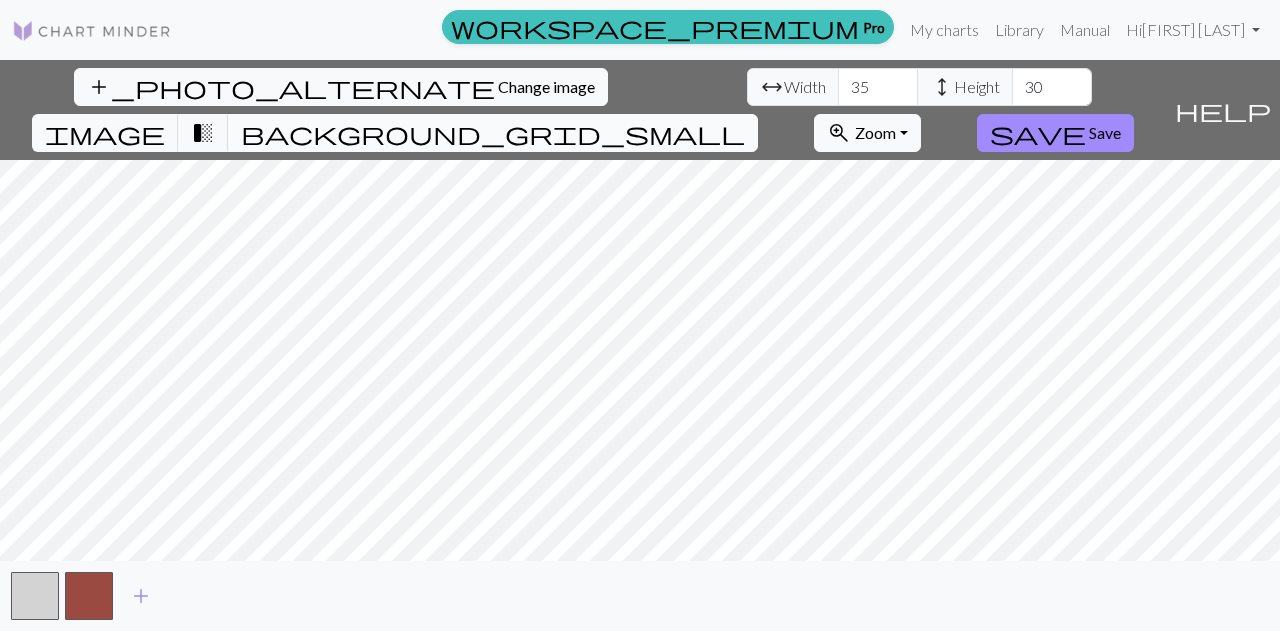 click on "background_grid_small" at bounding box center [493, 133] 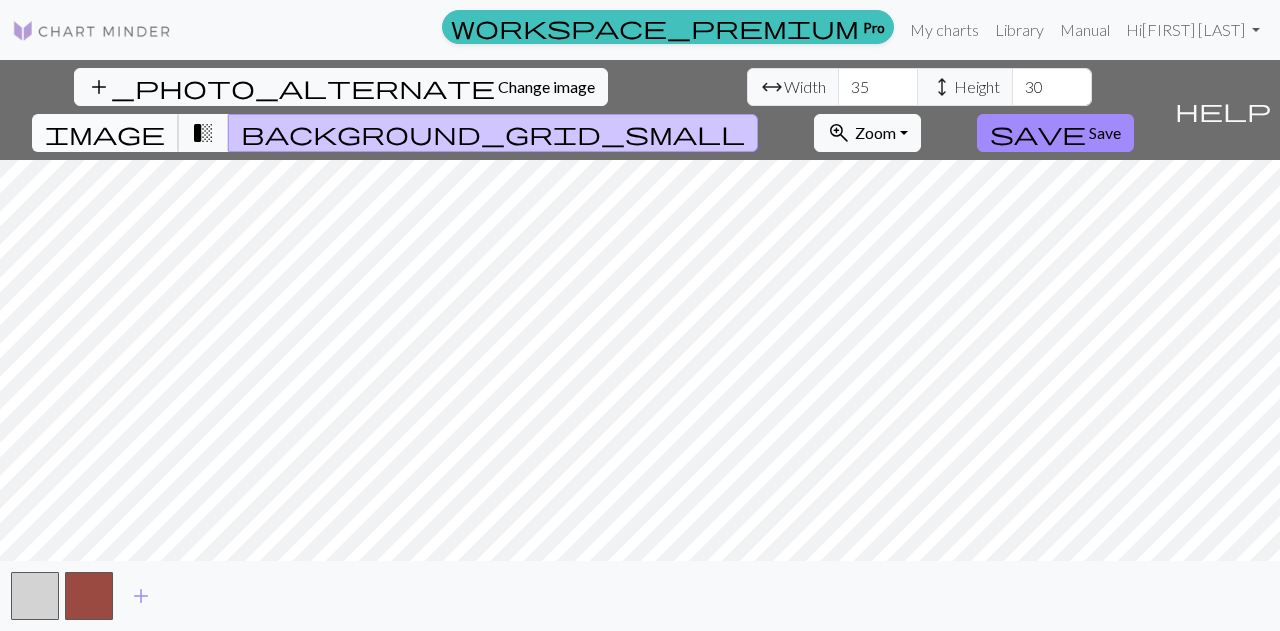 click on "image" at bounding box center (105, 133) 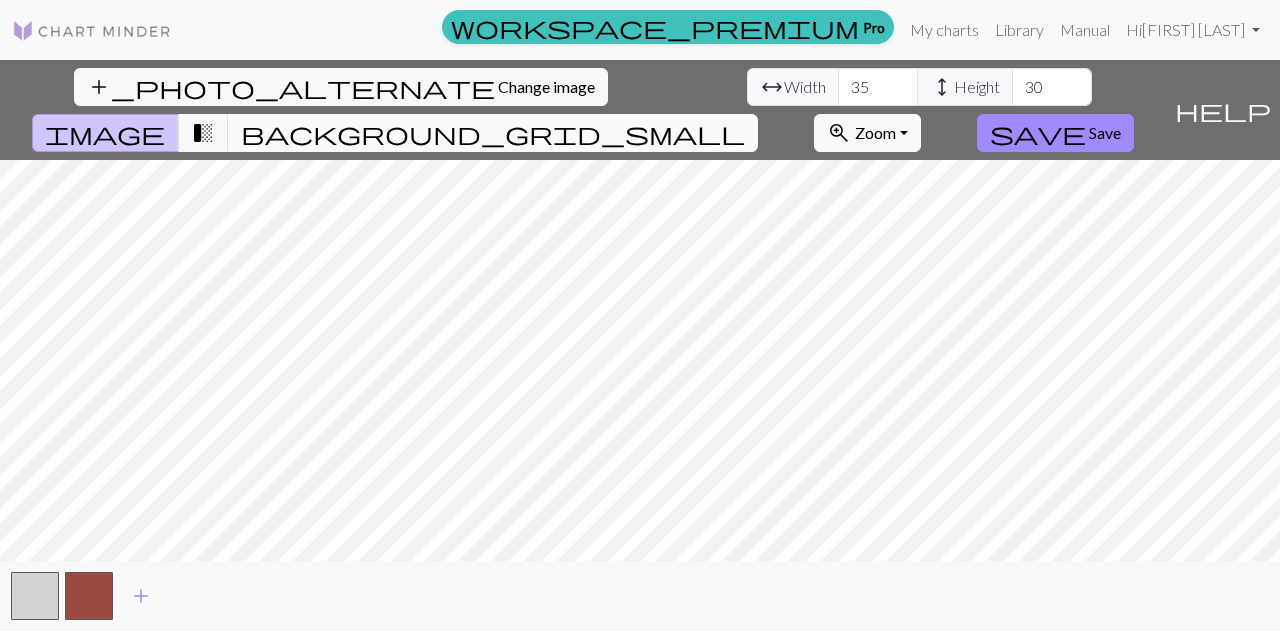 click on "background_grid_small" at bounding box center [493, 133] 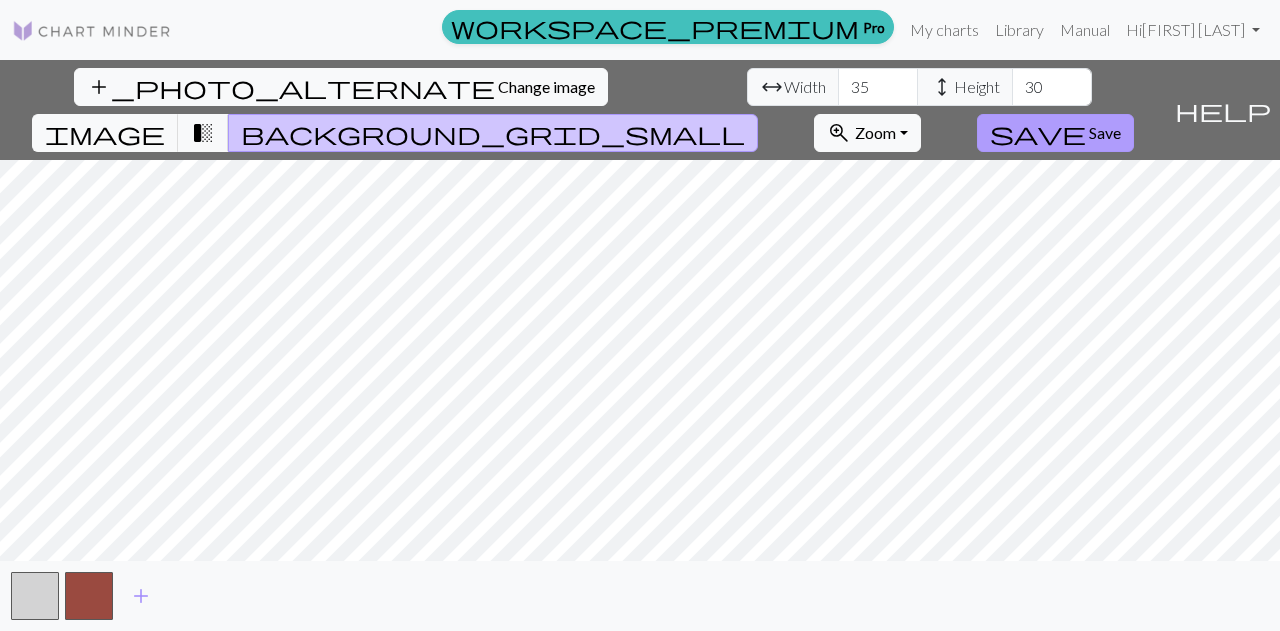 click on "save" at bounding box center (1038, 133) 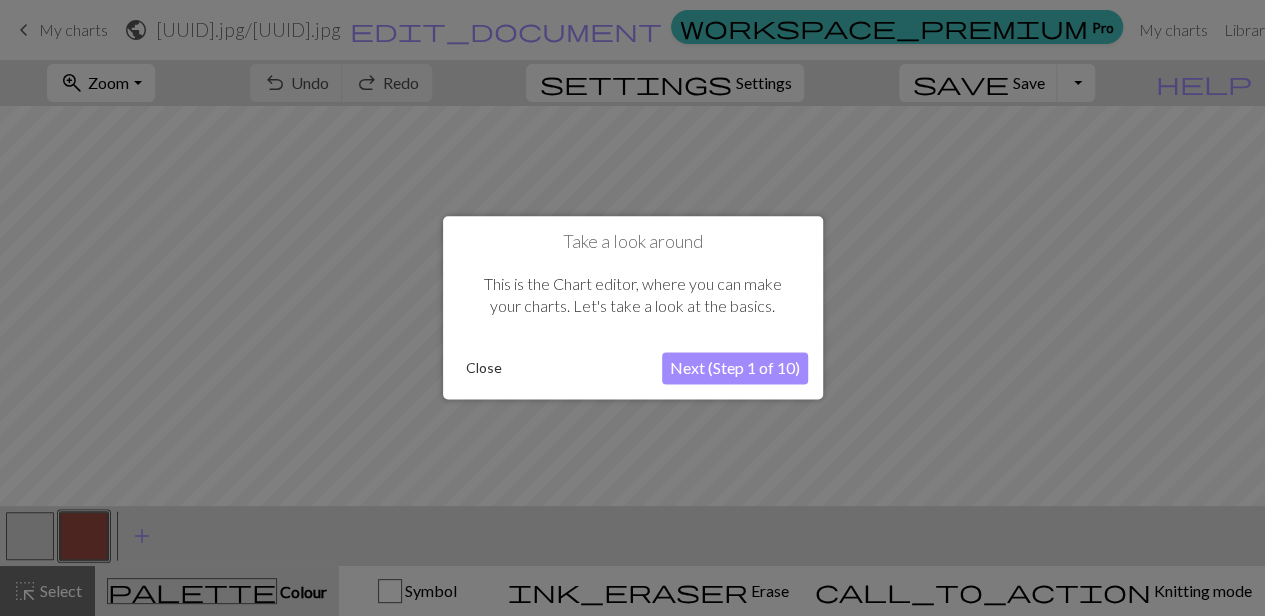 click on "Close" at bounding box center (484, 369) 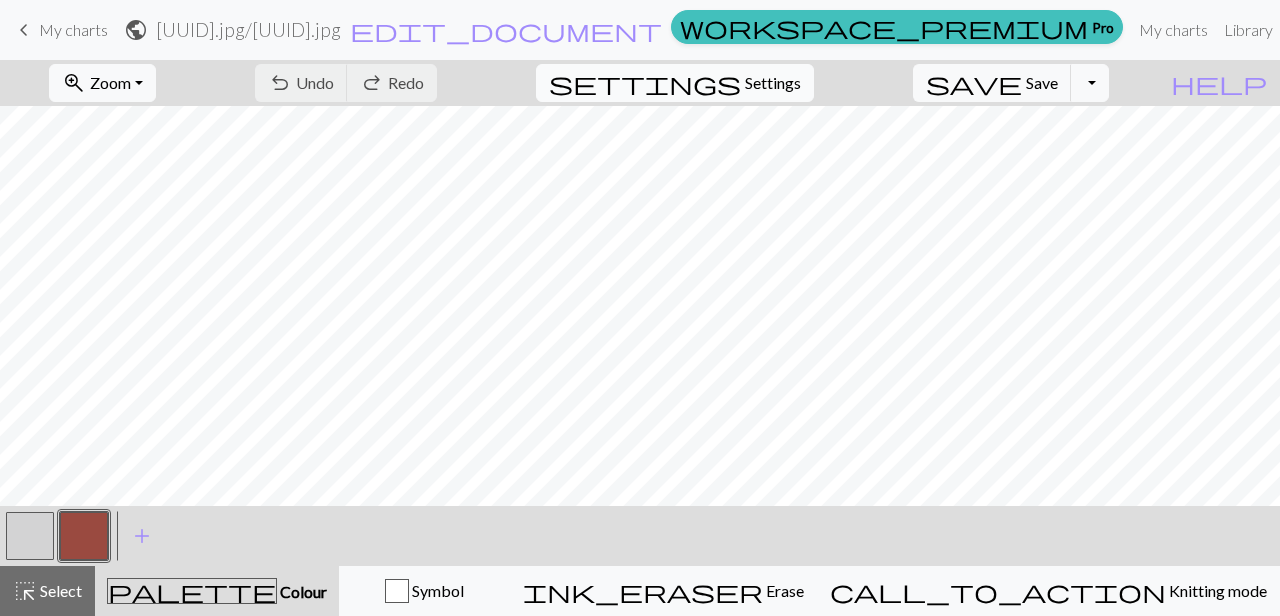 click on "Settings" at bounding box center [773, 83] 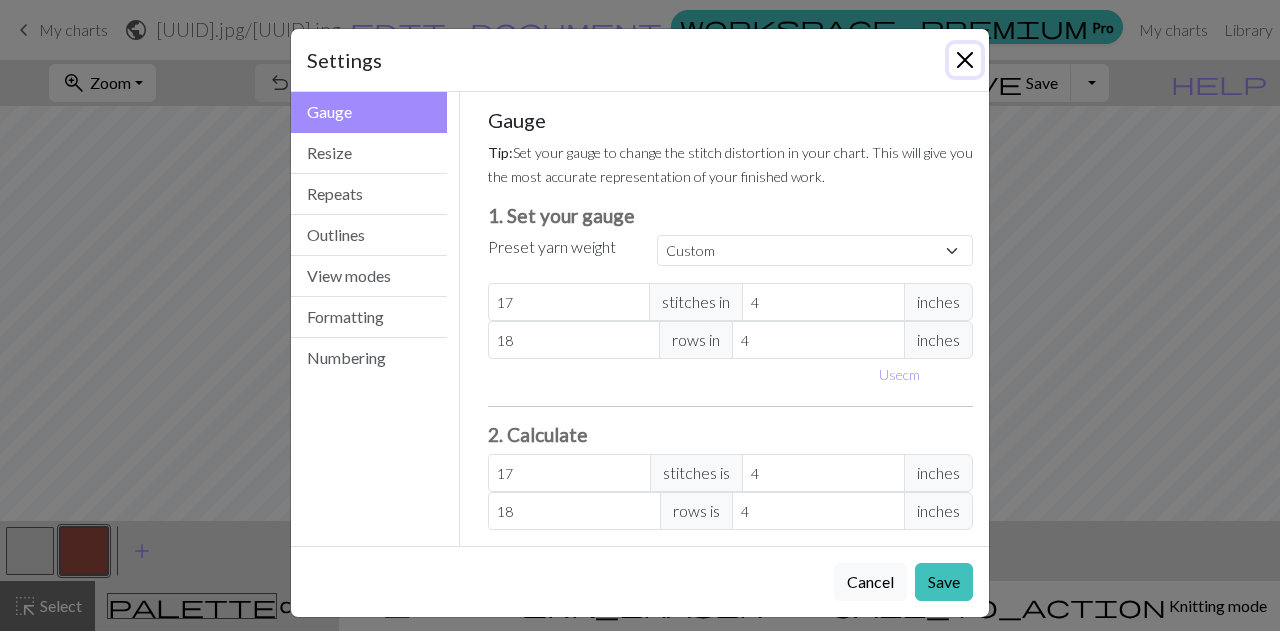 click at bounding box center (965, 60) 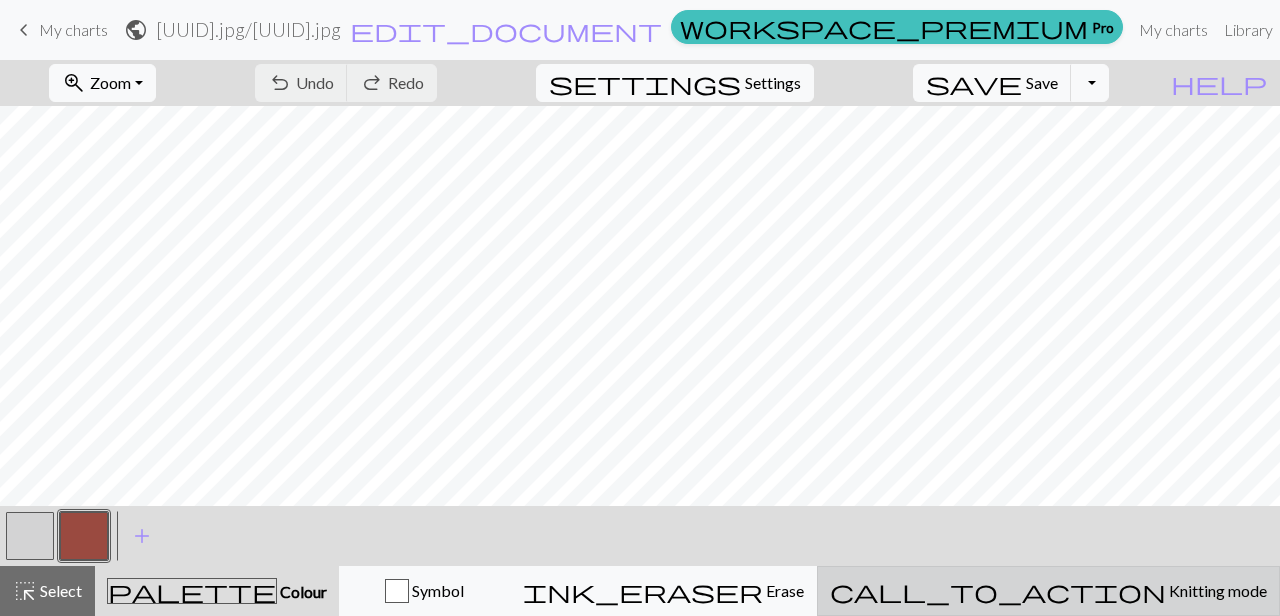 click on "Knitting mode" at bounding box center (1216, 590) 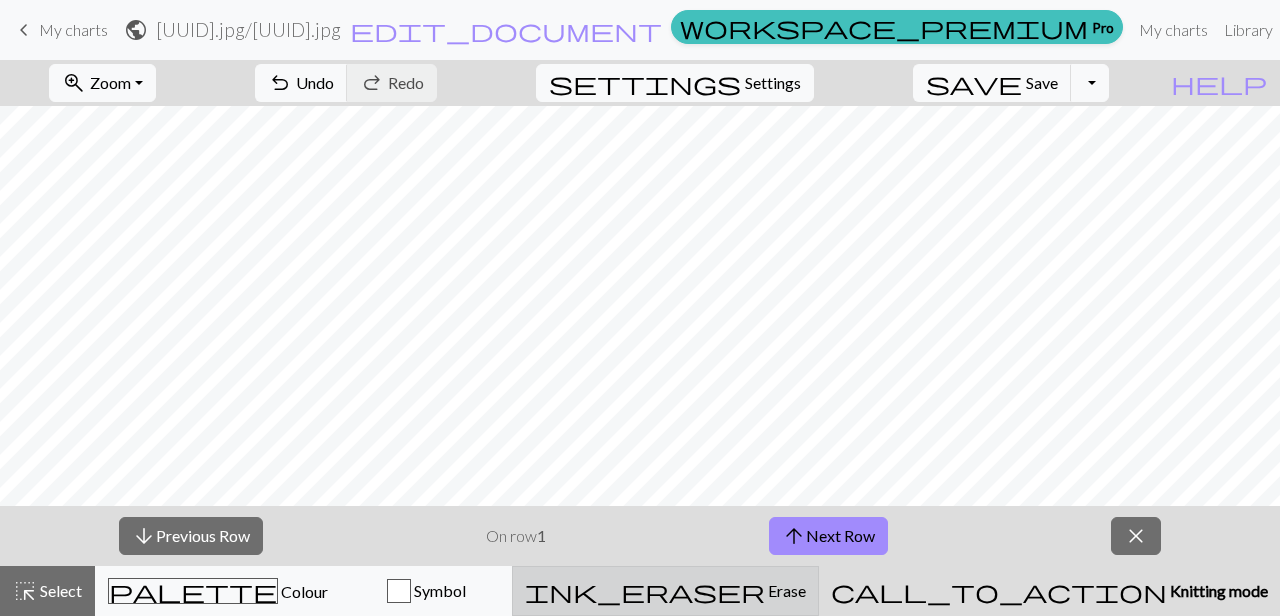 click on "ink_eraser" at bounding box center (645, 591) 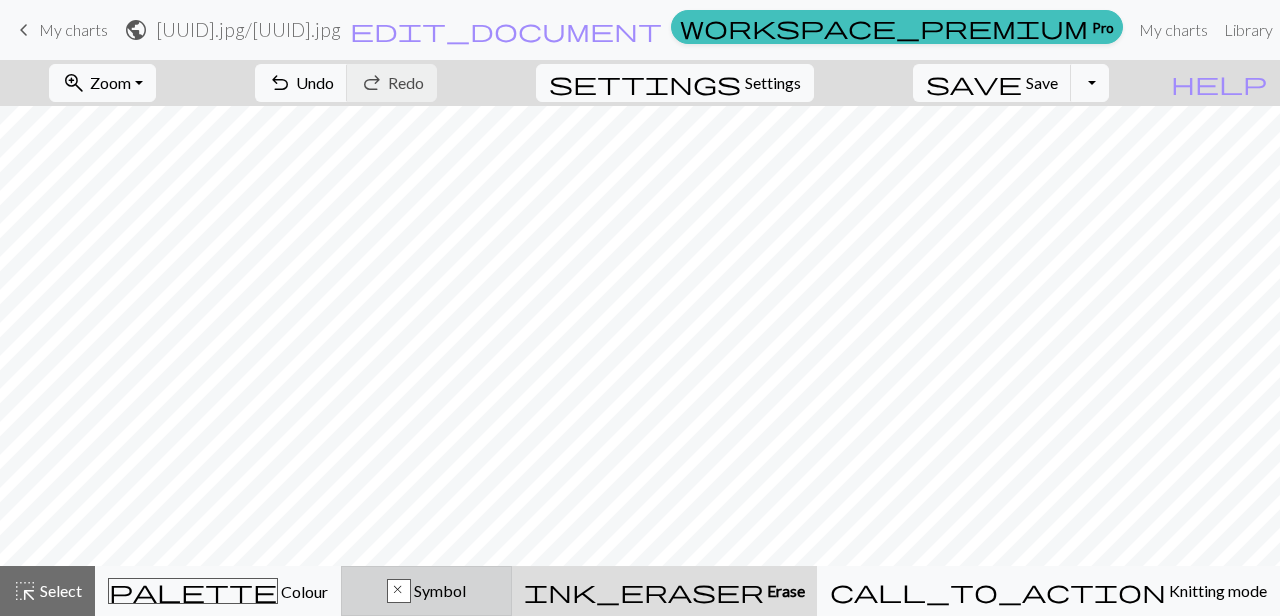 click on "x   Symbol" at bounding box center [426, 591] 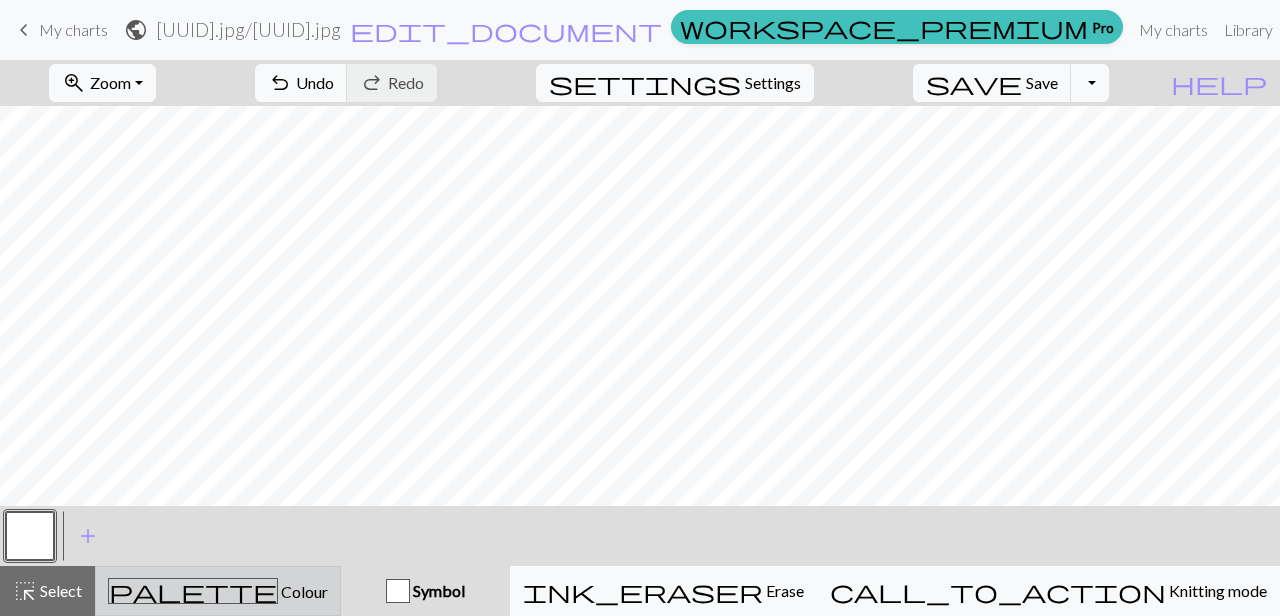 click on "palette   Colour   Colour" at bounding box center [218, 591] 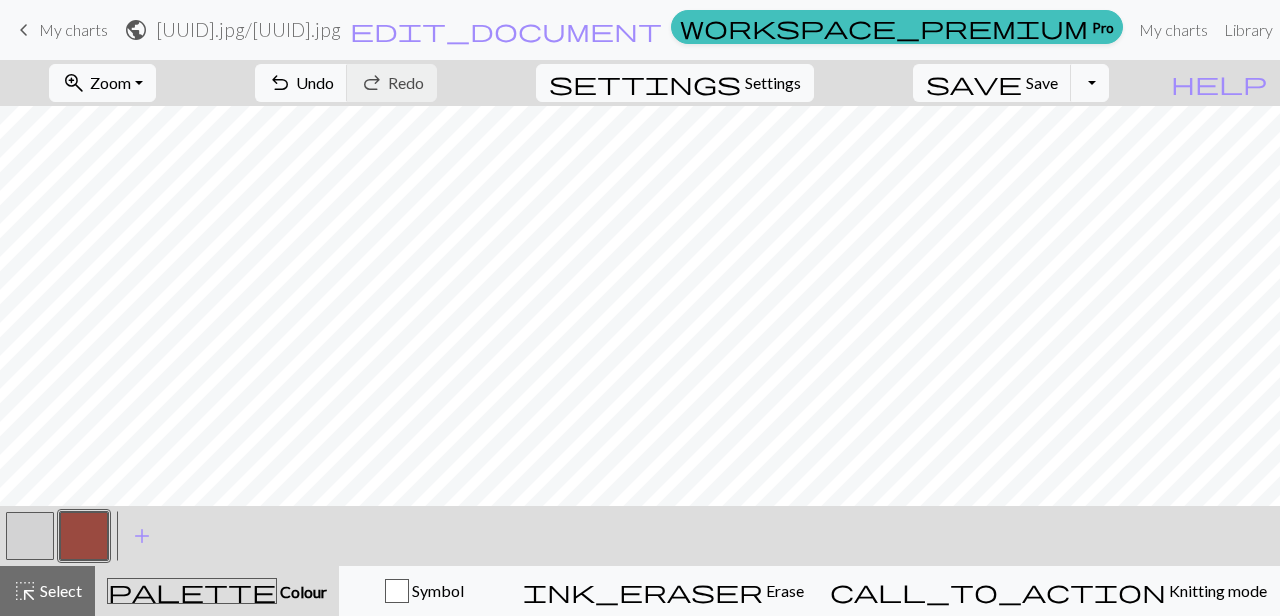 click on "Colour" at bounding box center [302, 591] 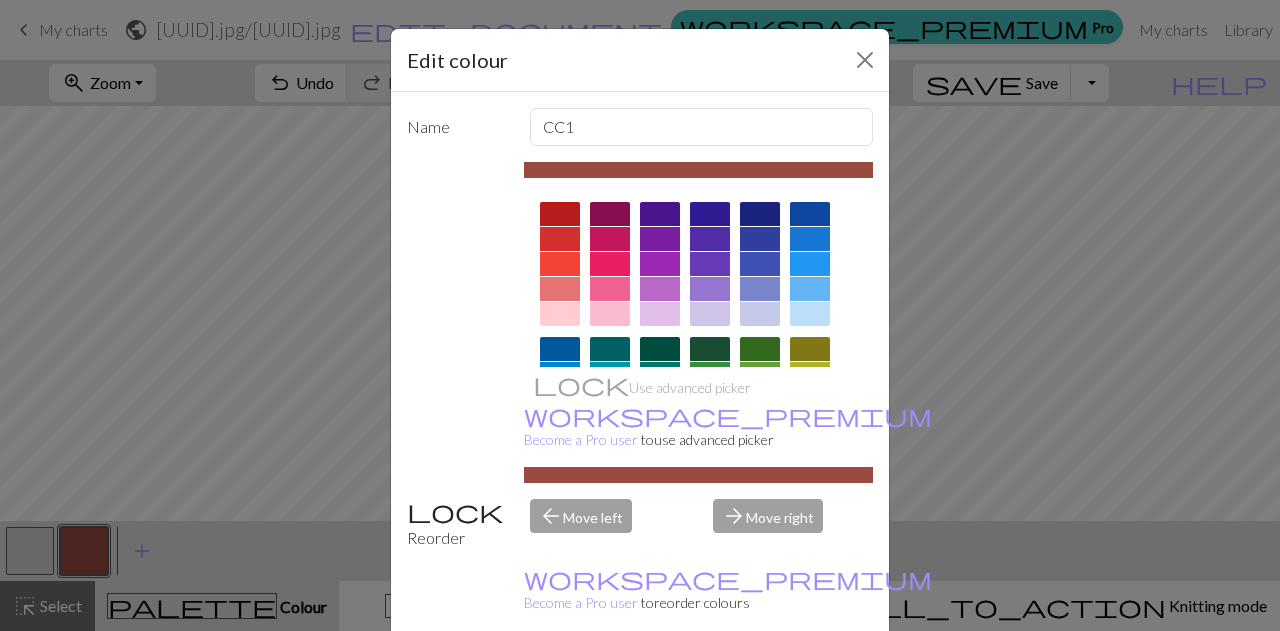 click at bounding box center (560, 214) 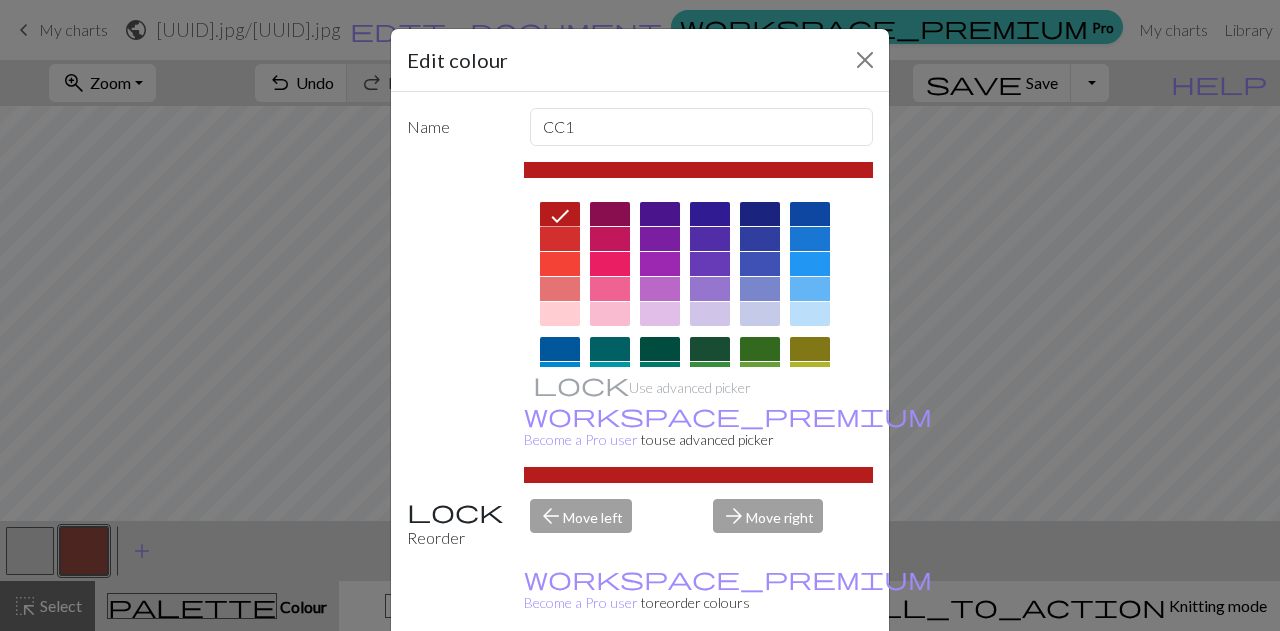 click on "Done" at bounding box center [760, 682] 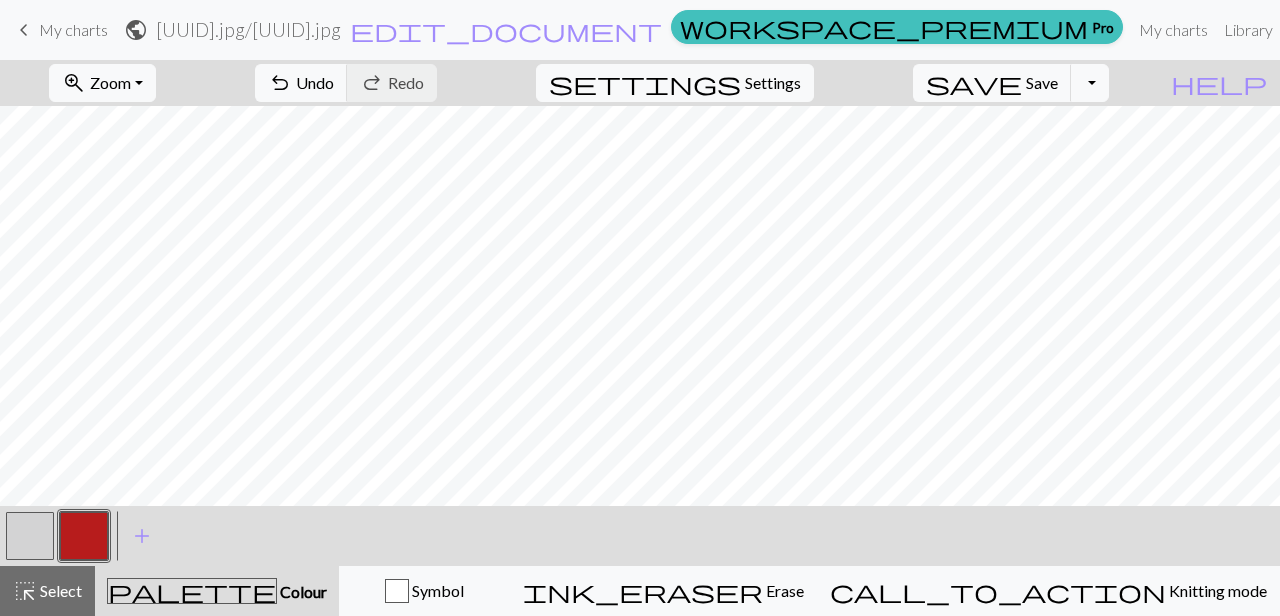 click at bounding box center (30, 536) 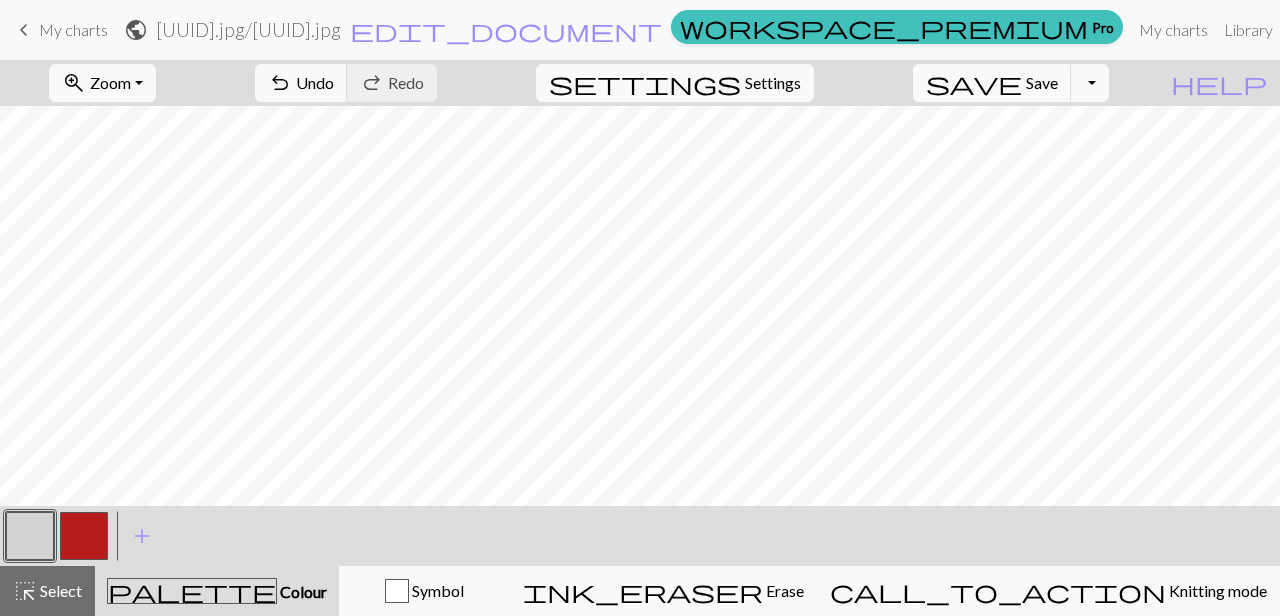 click at bounding box center [30, 536] 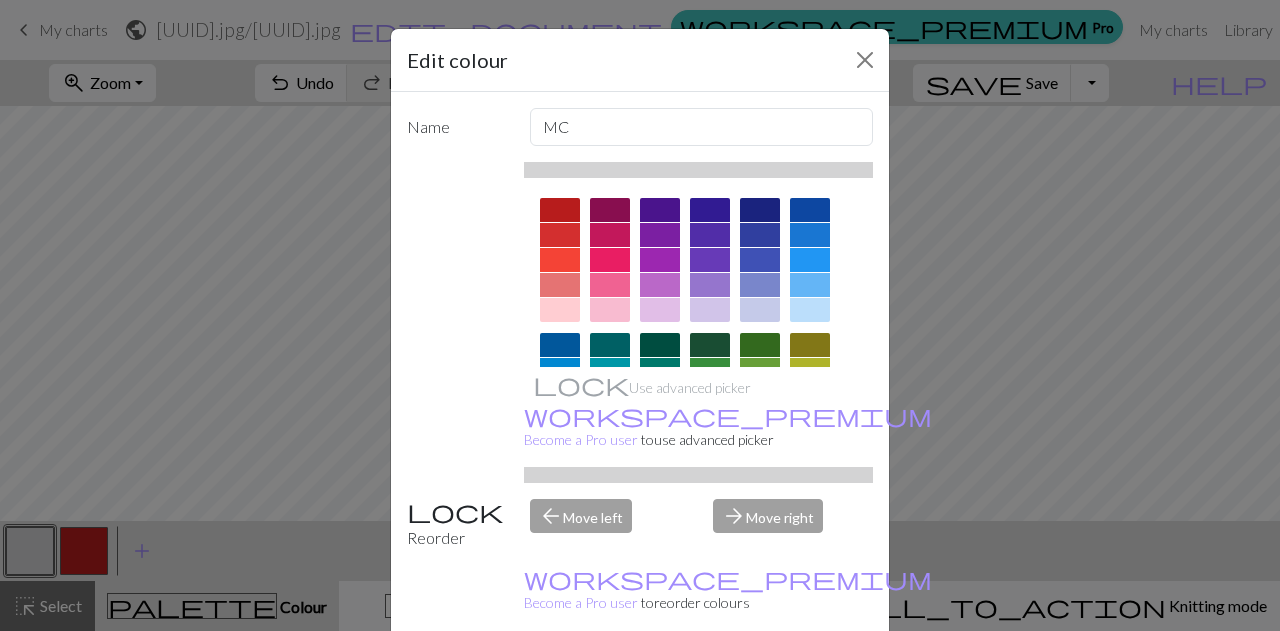 scroll, scrollTop: 0, scrollLeft: 0, axis: both 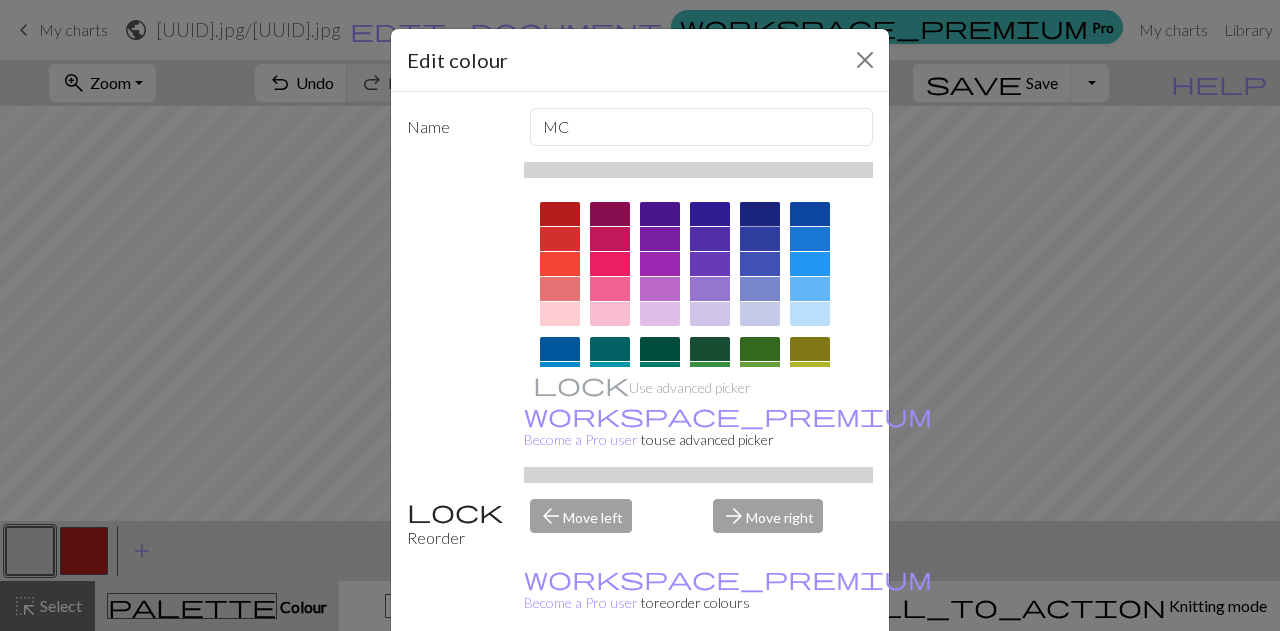 click at bounding box center [760, 214] 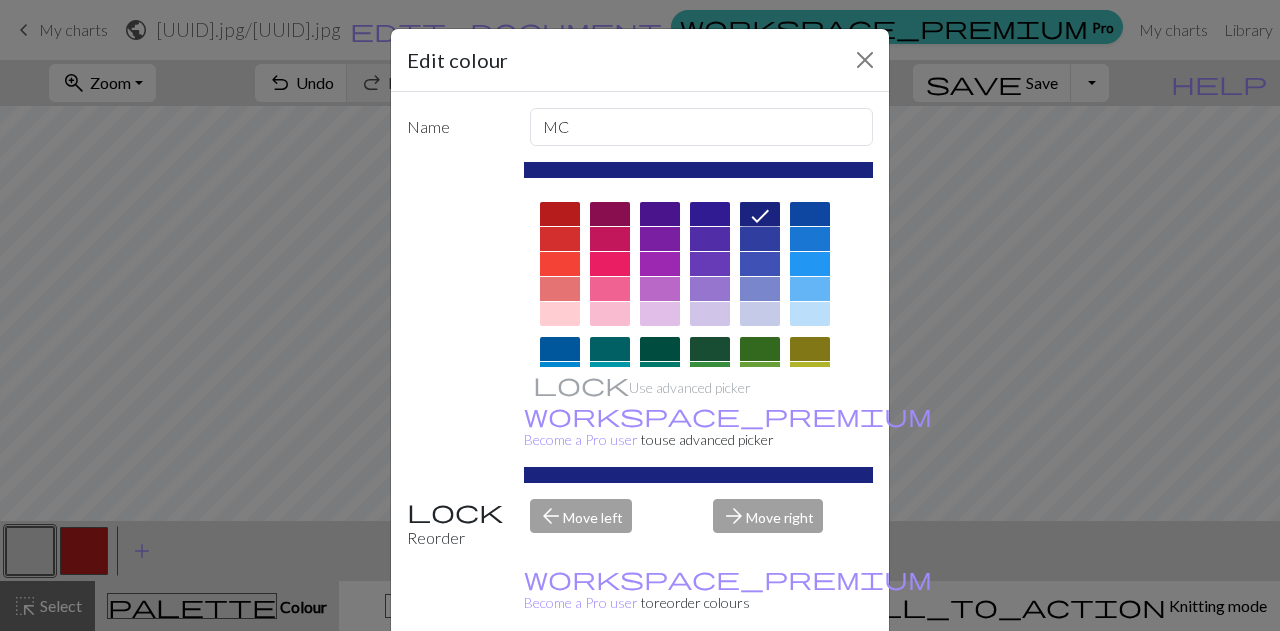 click on "Done" at bounding box center [760, 682] 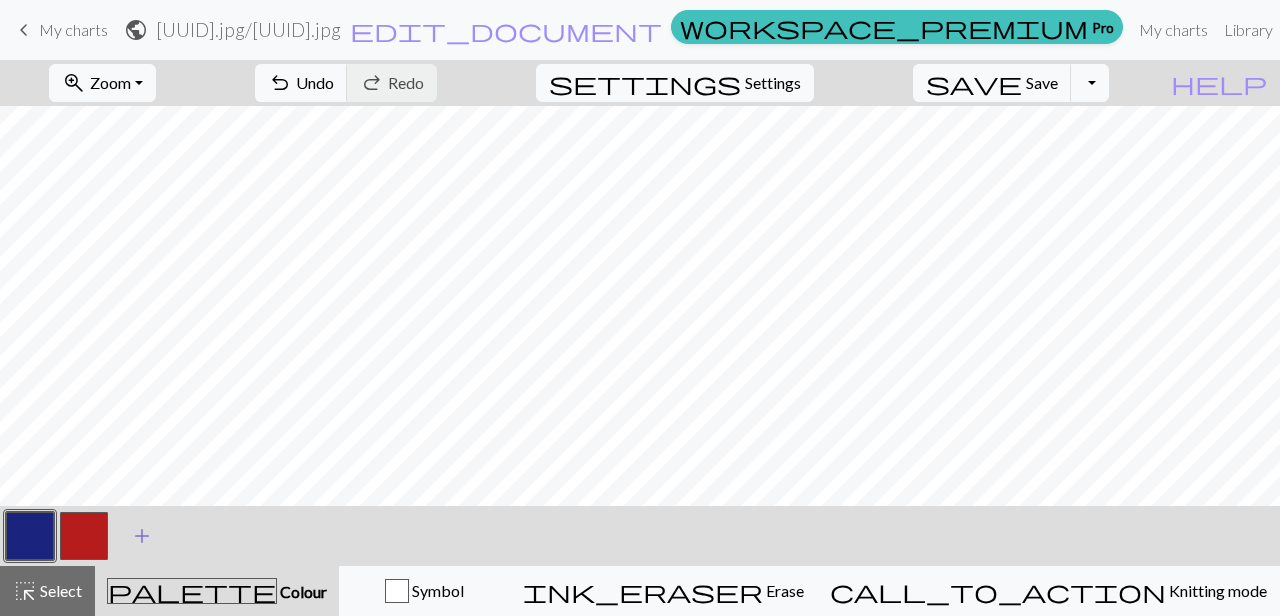 click on "add" at bounding box center [142, 536] 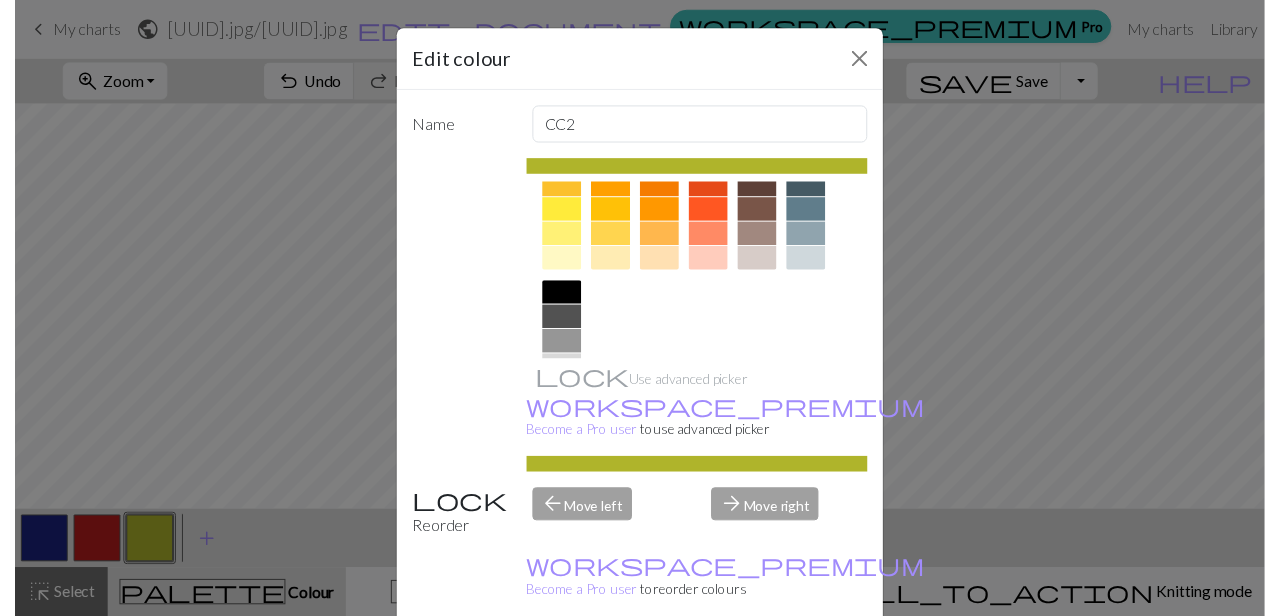 scroll, scrollTop: 386, scrollLeft: 0, axis: vertical 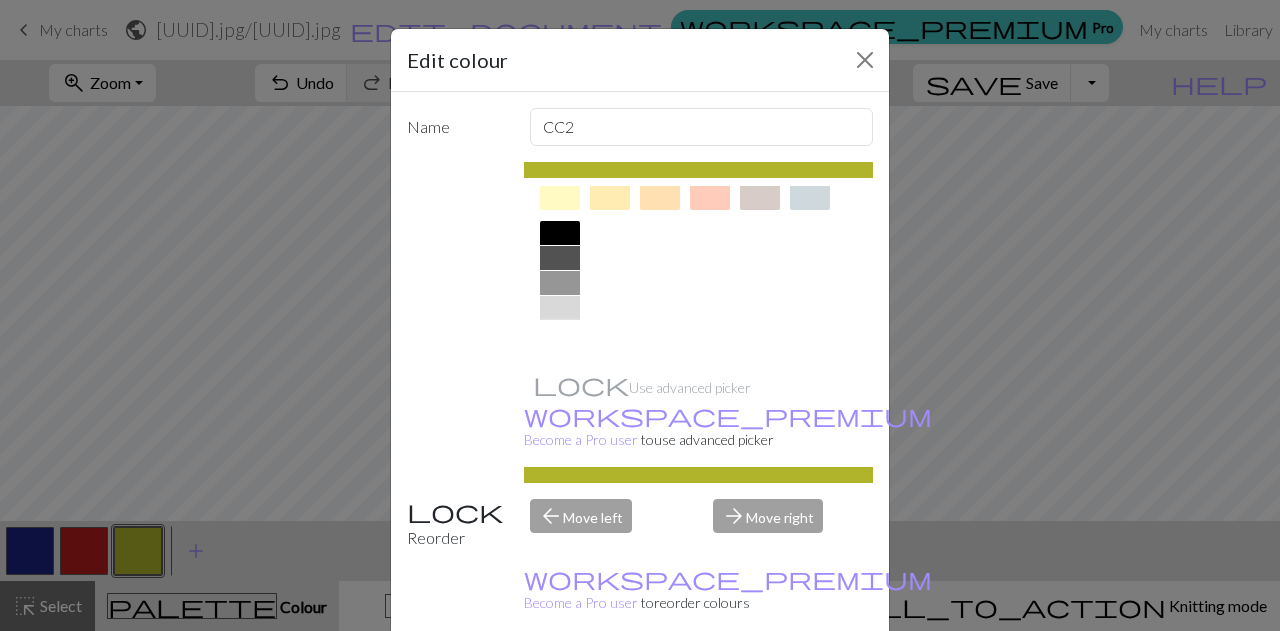 click at bounding box center [560, 333] 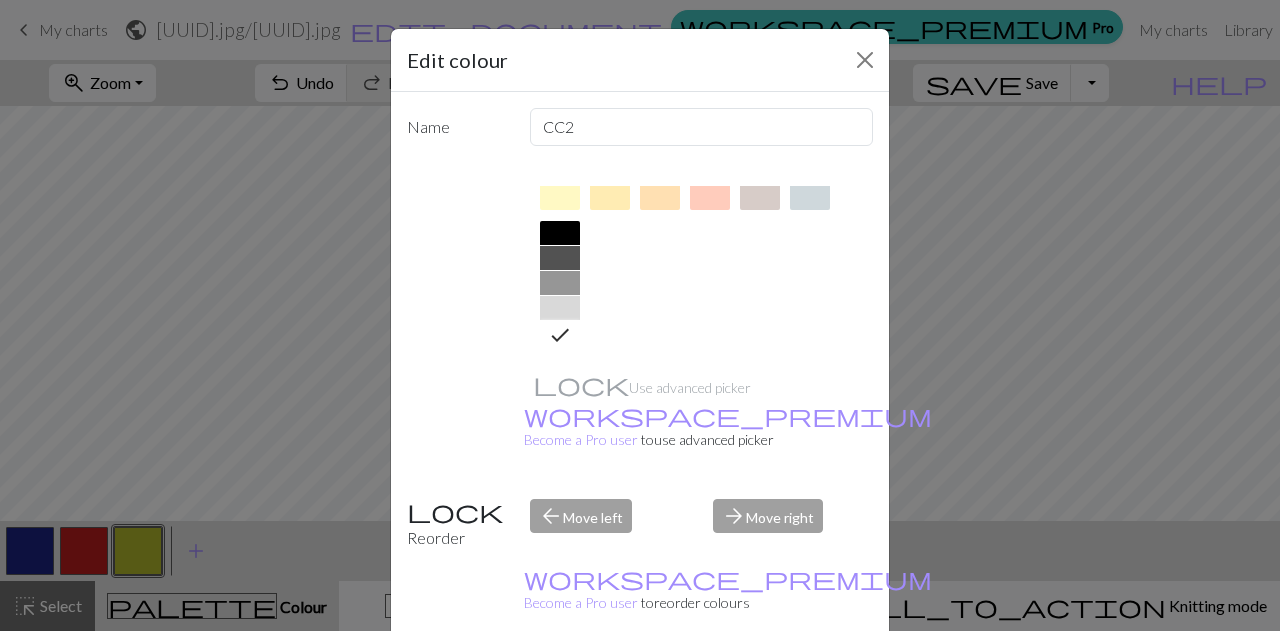 click on "Done" at bounding box center (760, 682) 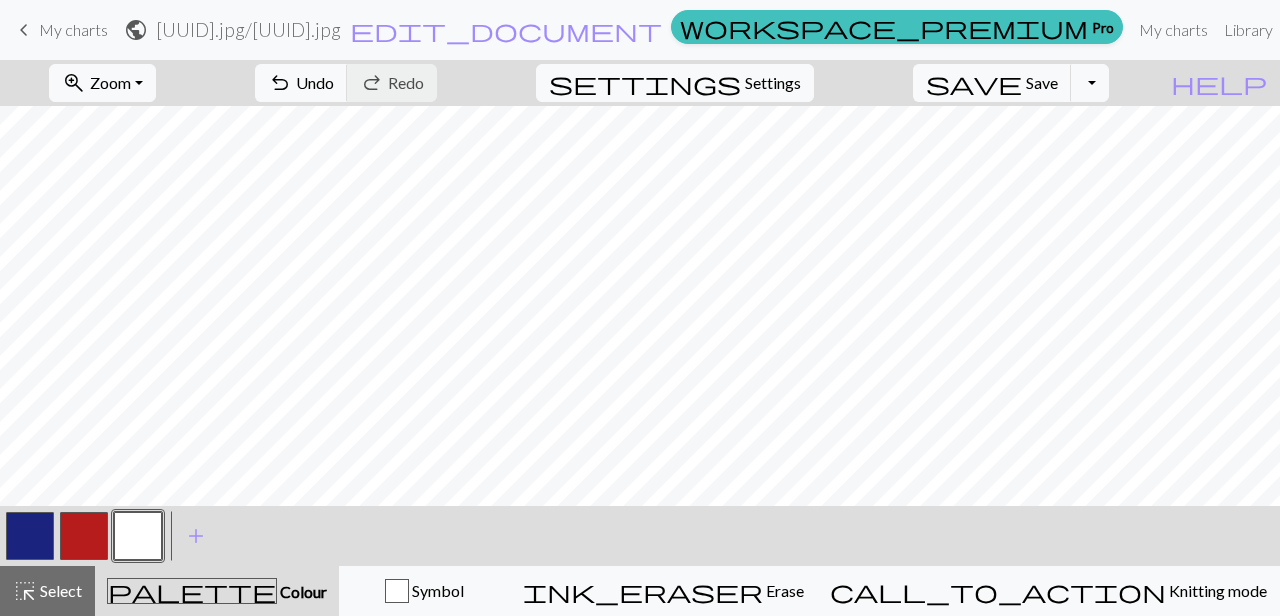 click at bounding box center [84, 536] 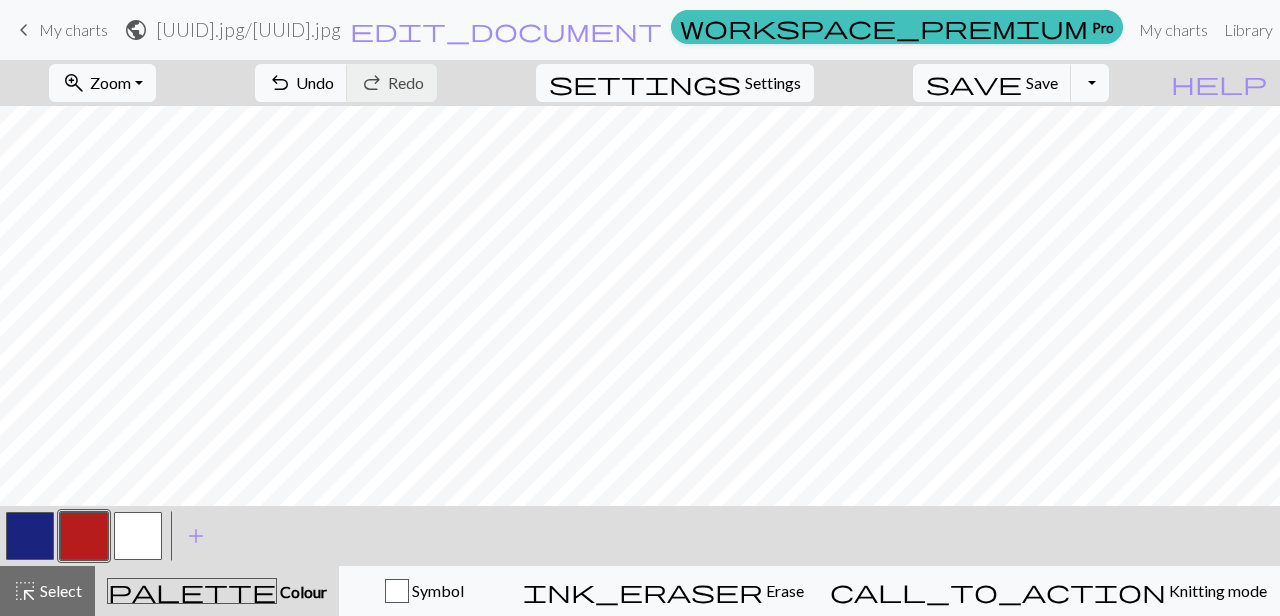 click at bounding box center (84, 536) 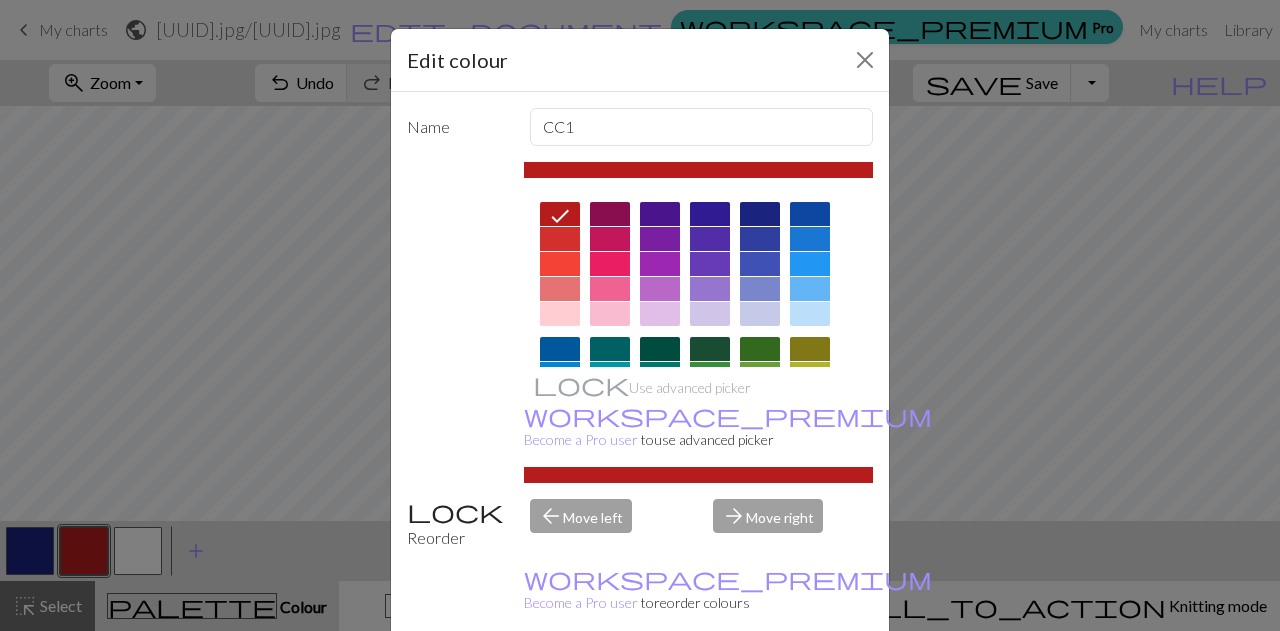click on "Done" at bounding box center (760, 682) 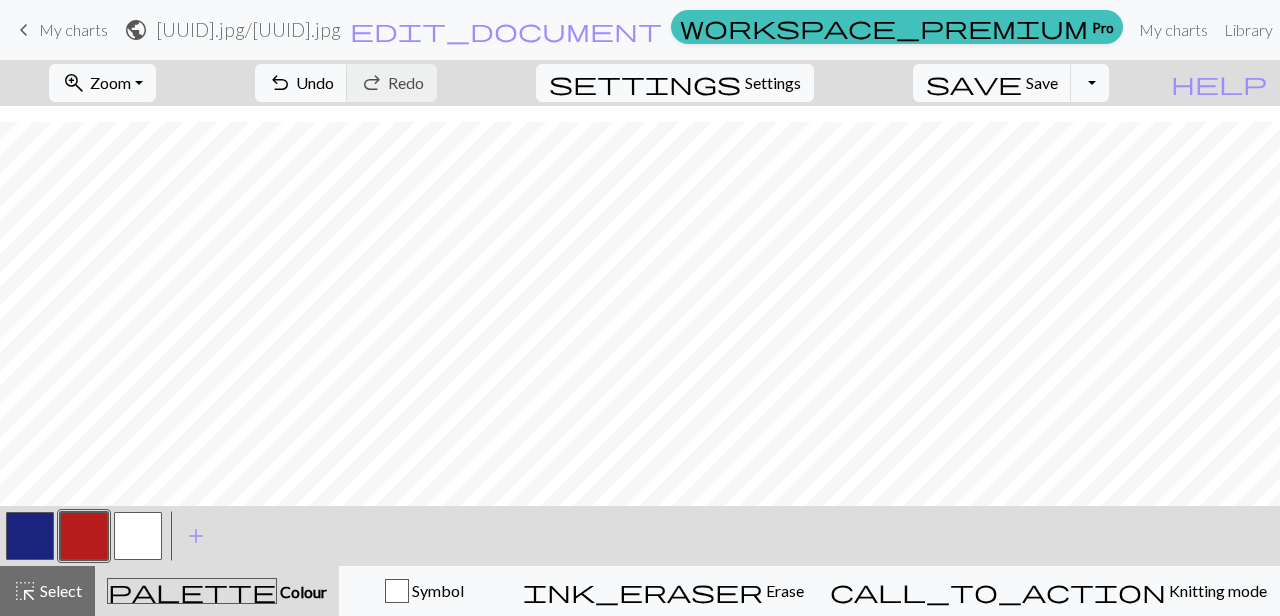 scroll, scrollTop: 261, scrollLeft: 0, axis: vertical 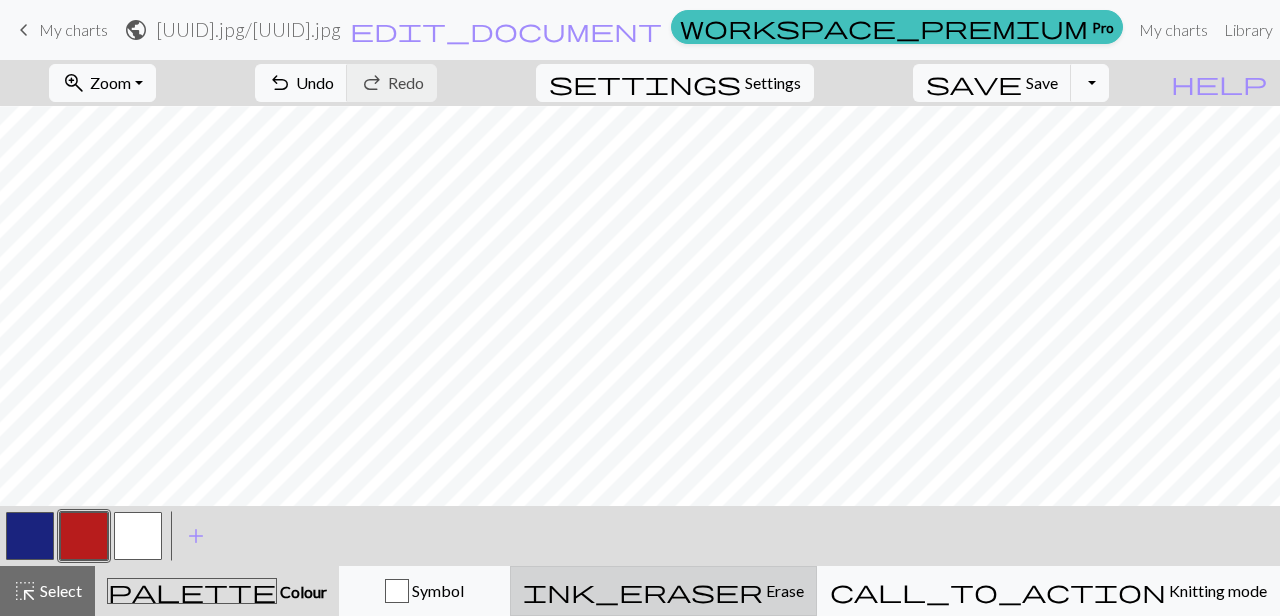 click on "ink_eraser   Erase   Erase" at bounding box center (663, 591) 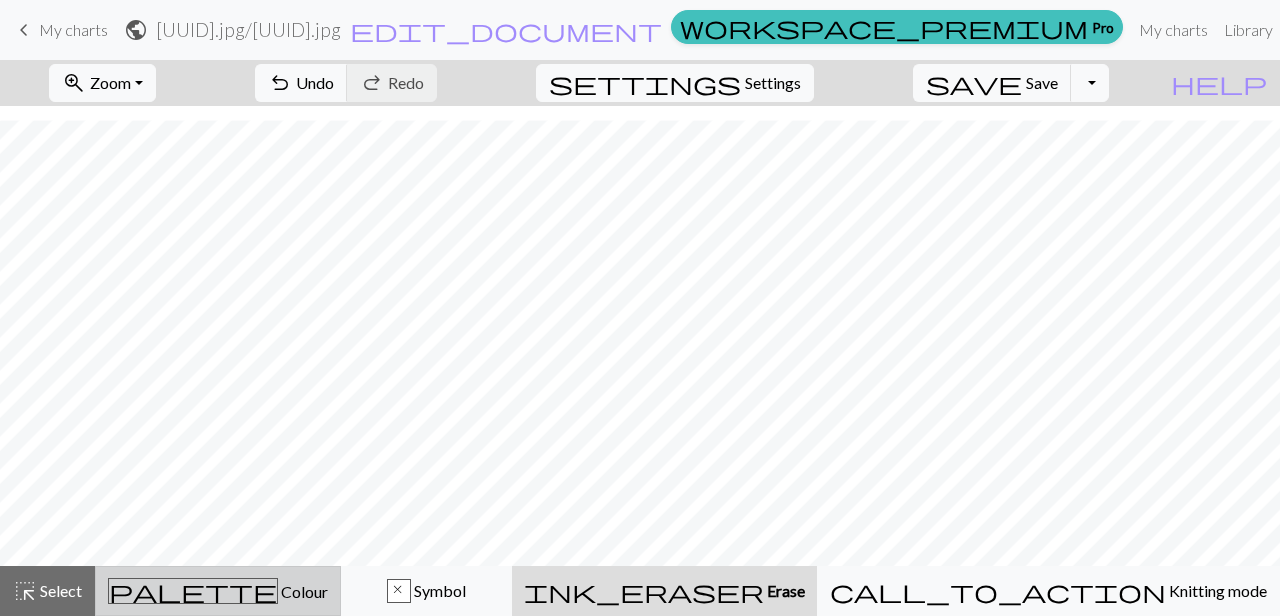 click on "Colour" at bounding box center (303, 591) 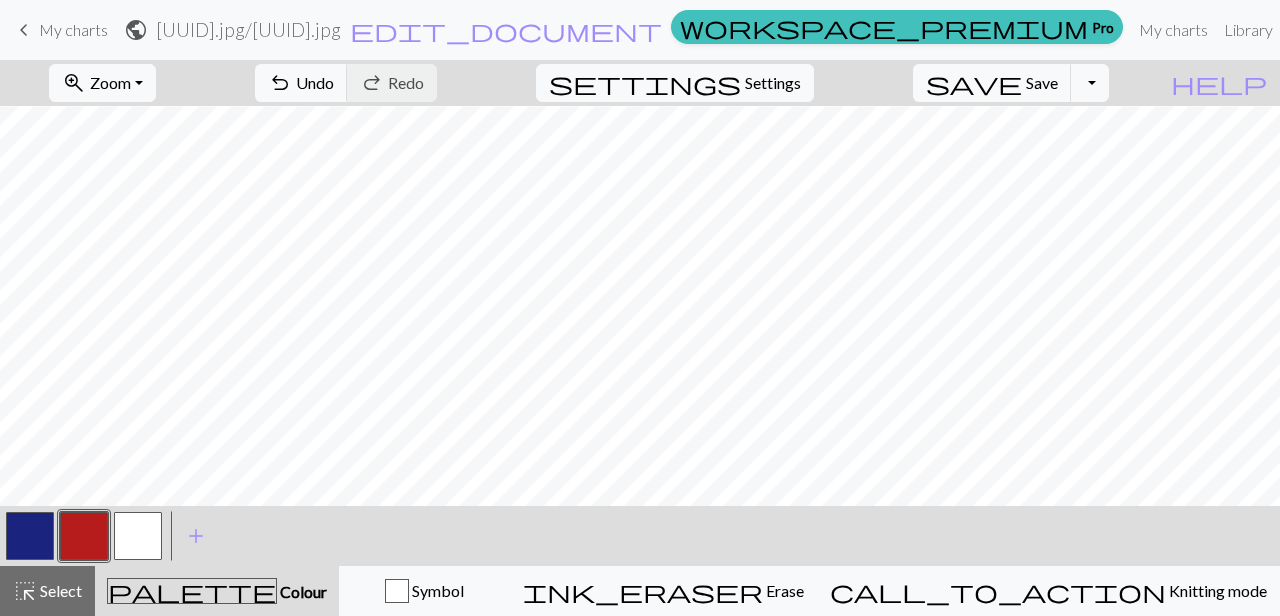 click at bounding box center (30, 536) 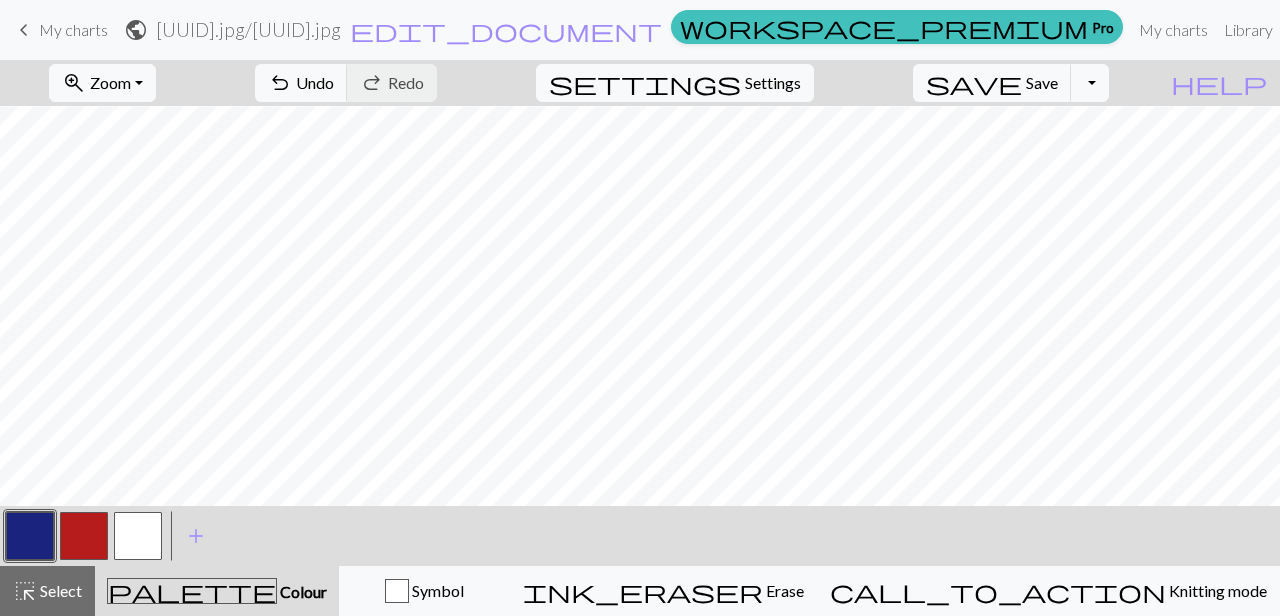 click at bounding box center (30, 536) 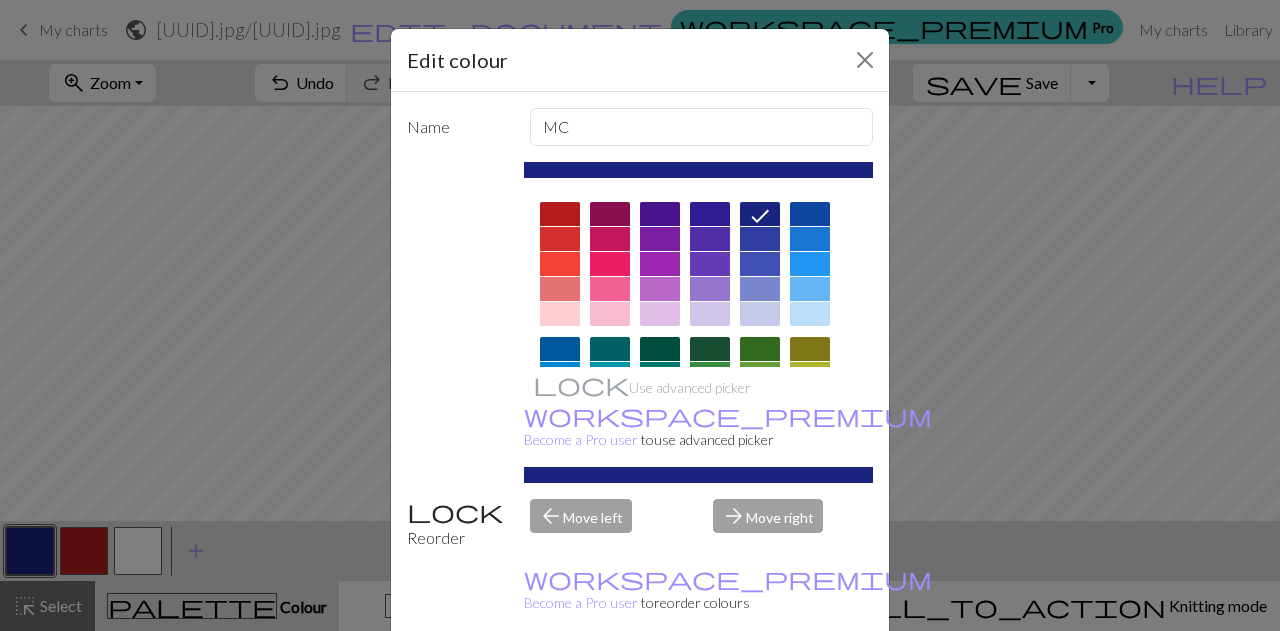 click on "Done" at bounding box center [760, 682] 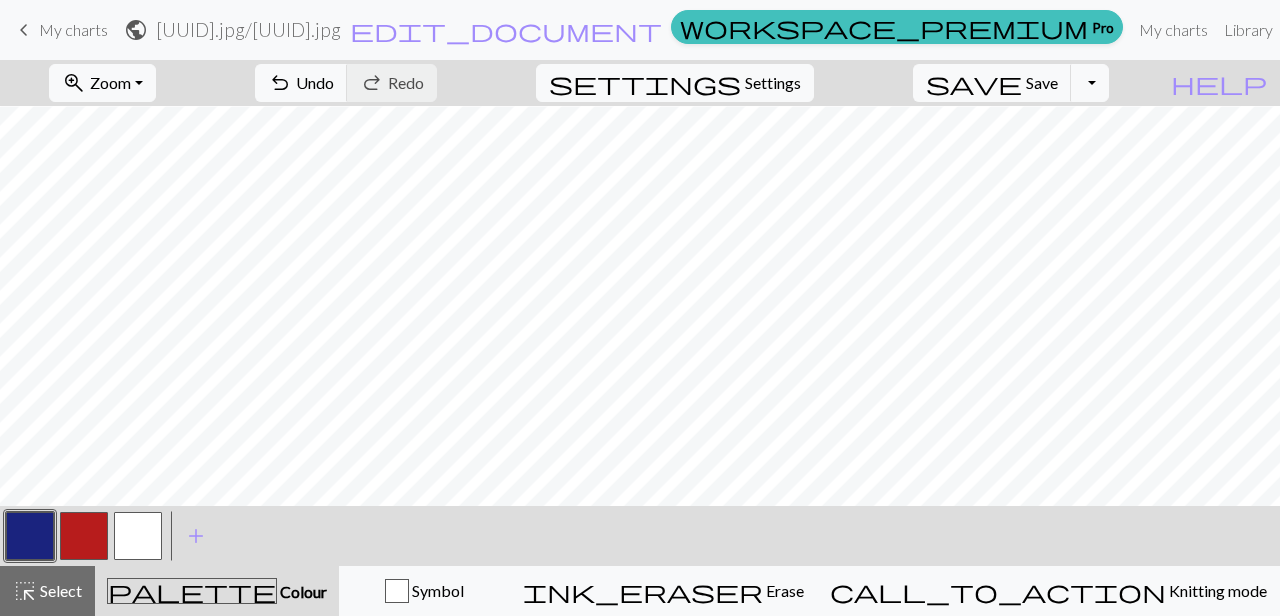 click at bounding box center (84, 536) 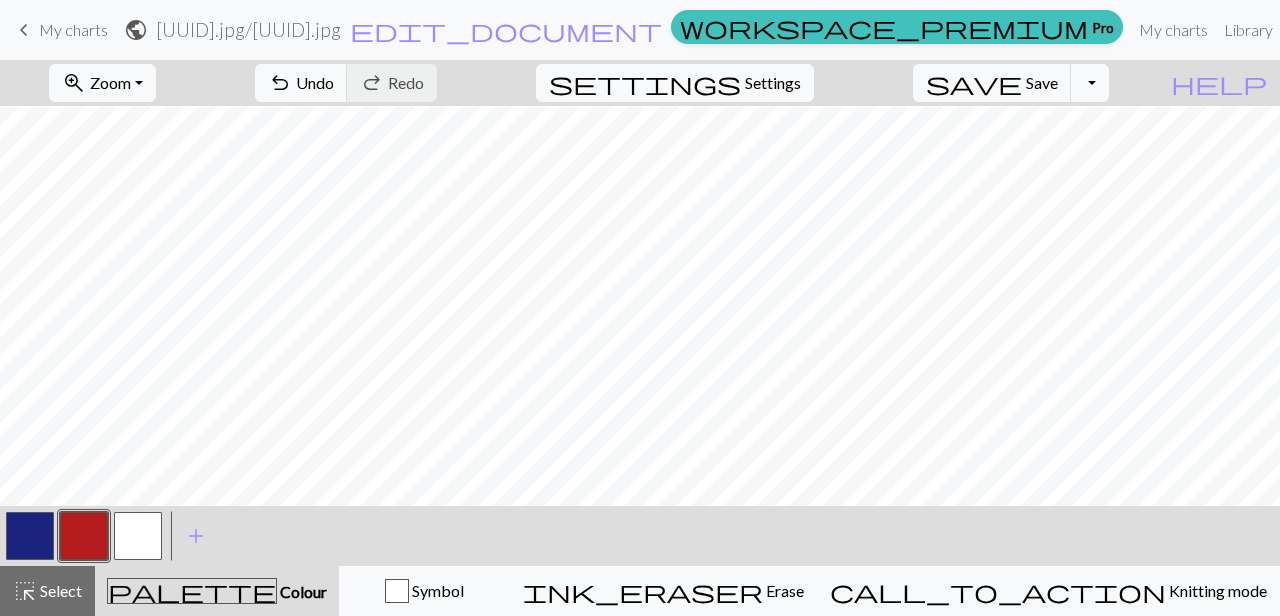 click at bounding box center (30, 536) 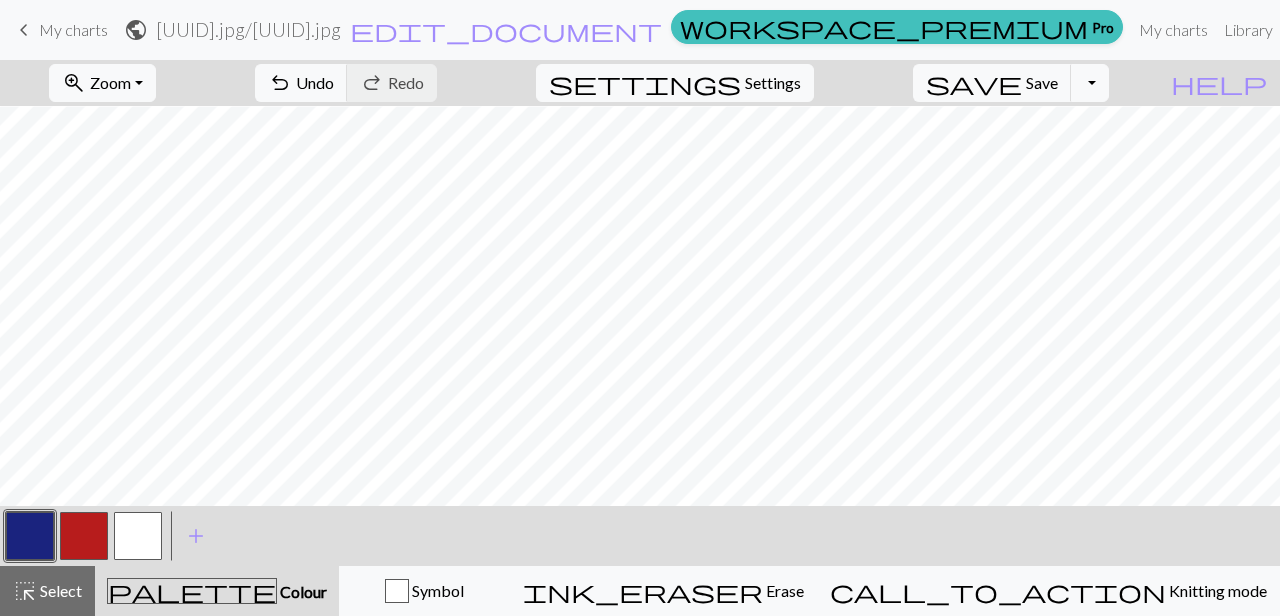 click at bounding box center (84, 536) 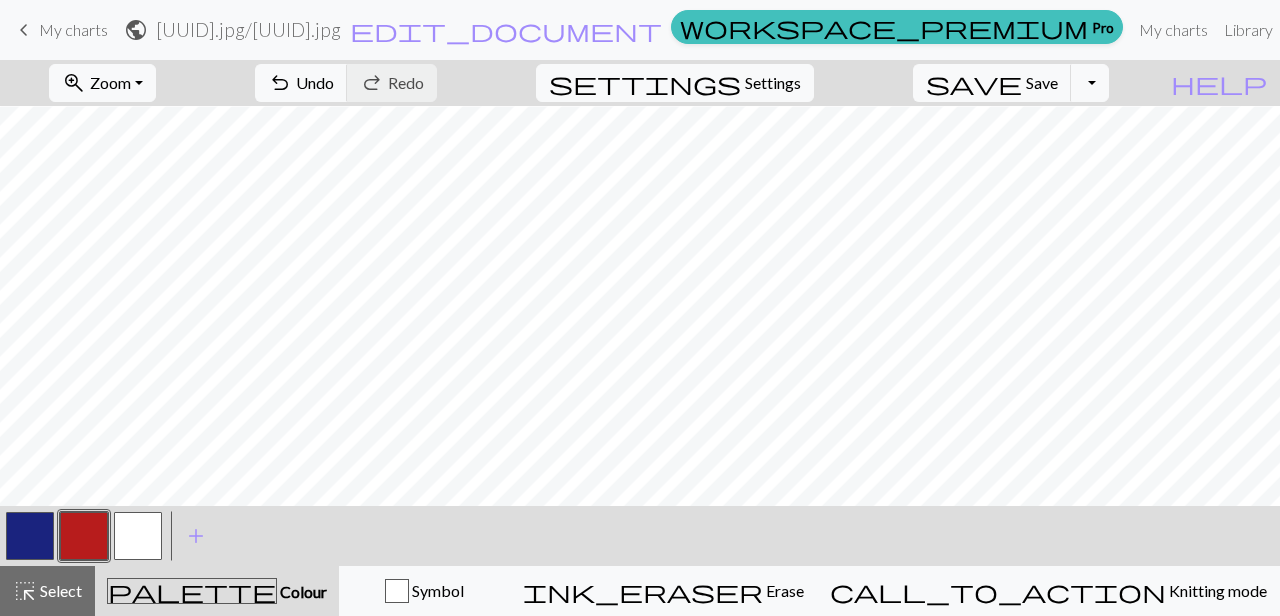 click at bounding box center [30, 536] 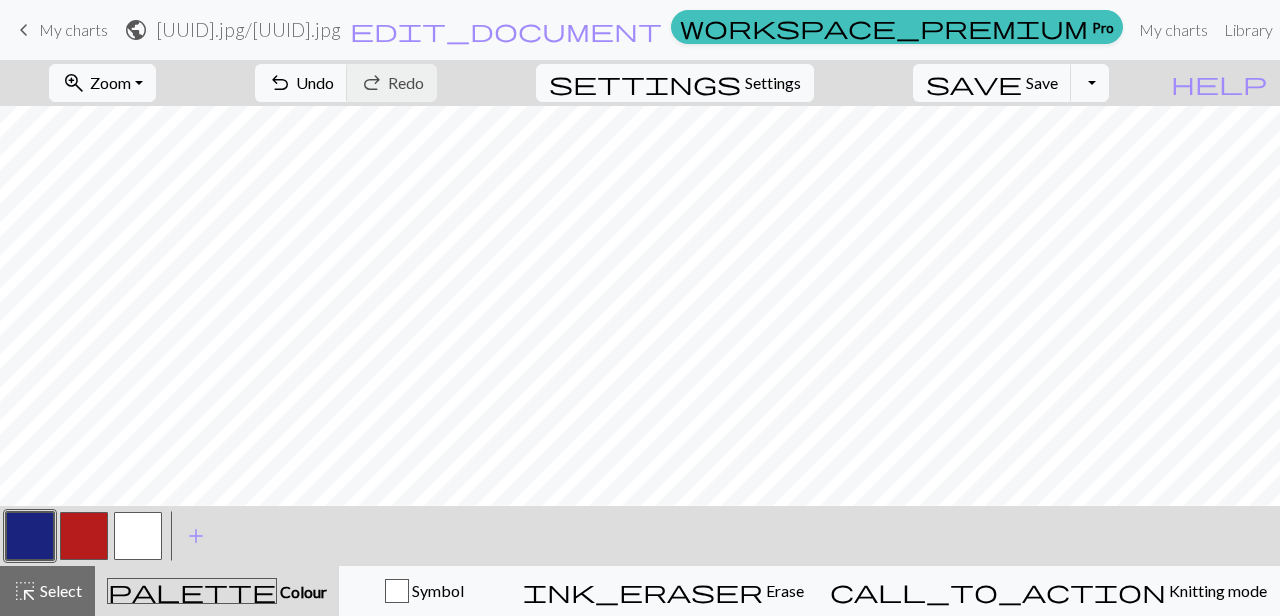 scroll, scrollTop: 271, scrollLeft: 0, axis: vertical 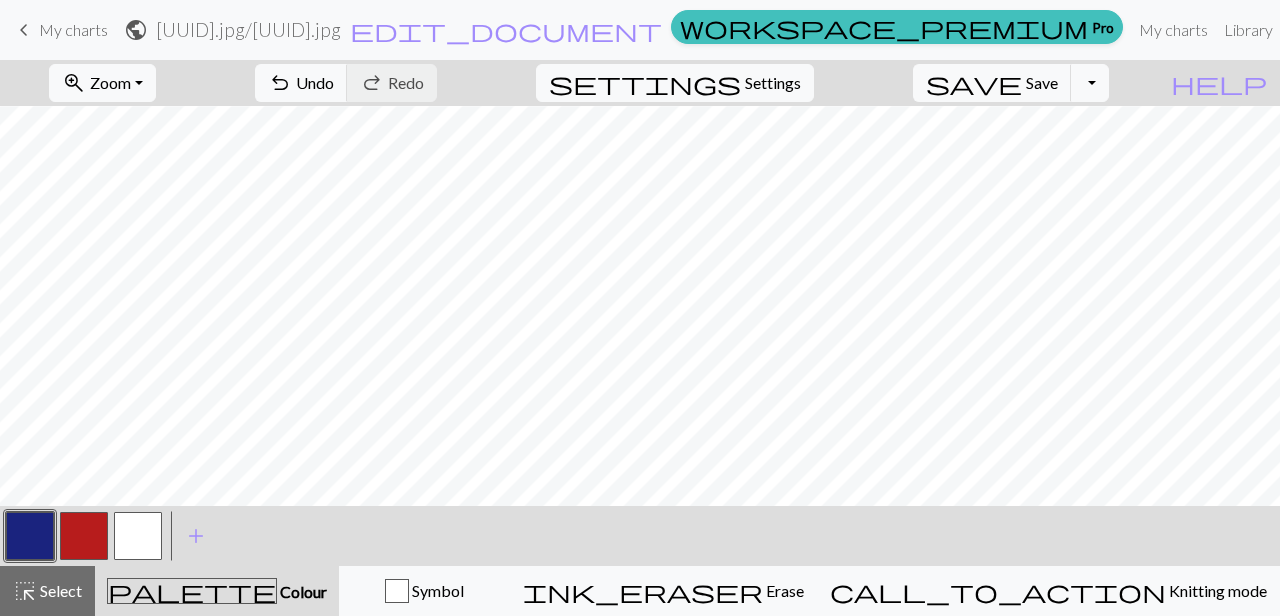 click at bounding box center (30, 536) 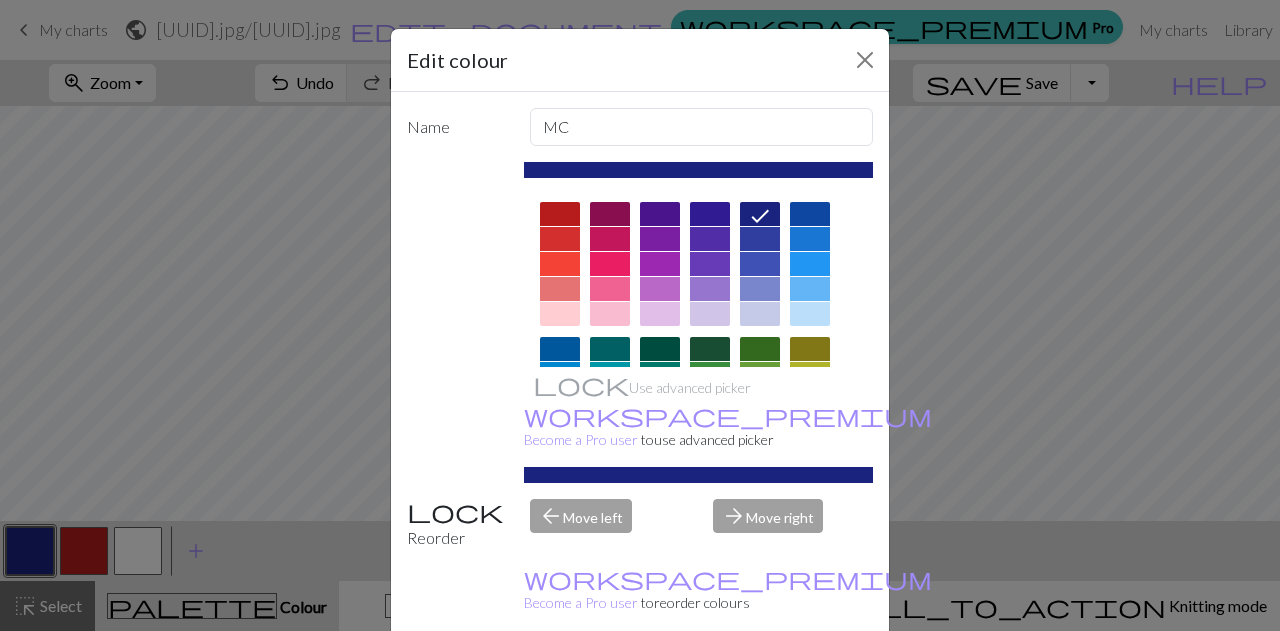 click on "Done" at bounding box center (760, 682) 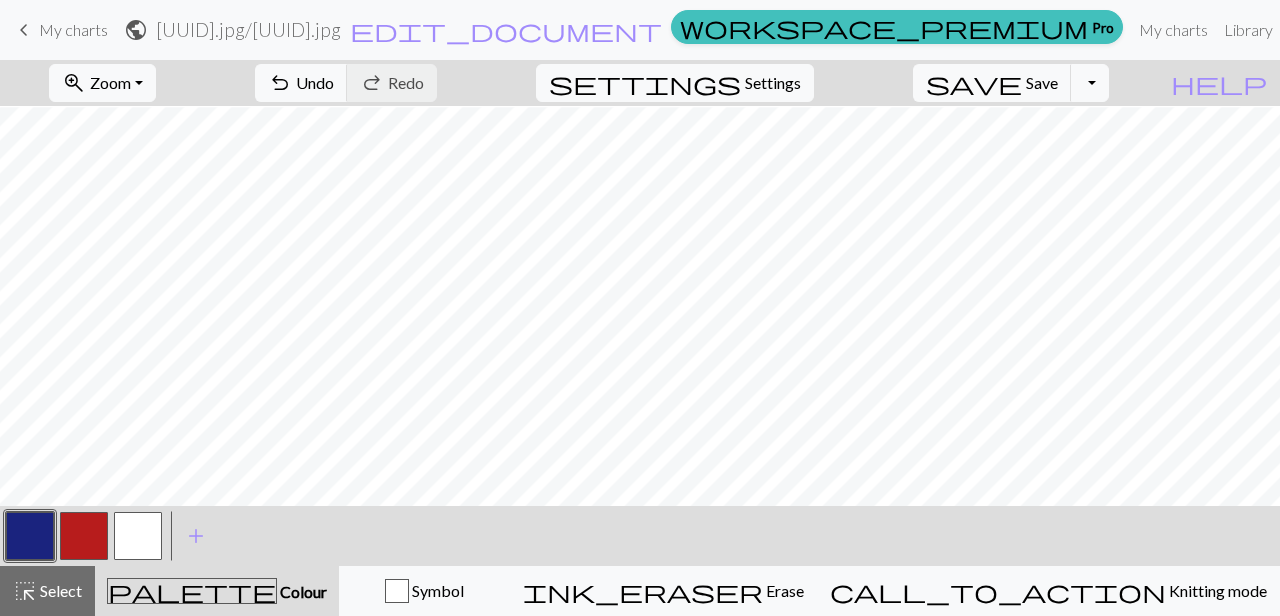 scroll, scrollTop: 27, scrollLeft: 0, axis: vertical 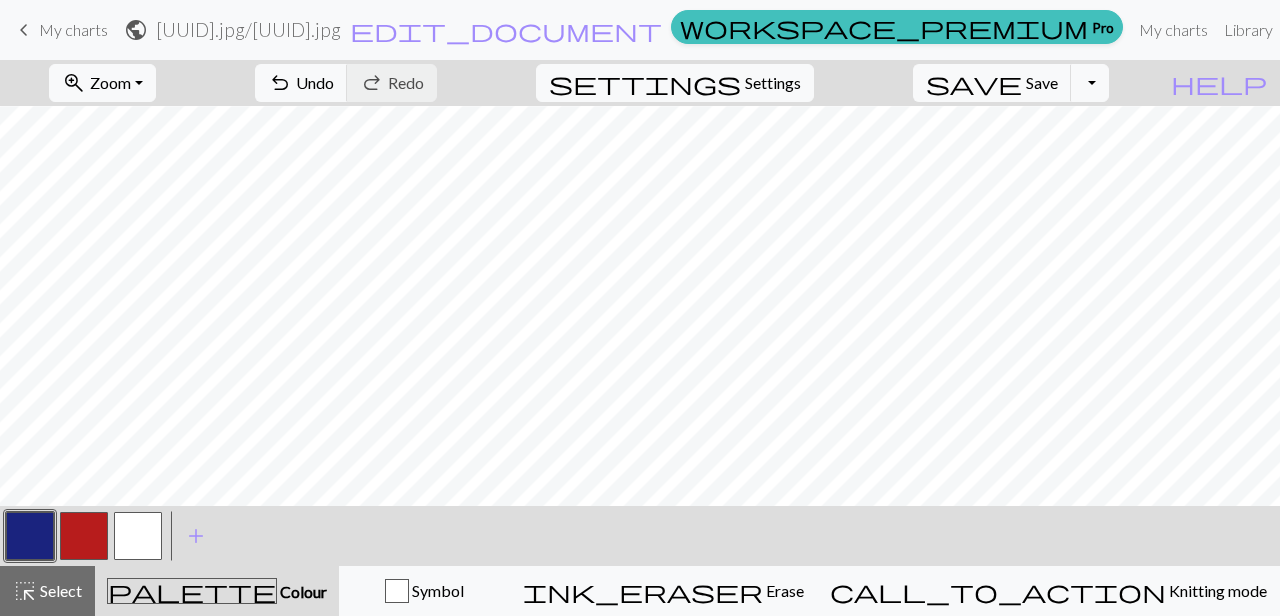 click at bounding box center (138, 536) 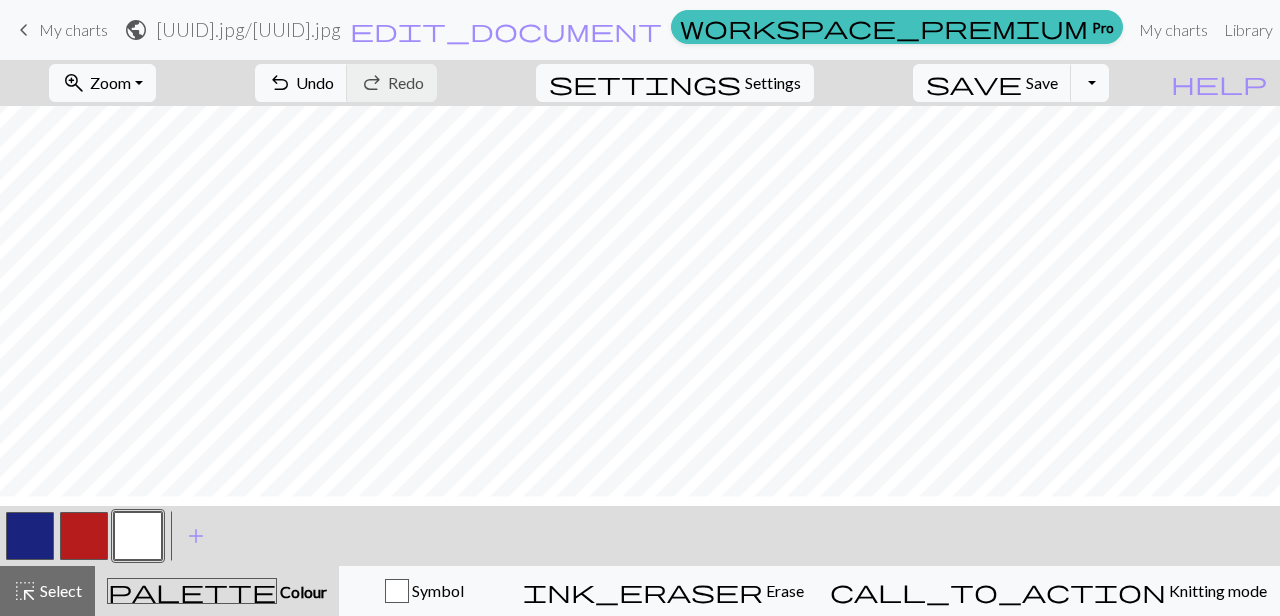 scroll, scrollTop: 20, scrollLeft: 0, axis: vertical 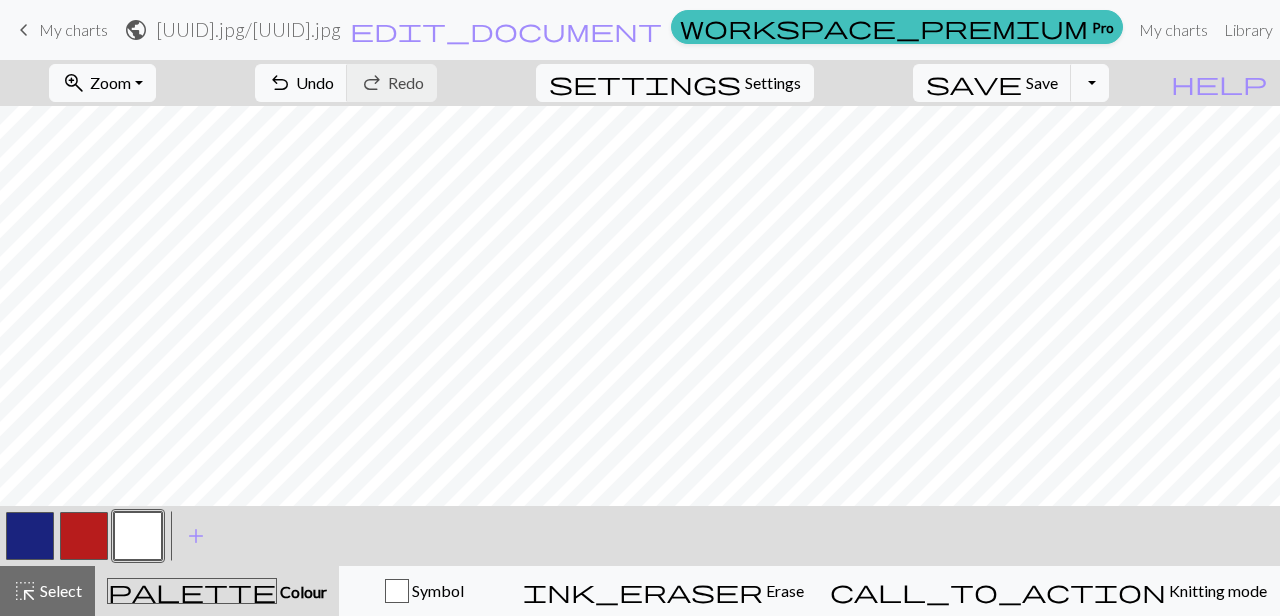 click at bounding box center (84, 536) 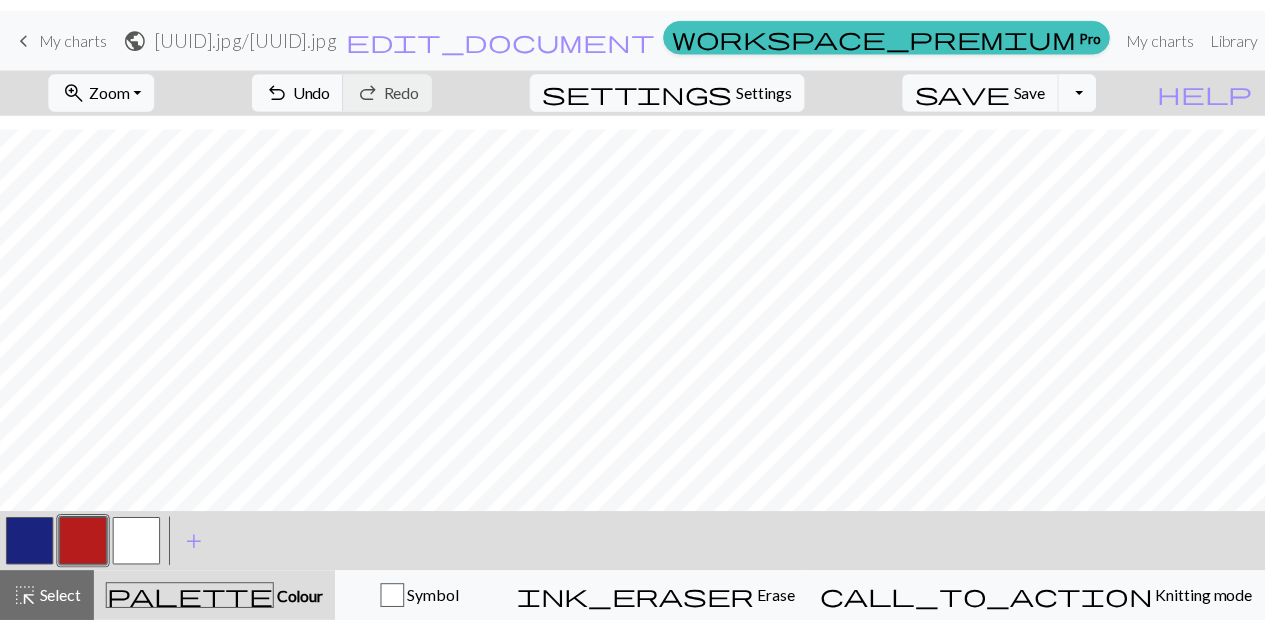 scroll, scrollTop: 0, scrollLeft: 0, axis: both 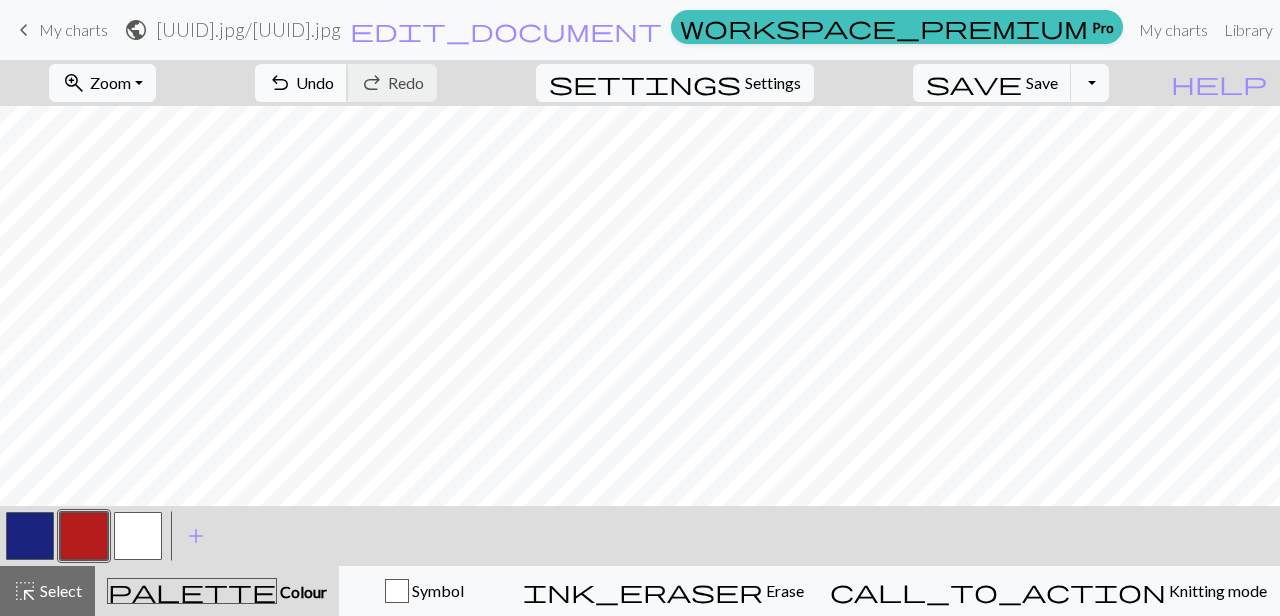 click on "Undo" at bounding box center (315, 82) 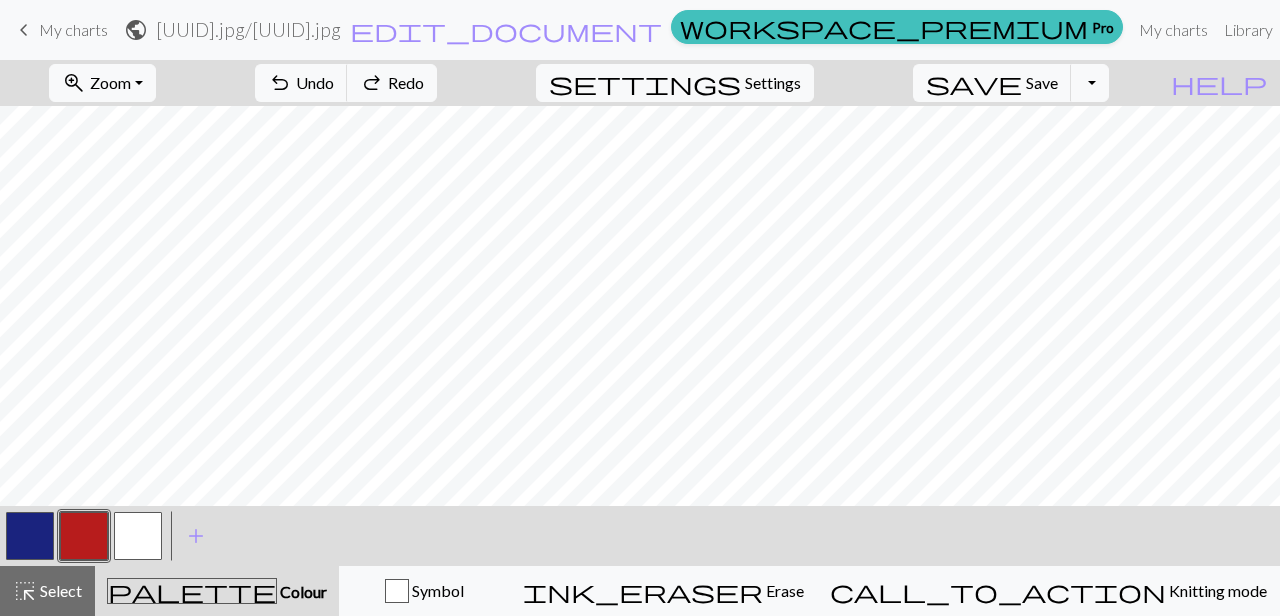 click on "My charts" at bounding box center [73, 29] 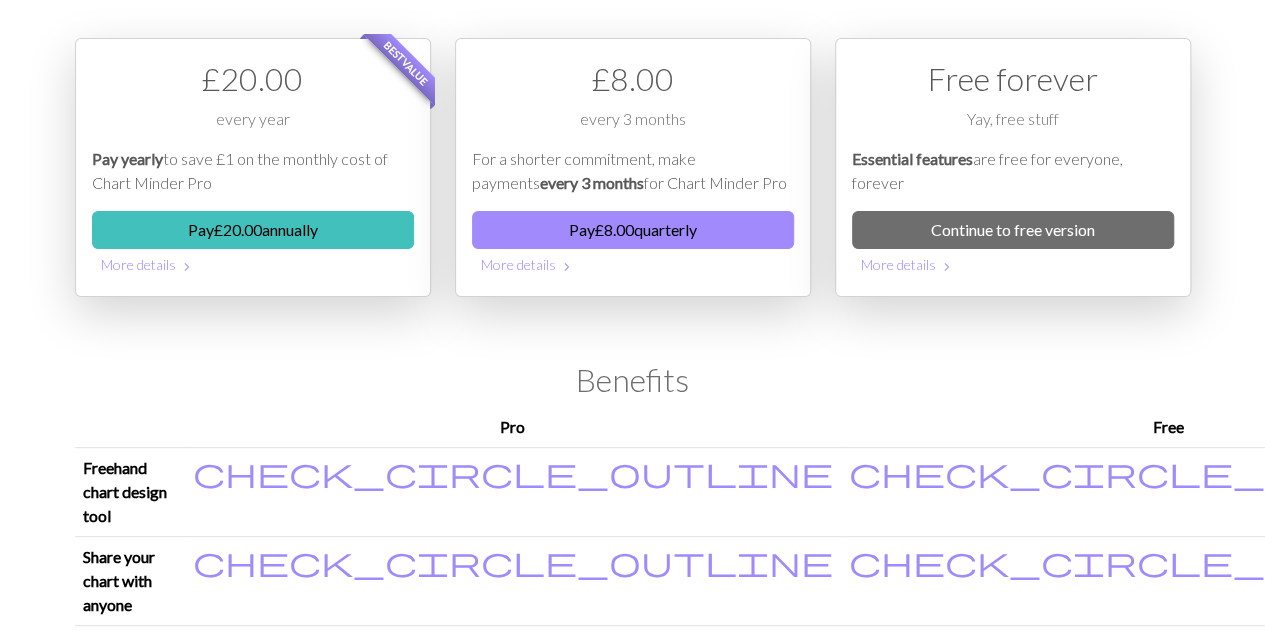 scroll, scrollTop: 0, scrollLeft: 0, axis: both 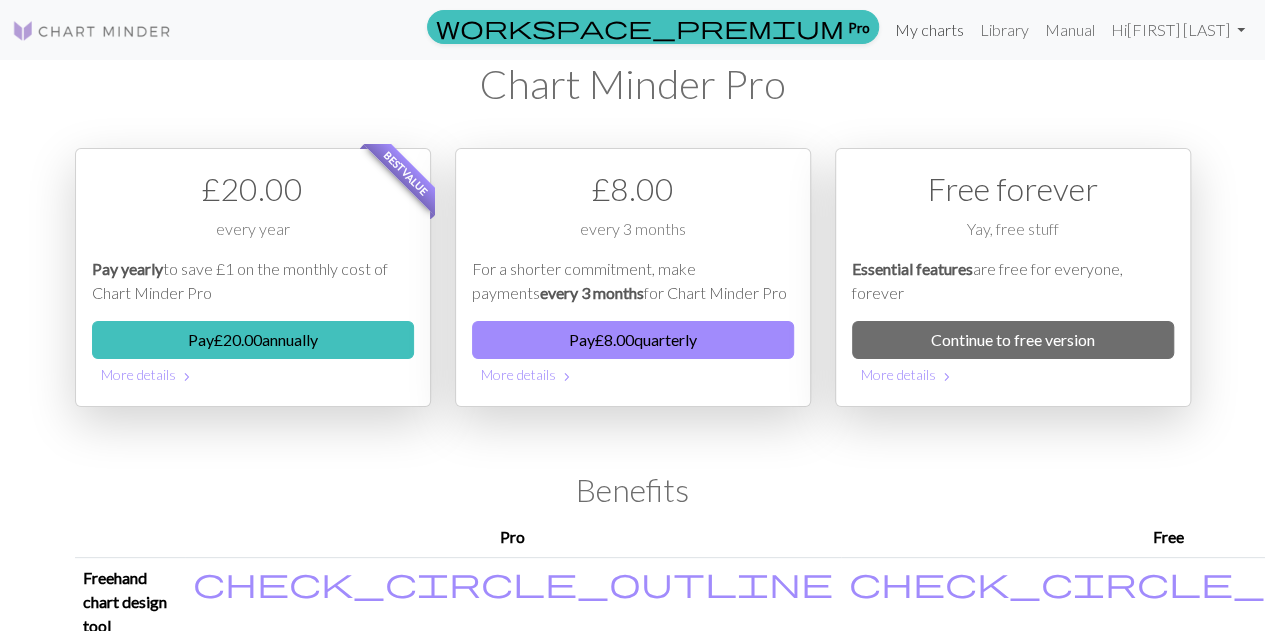 click on "My charts" at bounding box center [929, 30] 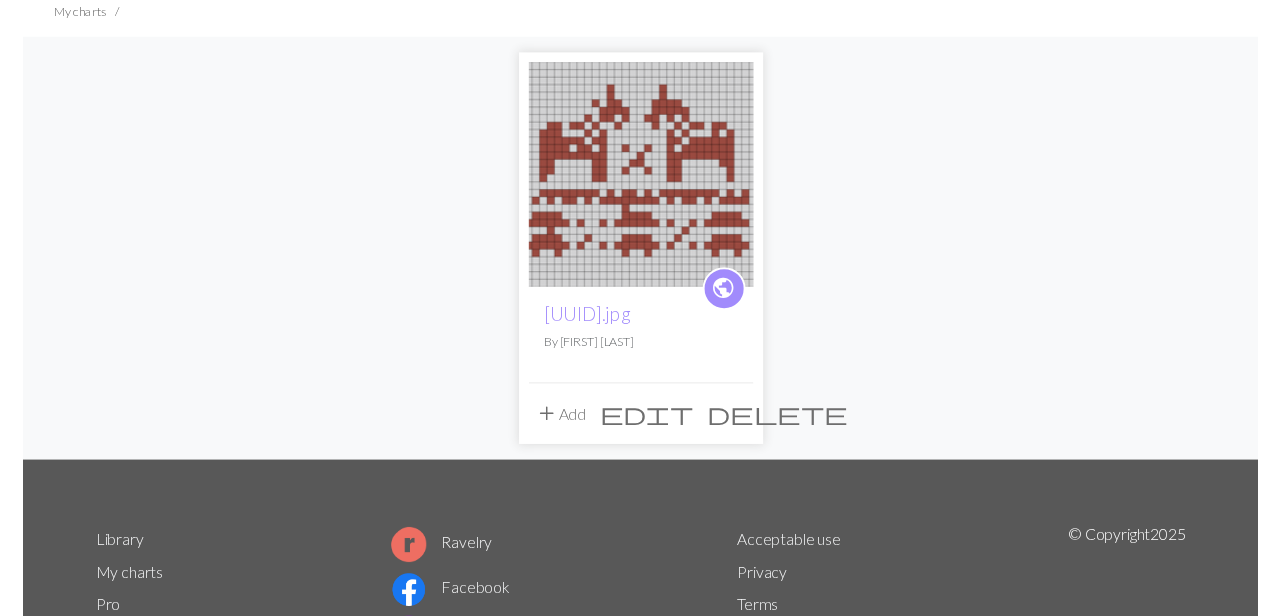 scroll, scrollTop: 0, scrollLeft: 0, axis: both 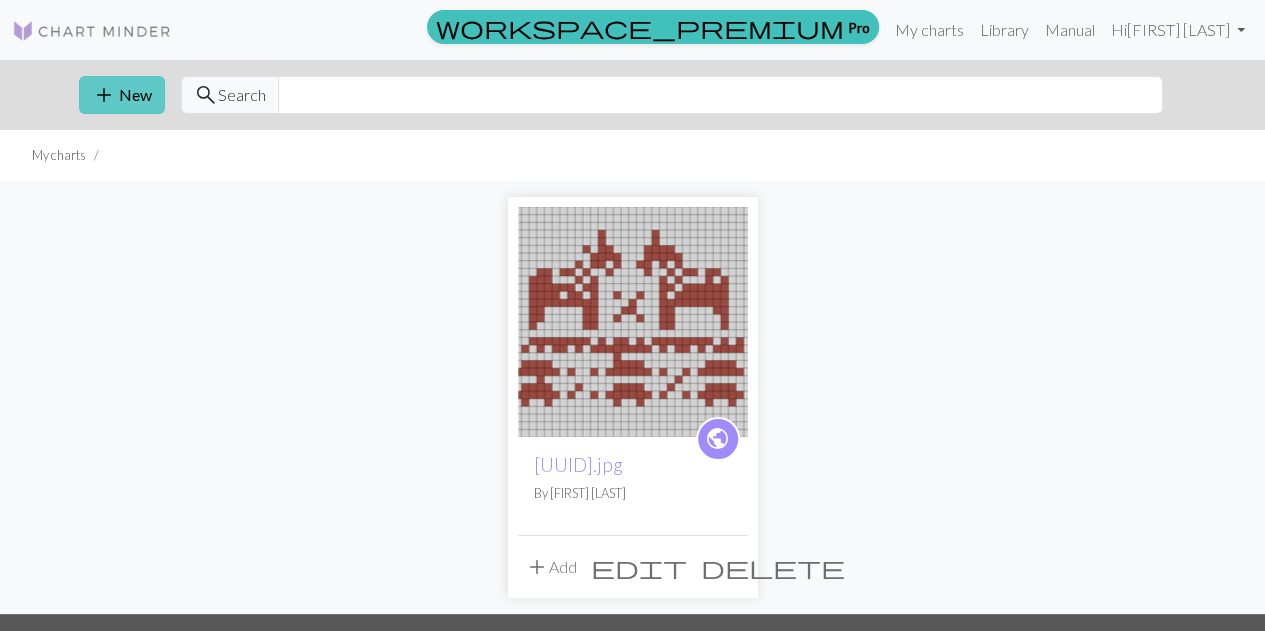 click on "add   New" at bounding box center [122, 95] 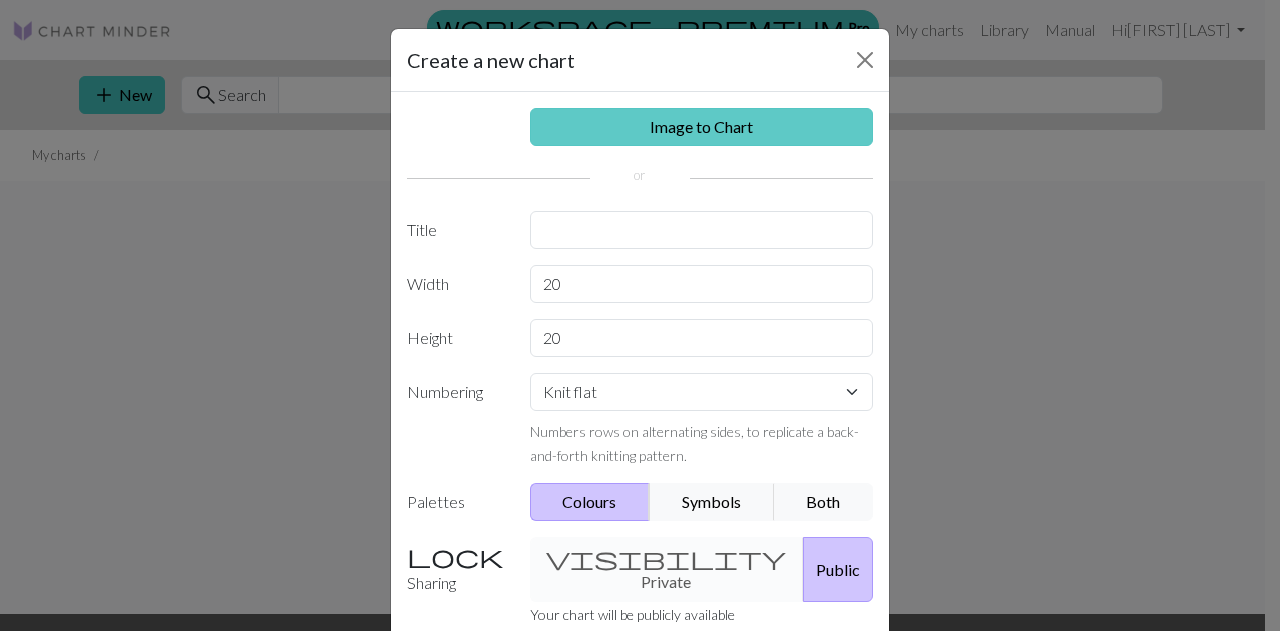 click on "Image to Chart" at bounding box center (702, 127) 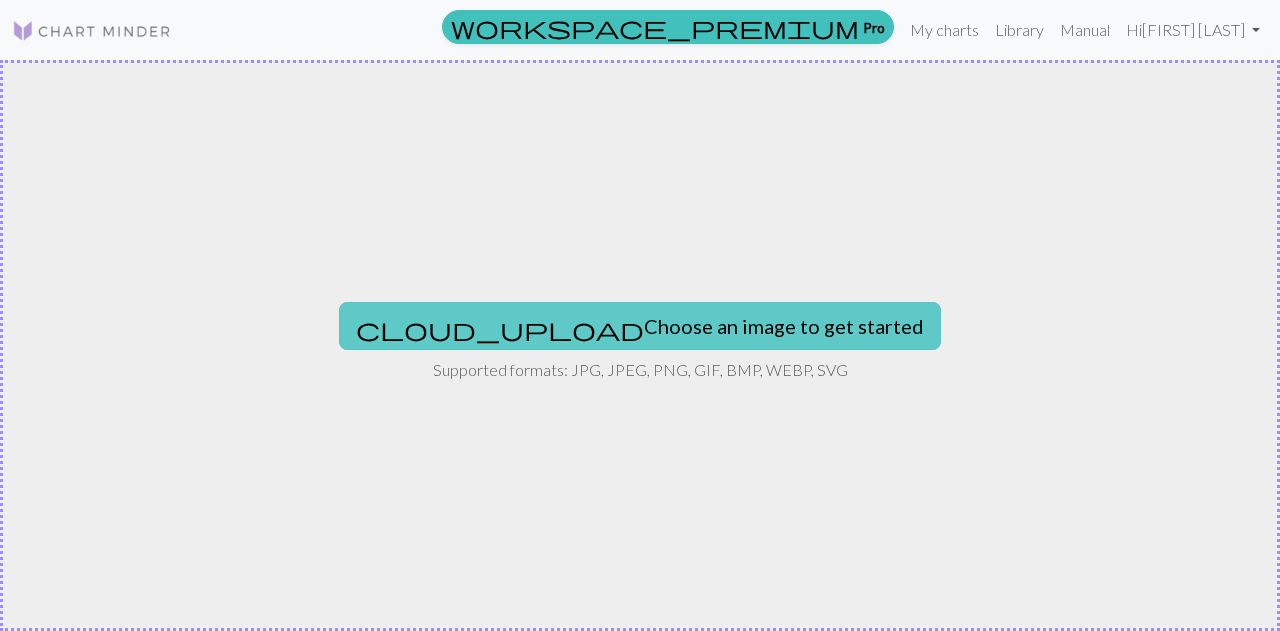 click on "cloud_upload  Choose an image to get started" at bounding box center (640, 326) 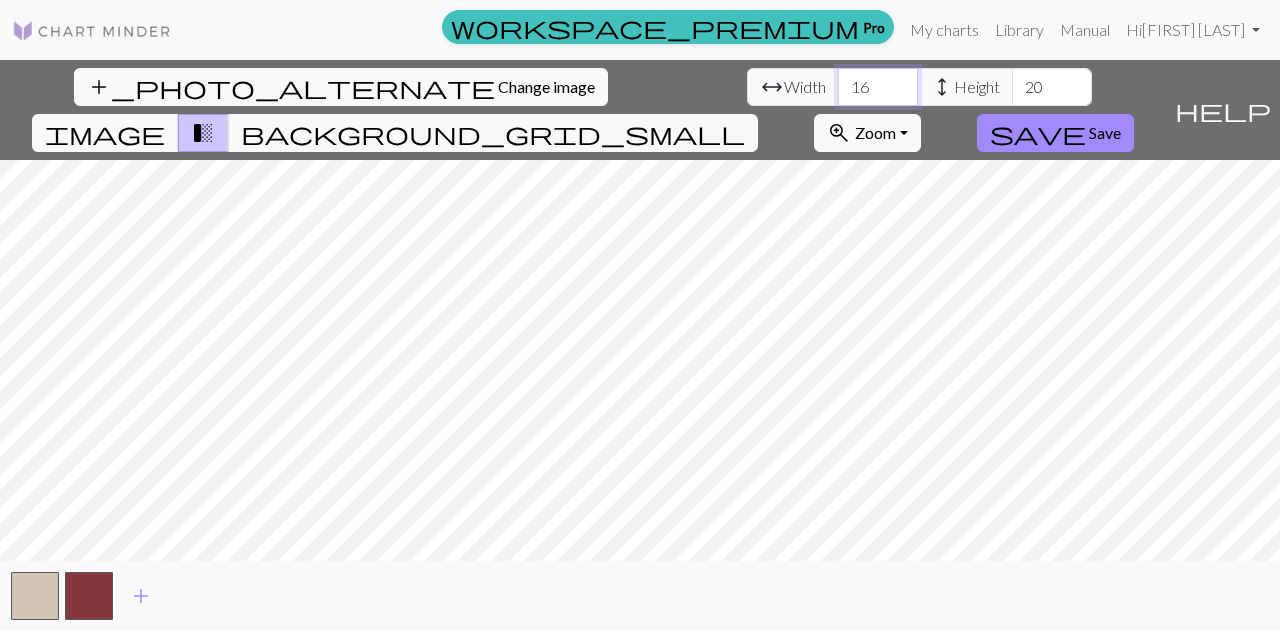 click on "16" at bounding box center [878, 87] 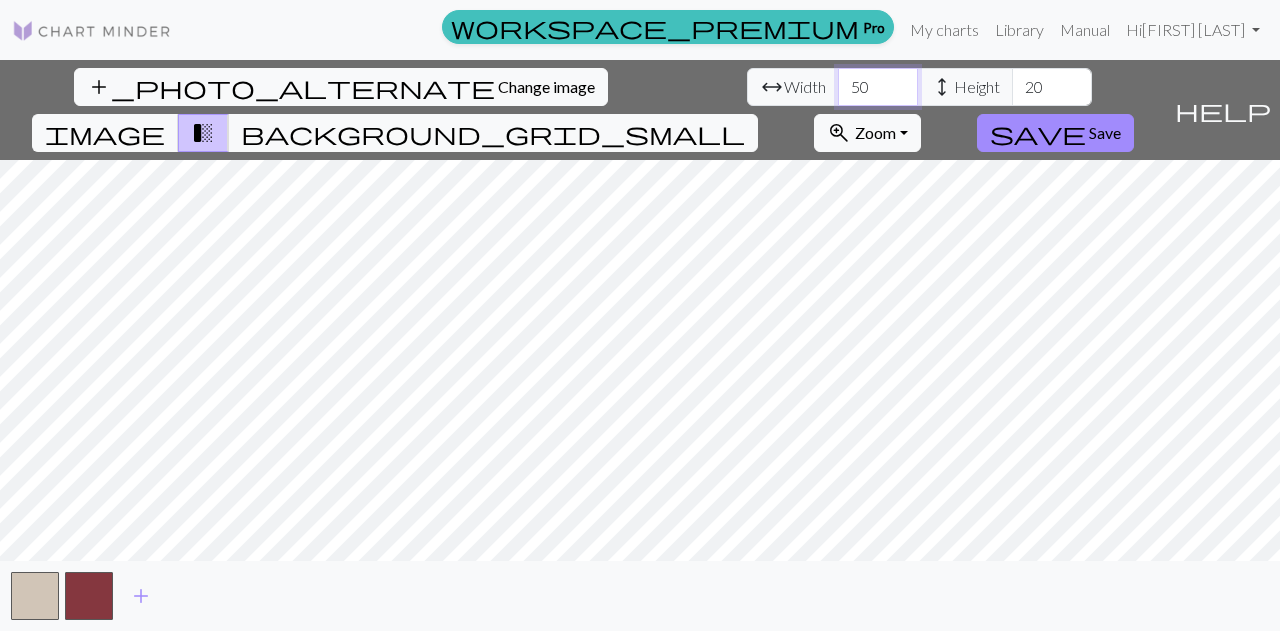 type on "50" 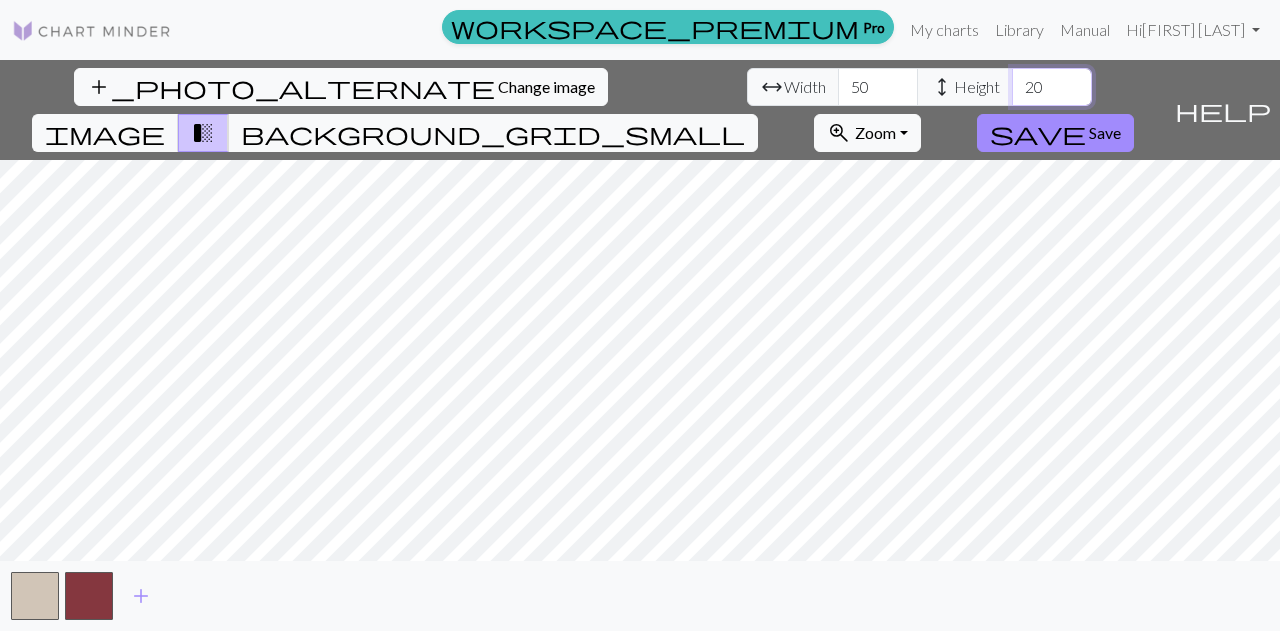 click on "20" at bounding box center (1052, 87) 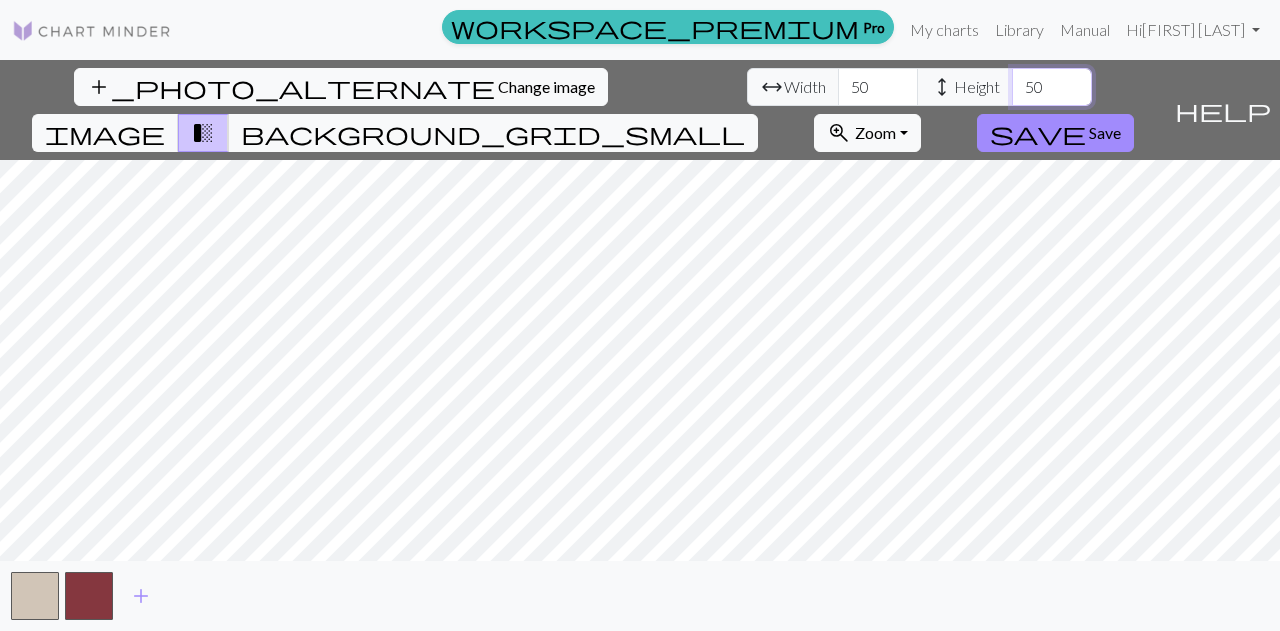 type on "50" 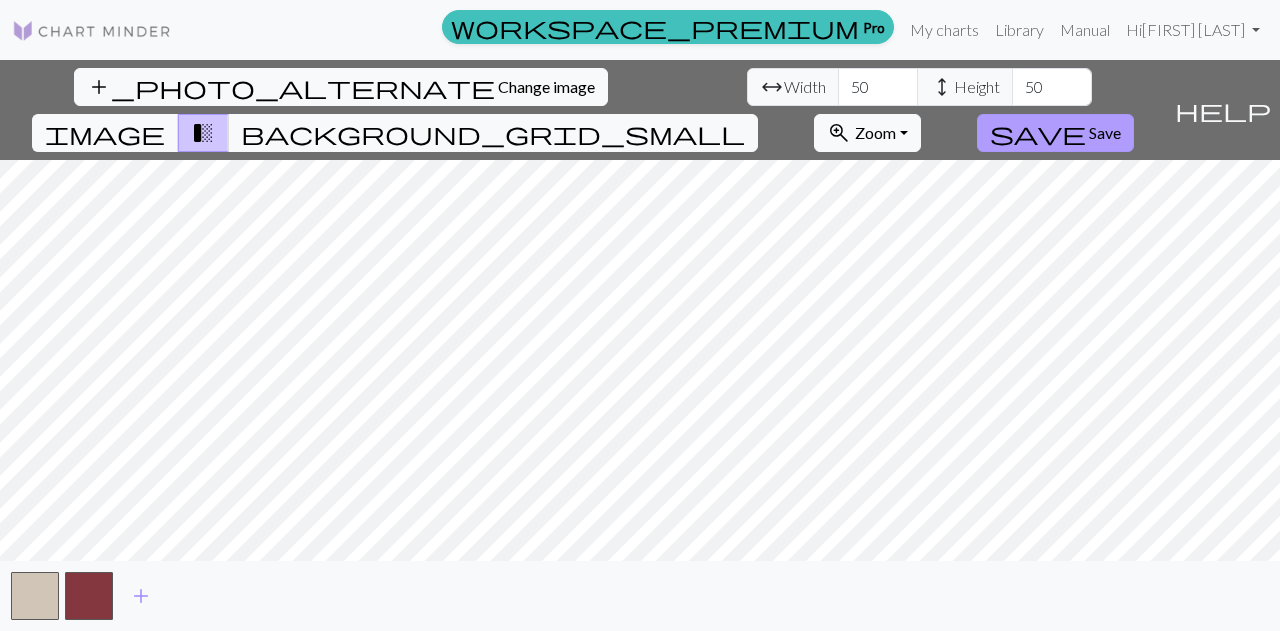 click on "save" at bounding box center [1038, 133] 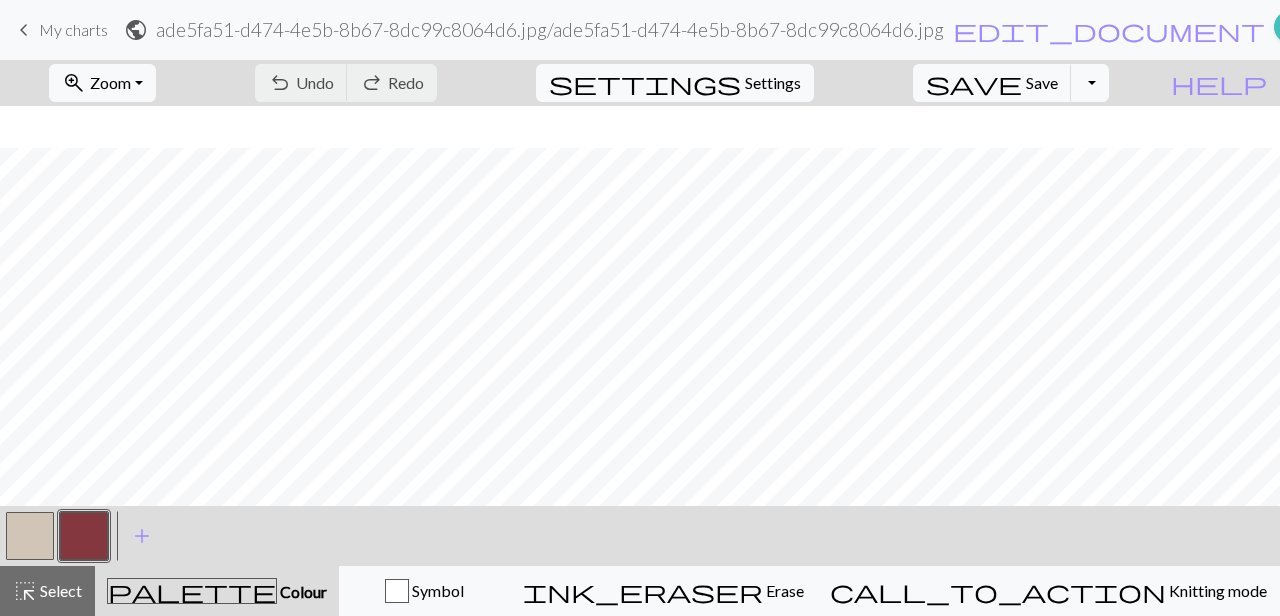 scroll, scrollTop: 400, scrollLeft: 0, axis: vertical 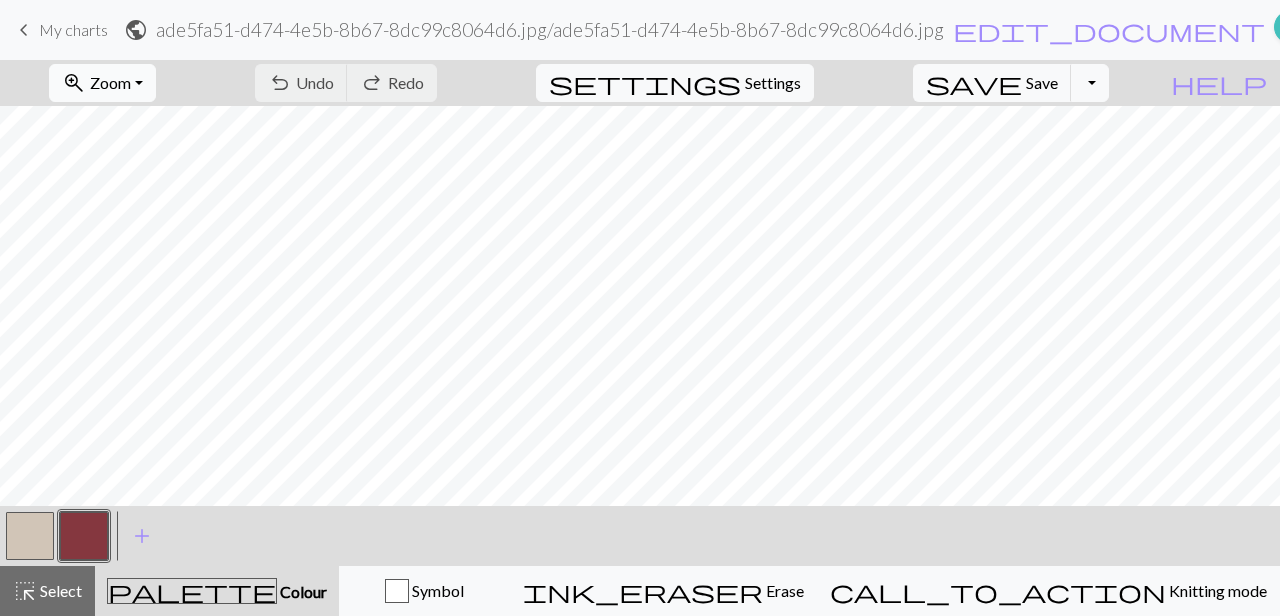 click on "zoom_in Zoom Zoom" at bounding box center [102, 83] 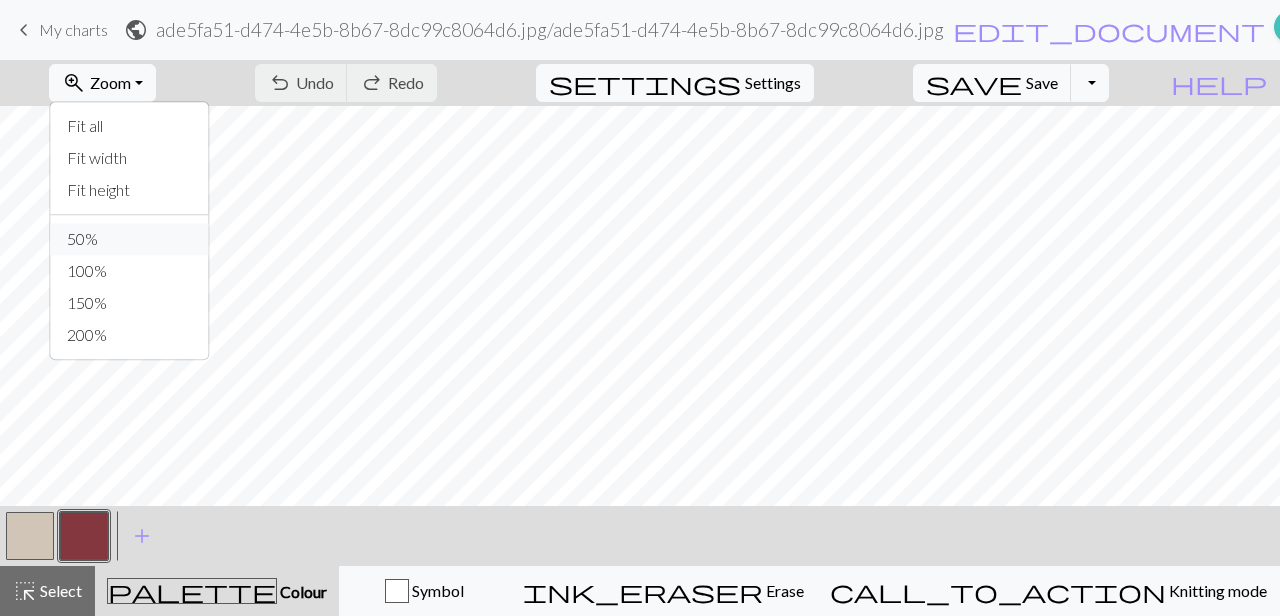 click on "50%" at bounding box center (130, 239) 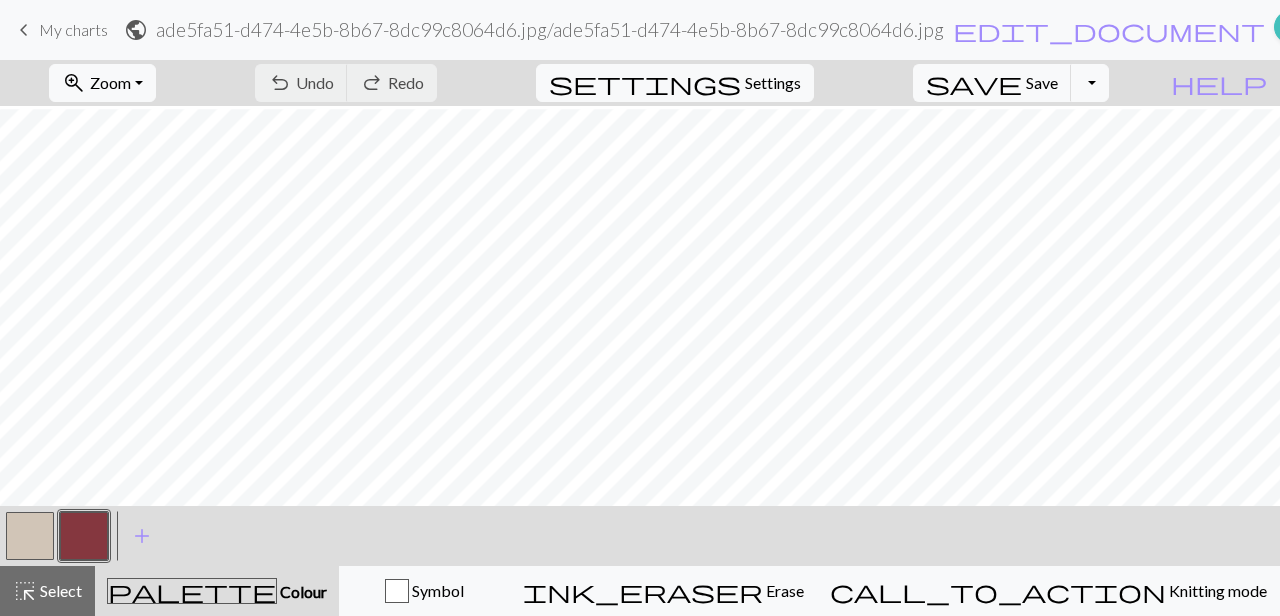 scroll, scrollTop: 0, scrollLeft: 0, axis: both 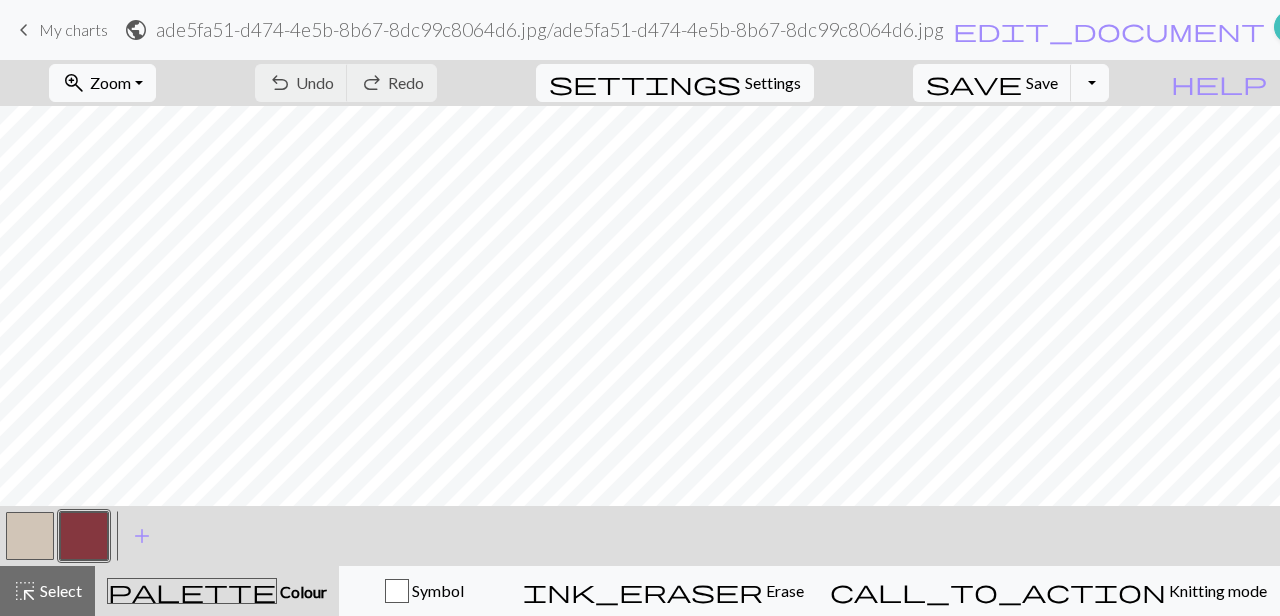 click at bounding box center [30, 536] 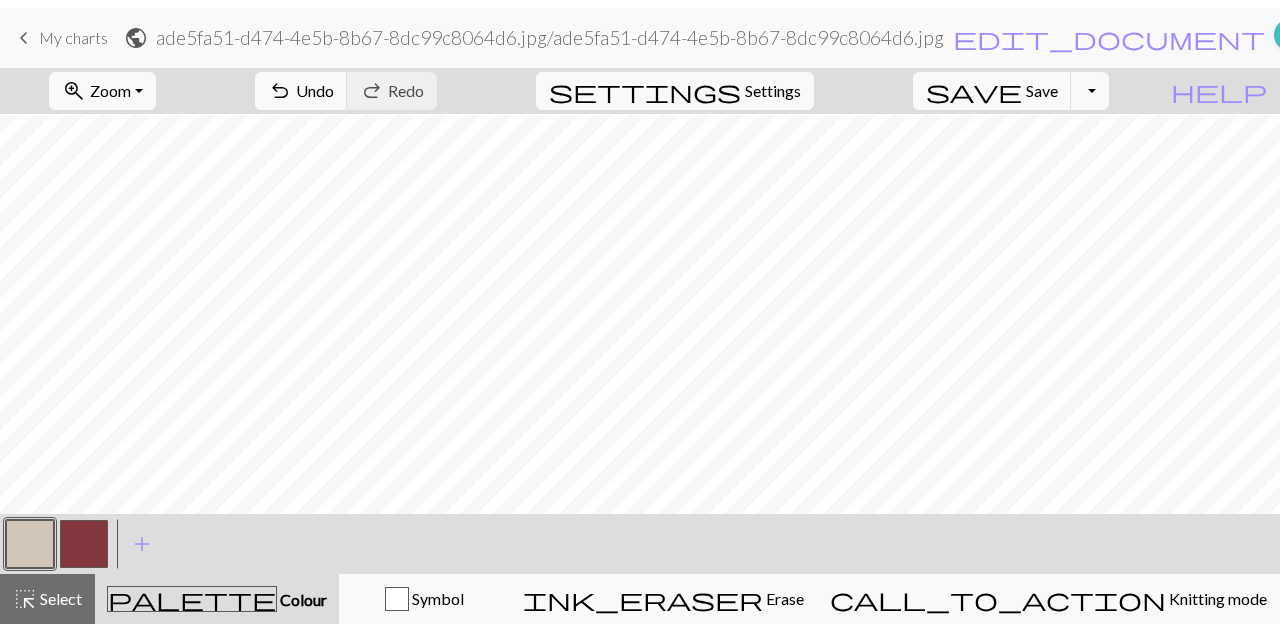 scroll, scrollTop: 88, scrollLeft: 0, axis: vertical 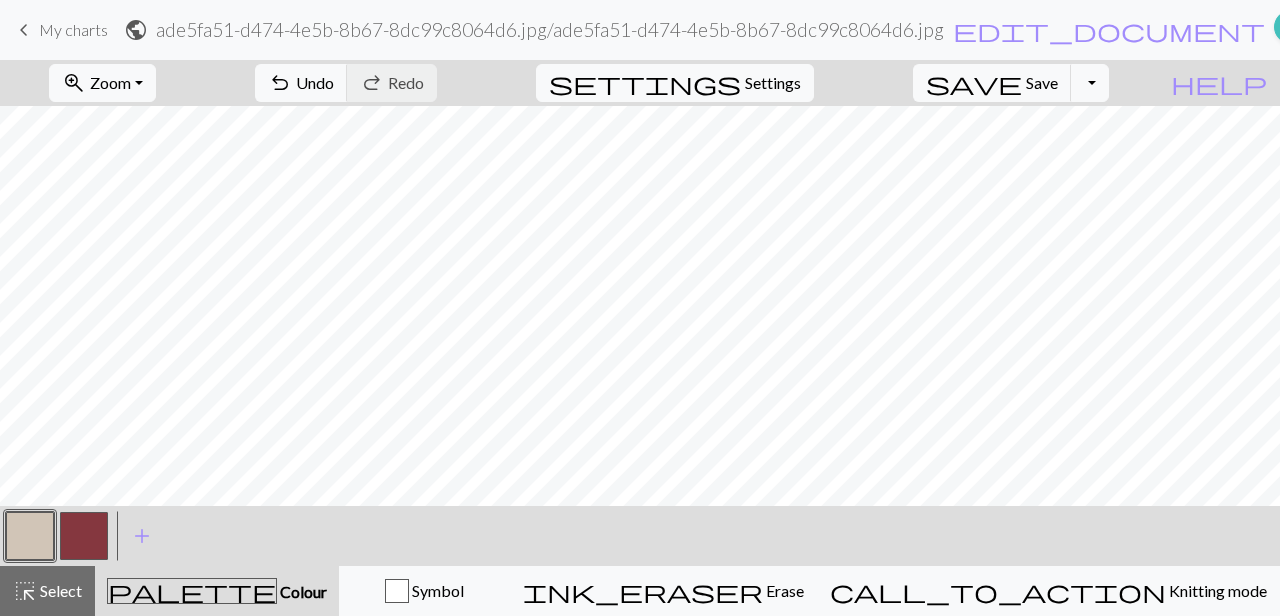 click at bounding box center [30, 536] 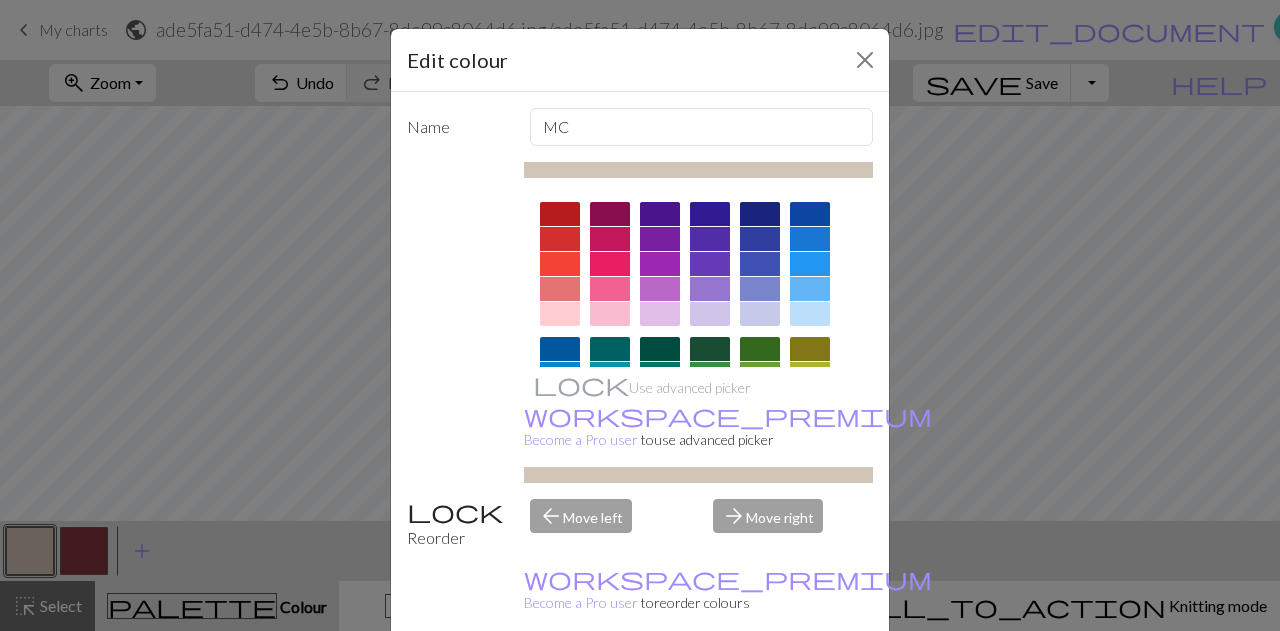 click at bounding box center [760, 214] 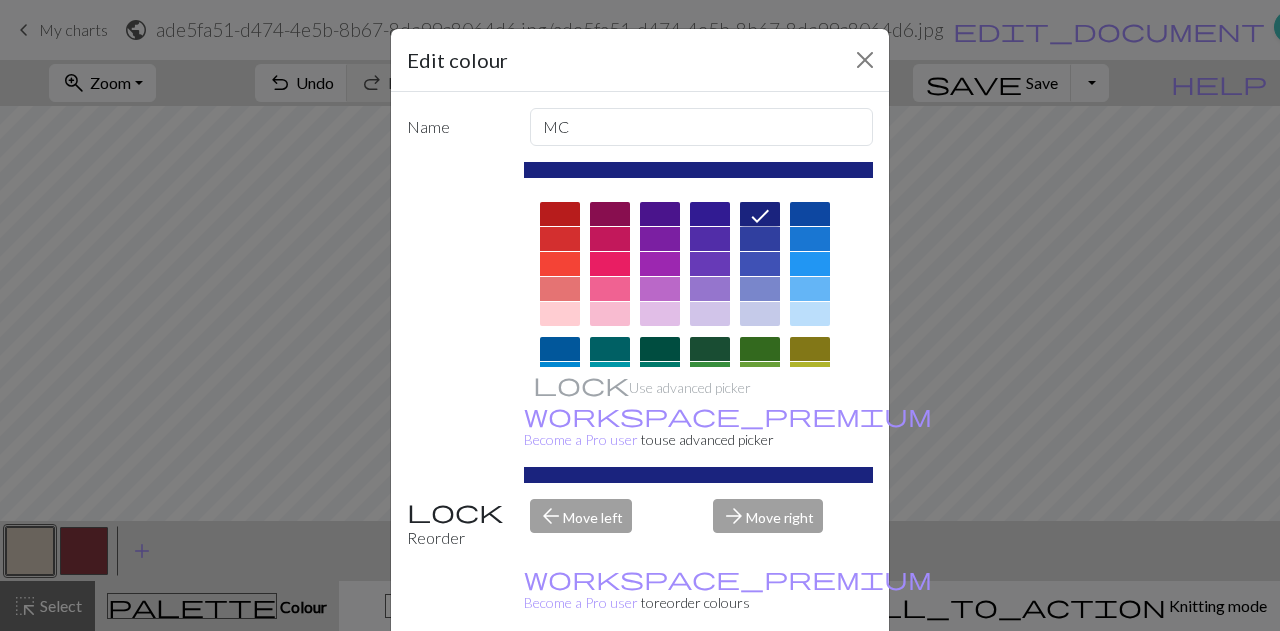 click on "Done" at bounding box center [760, 682] 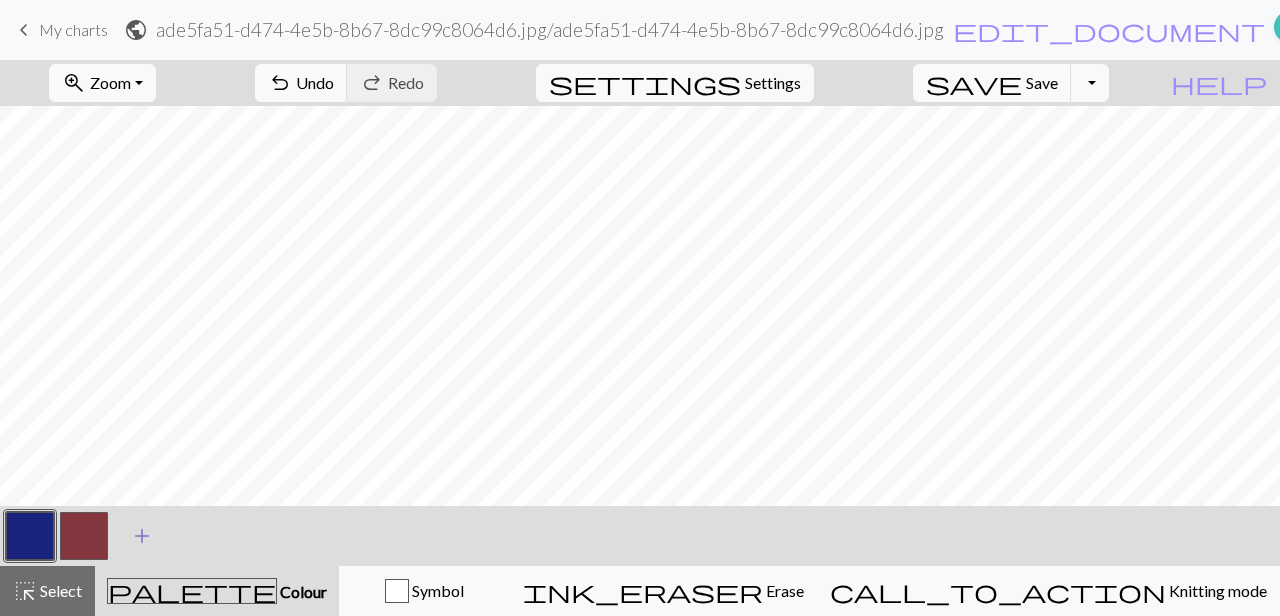 click on "add" at bounding box center (142, 536) 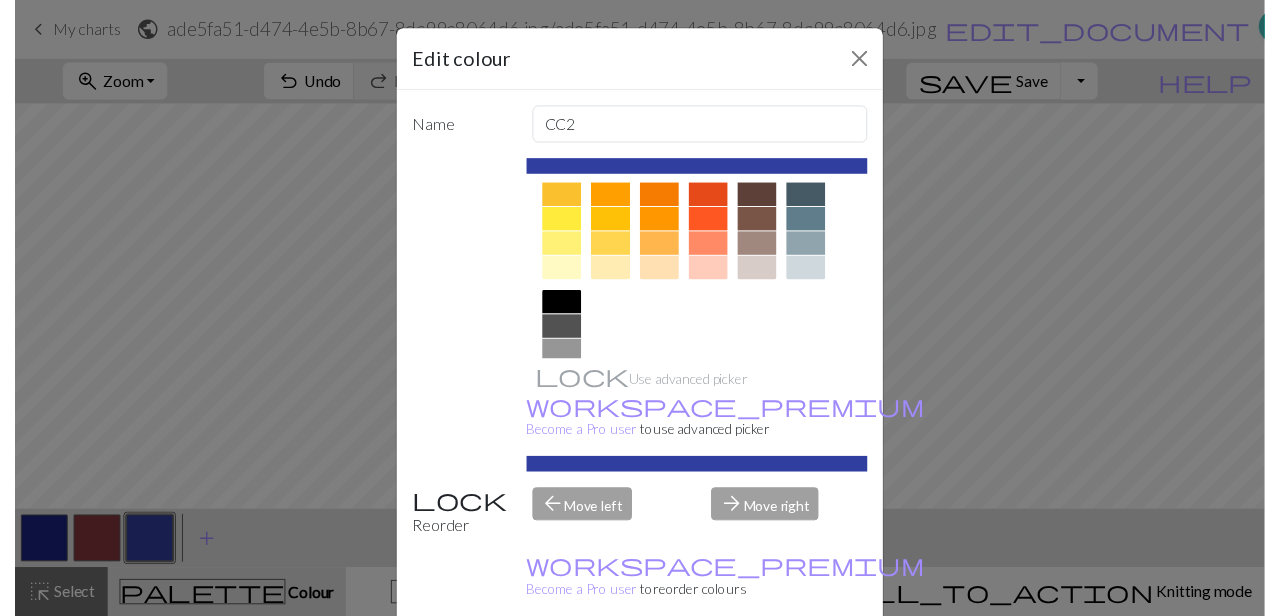 scroll, scrollTop: 386, scrollLeft: 0, axis: vertical 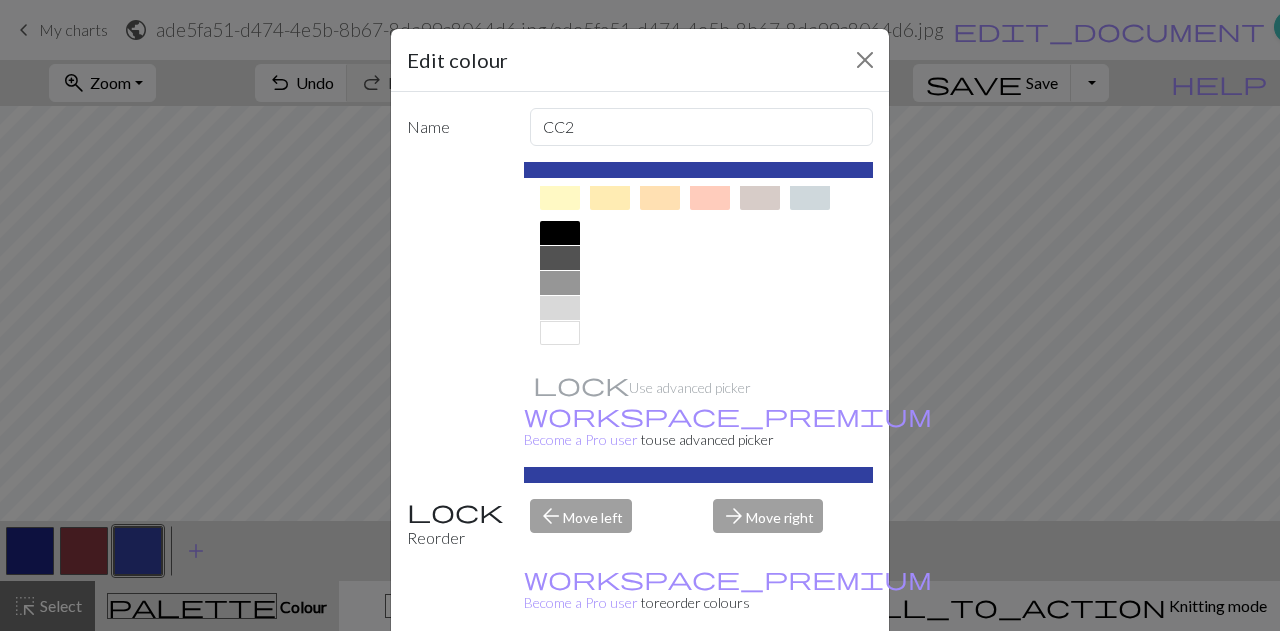 click at bounding box center [560, 333] 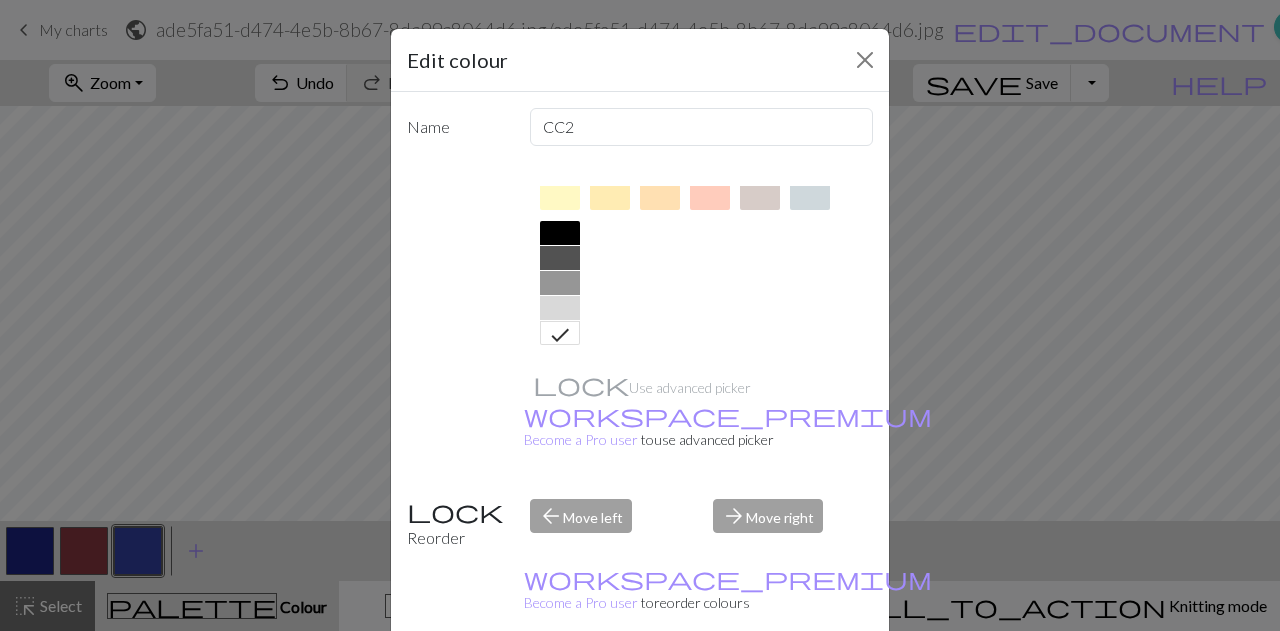 click on "Done" at bounding box center [760, 682] 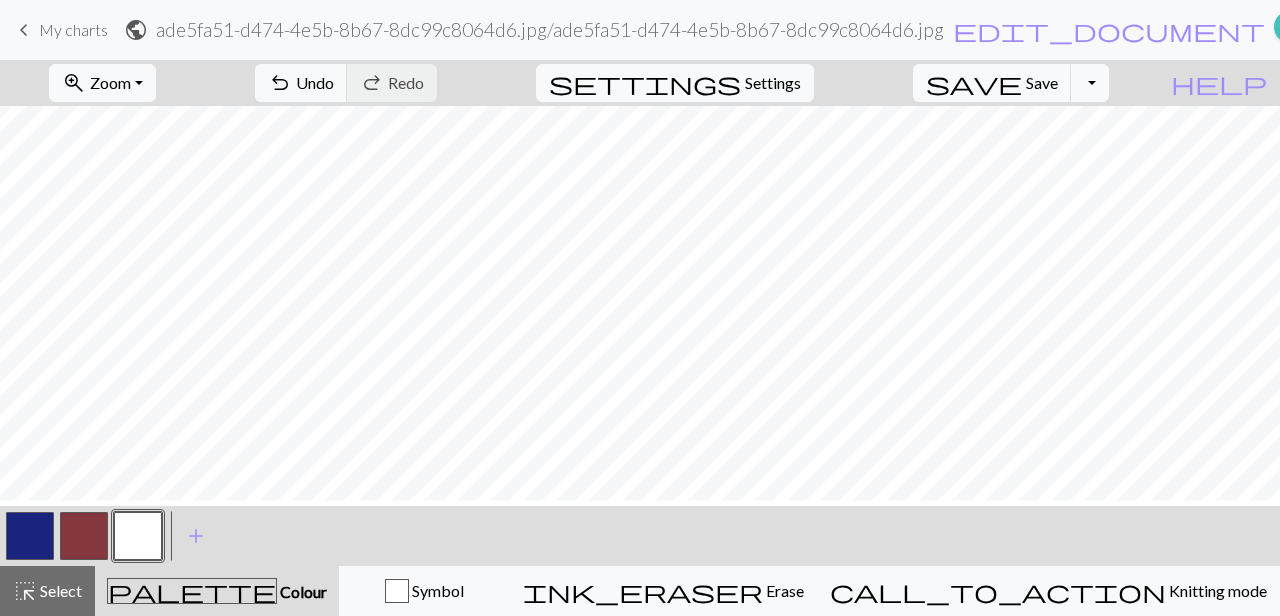 scroll, scrollTop: 0, scrollLeft: 0, axis: both 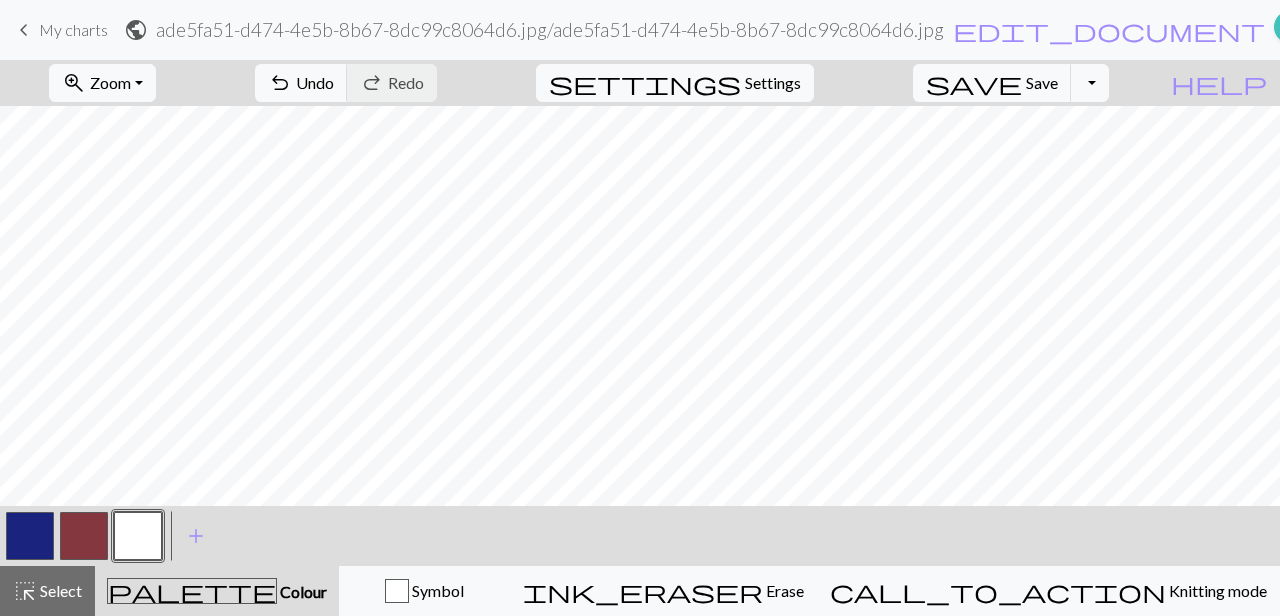 click at bounding box center [84, 536] 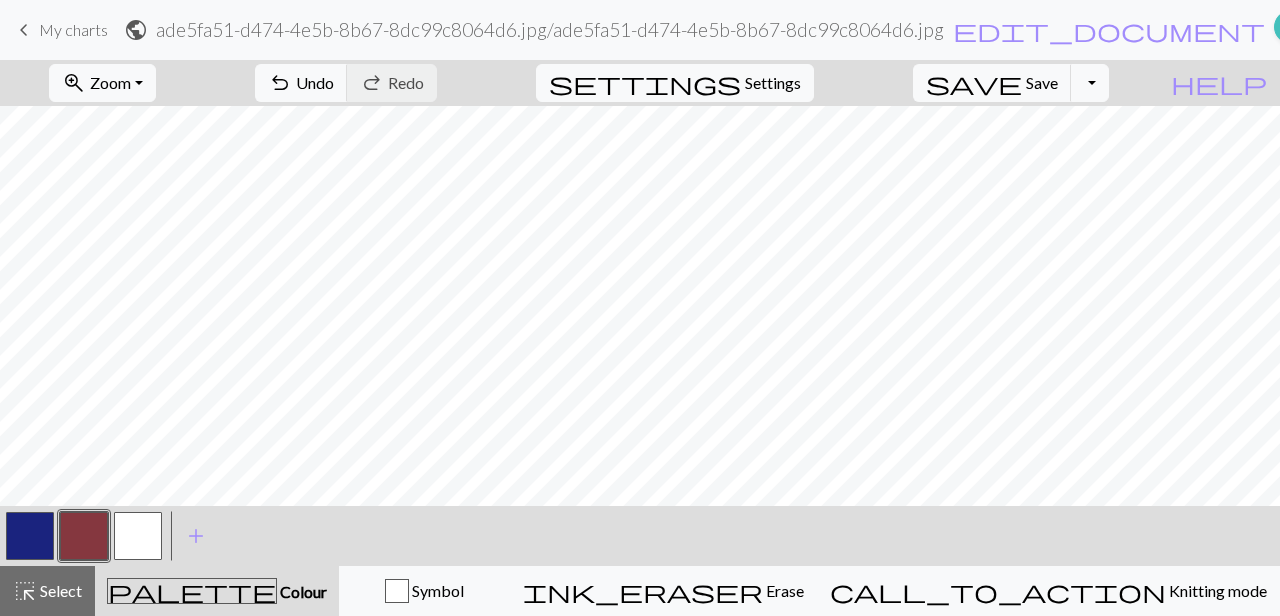 click at bounding box center (84, 536) 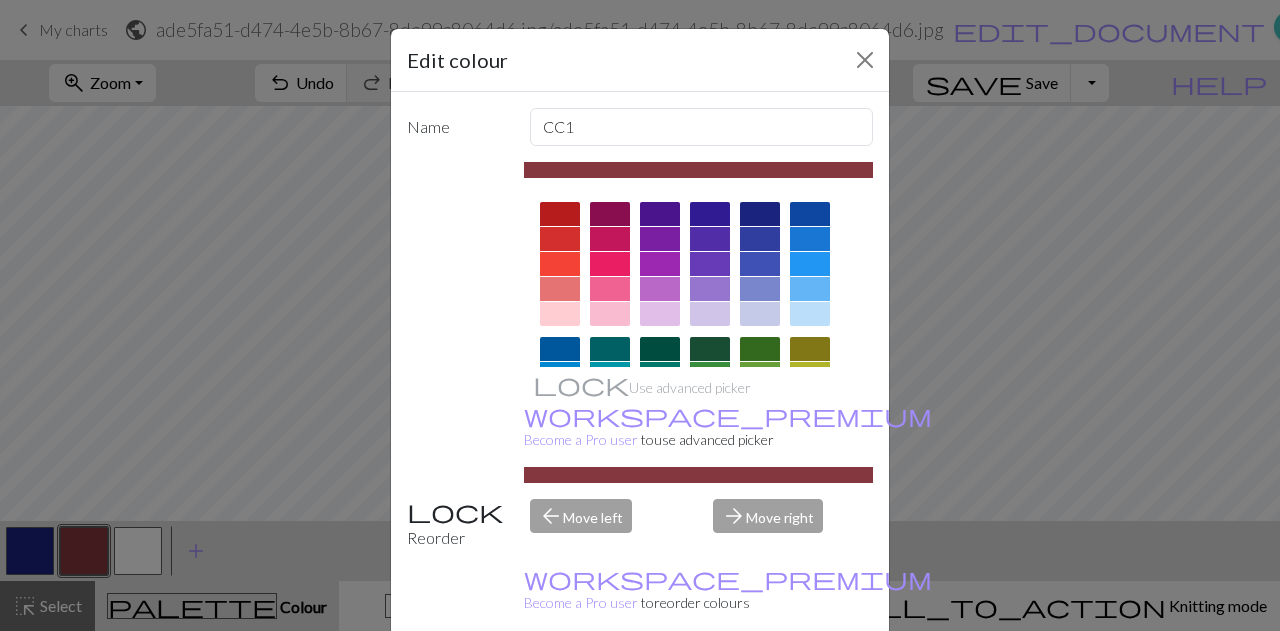 click on "Done" at bounding box center [760, 682] 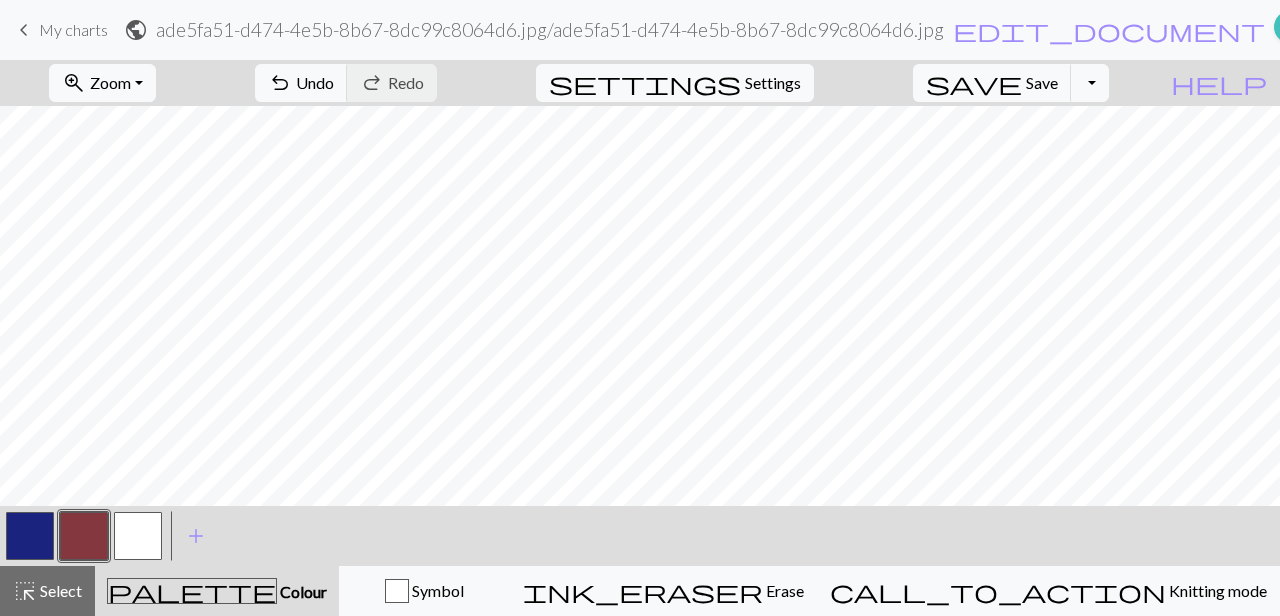 click at bounding box center [138, 536] 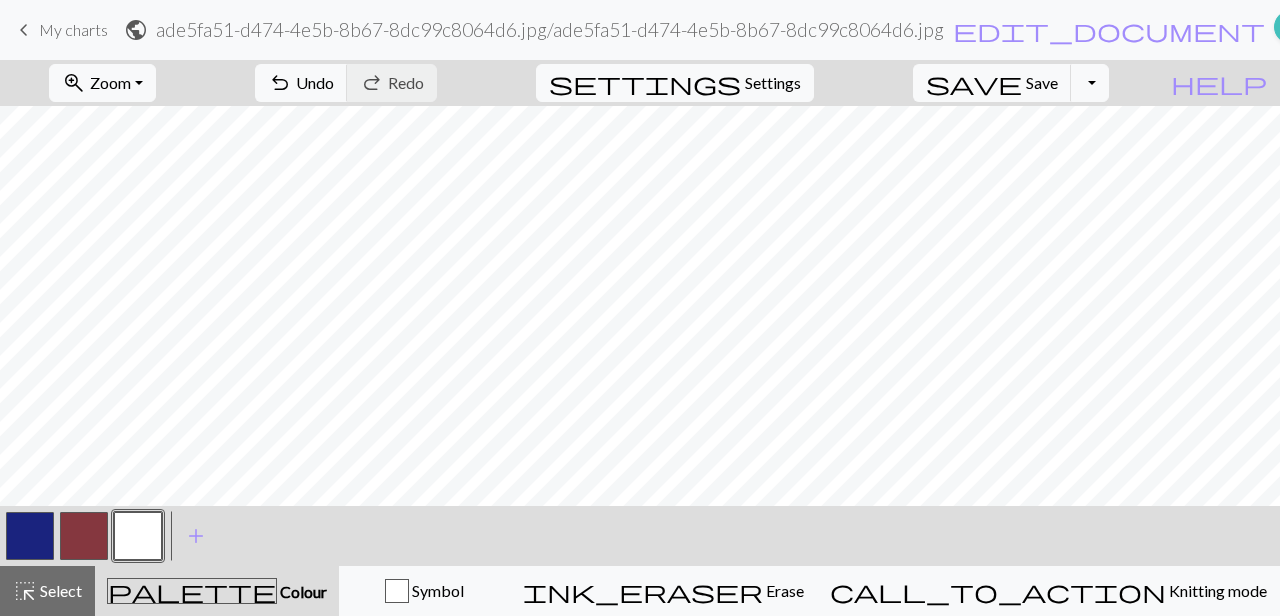 click at bounding box center (84, 536) 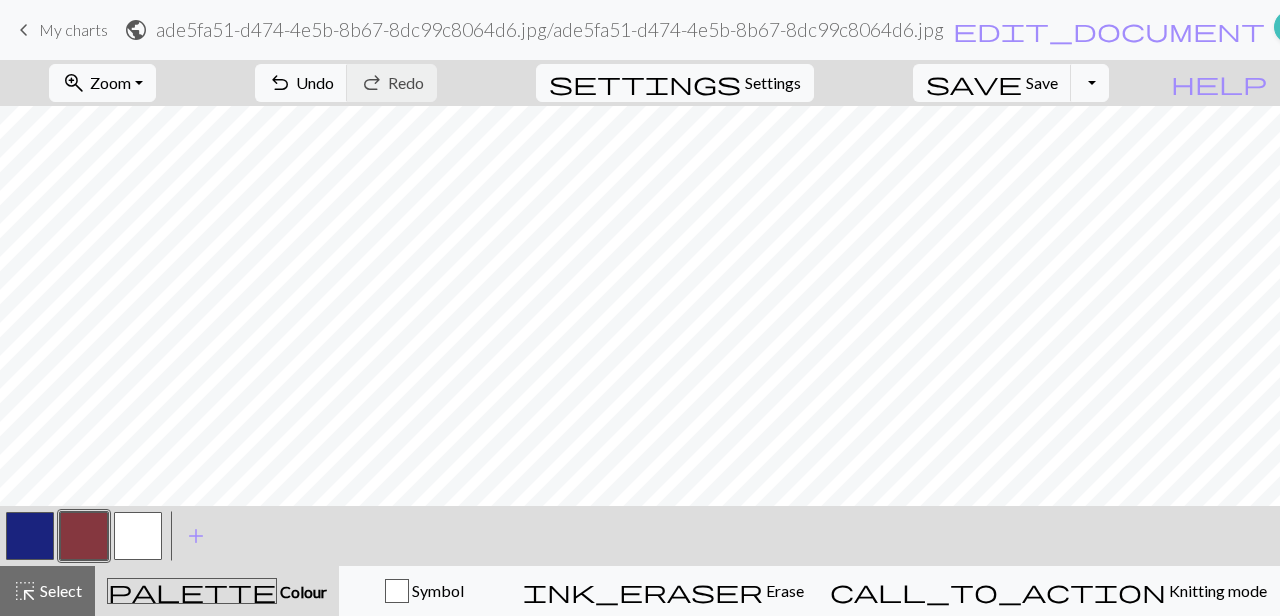 click at bounding box center [84, 536] 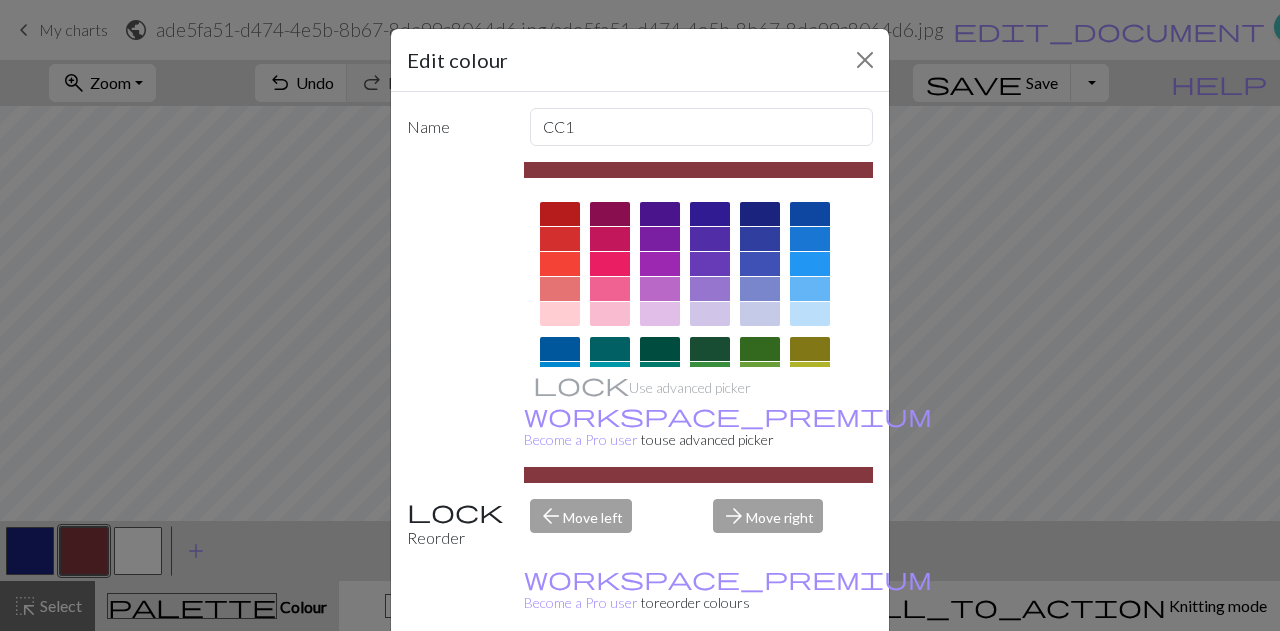 click on "Cancel" at bounding box center (836, 682) 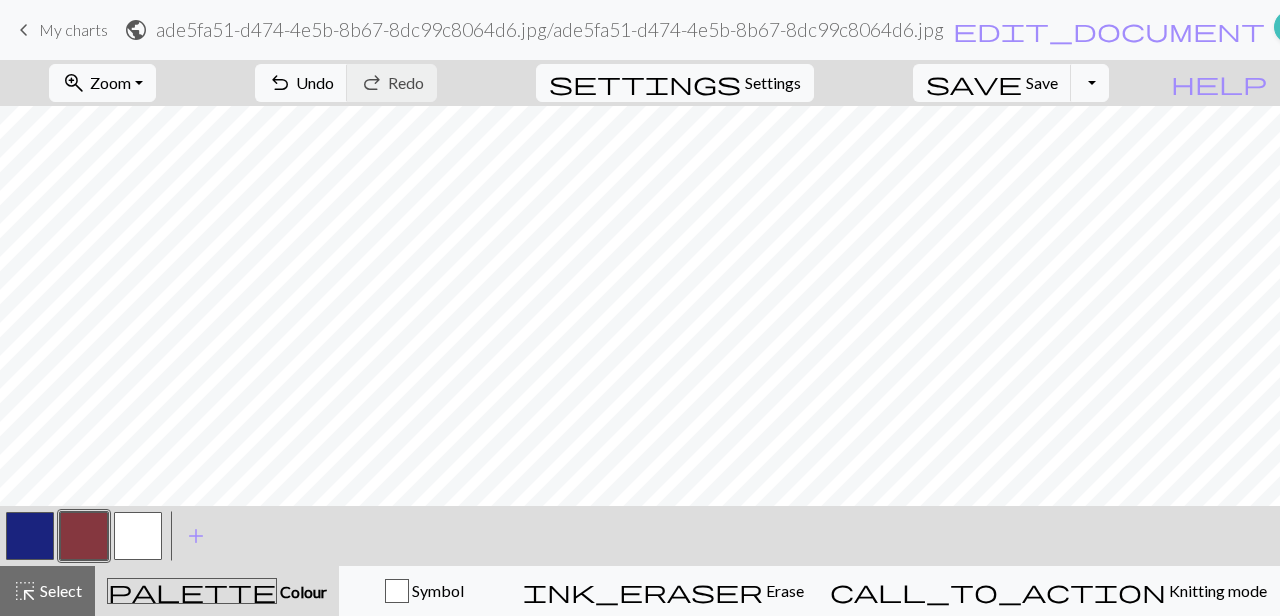 click at bounding box center [84, 536] 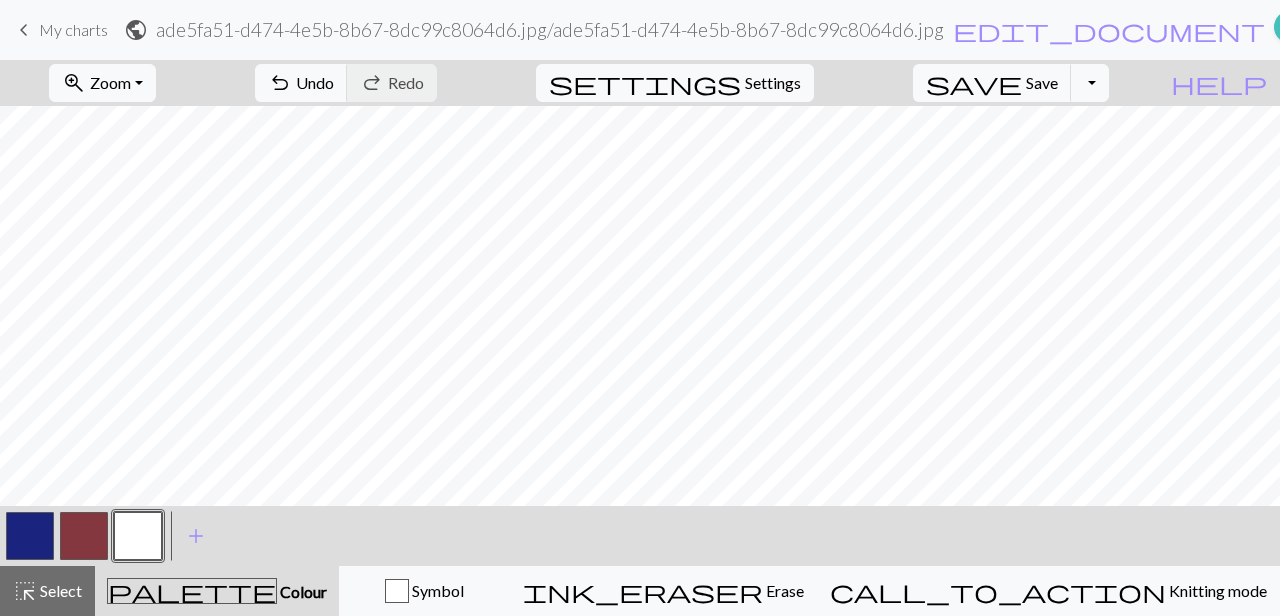 scroll, scrollTop: 85, scrollLeft: 0, axis: vertical 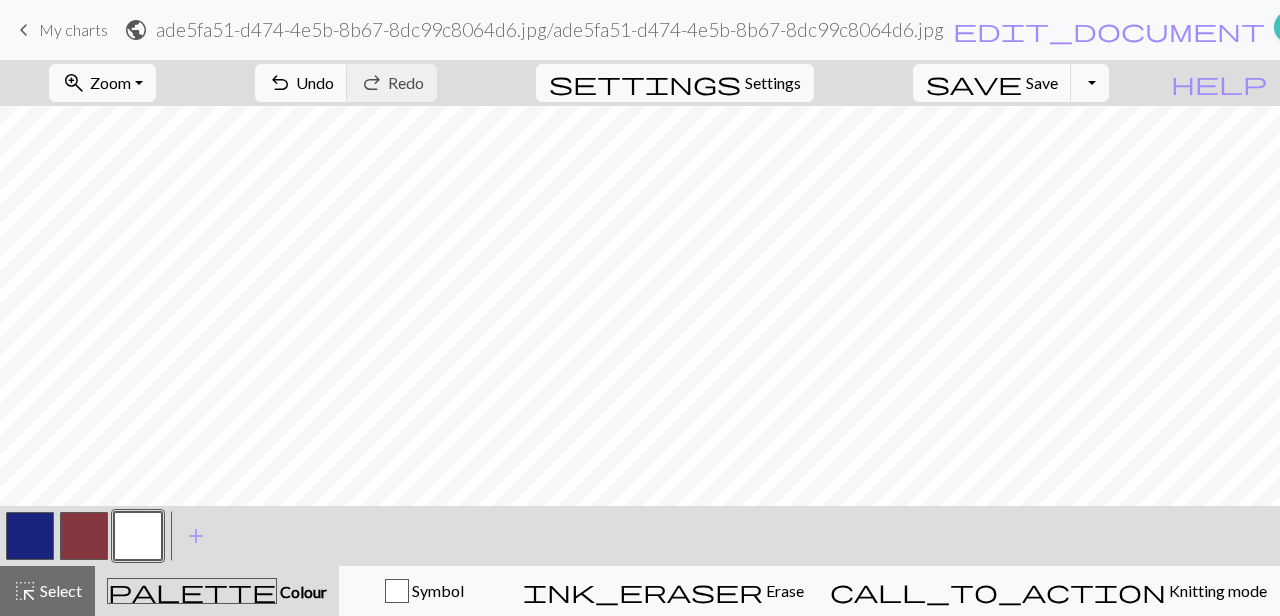 click at bounding box center (84, 536) 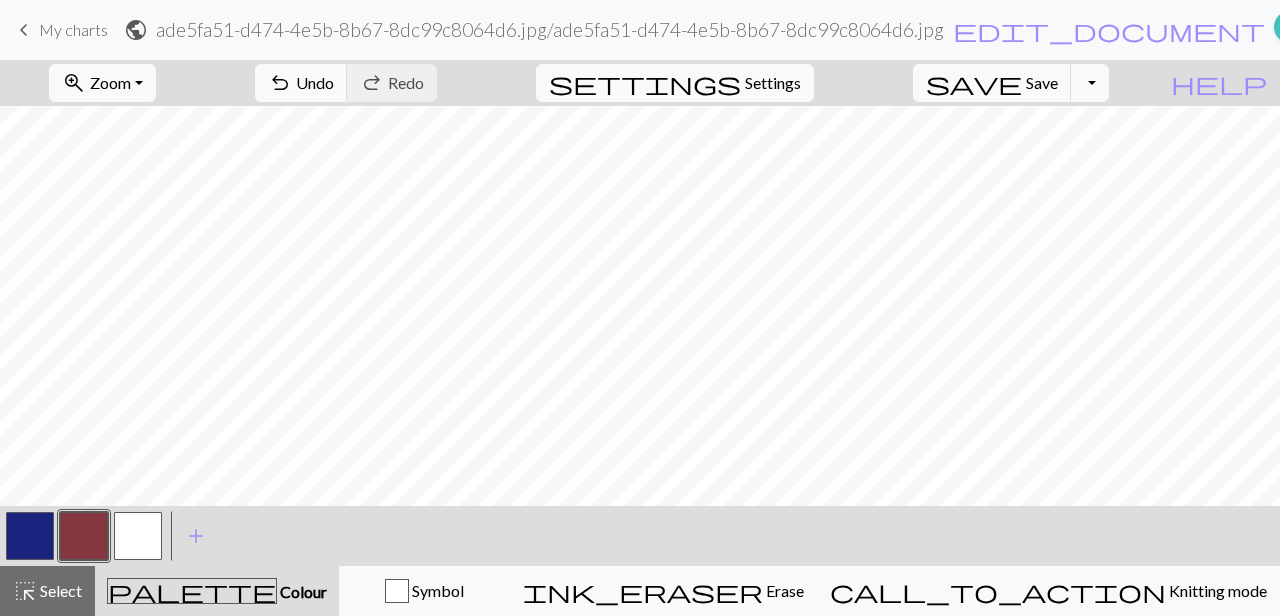 click at bounding box center [138, 536] 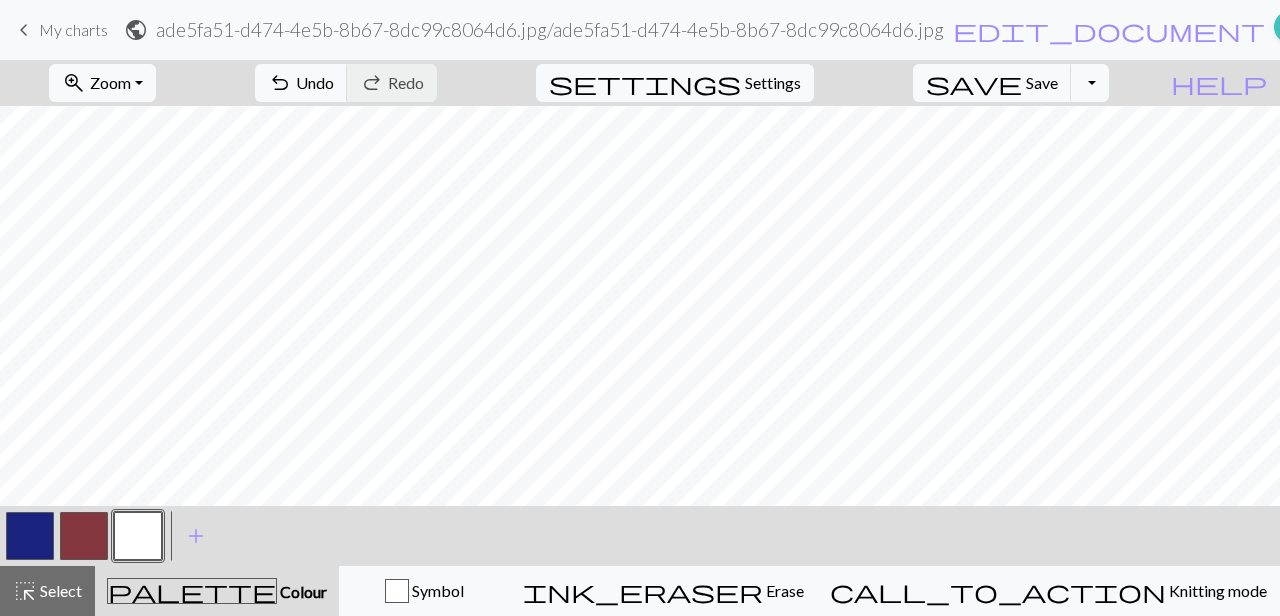 click at bounding box center [84, 536] 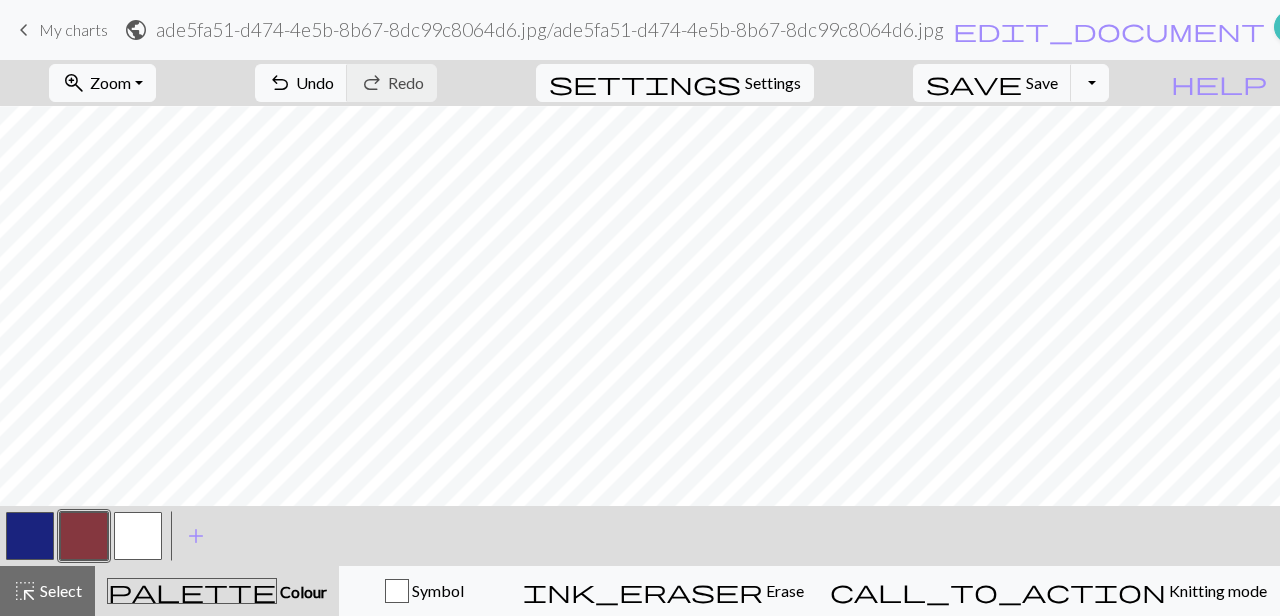 click at bounding box center (138, 536) 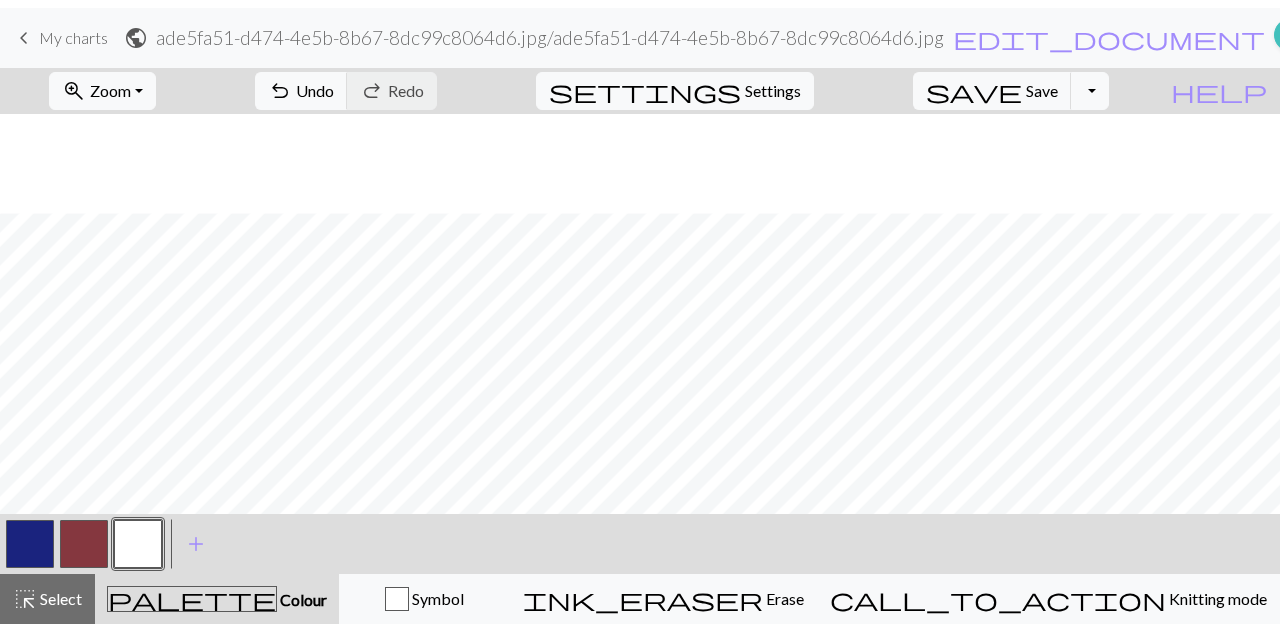 scroll, scrollTop: 184, scrollLeft: 0, axis: vertical 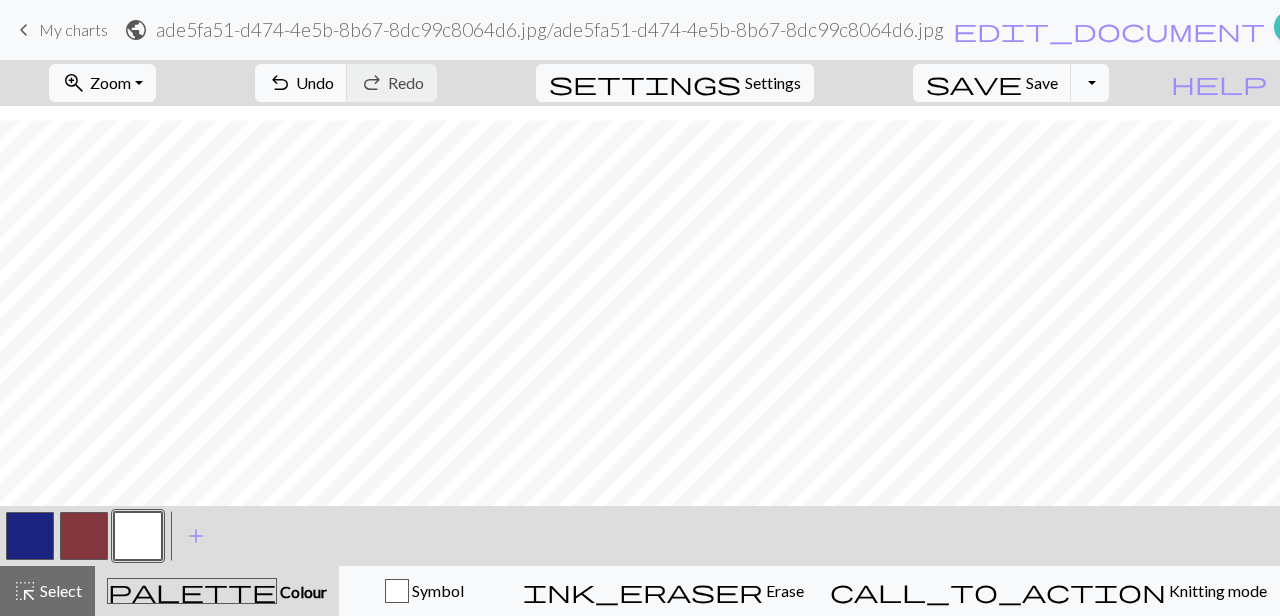 click at bounding box center (84, 536) 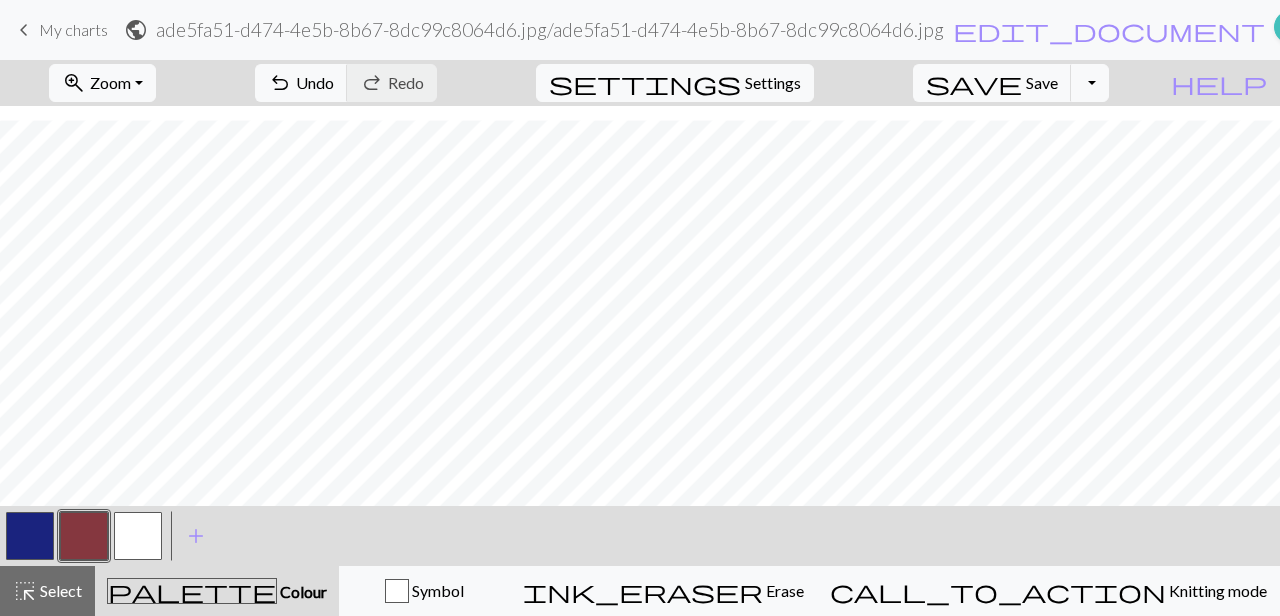 click at bounding box center (84, 536) 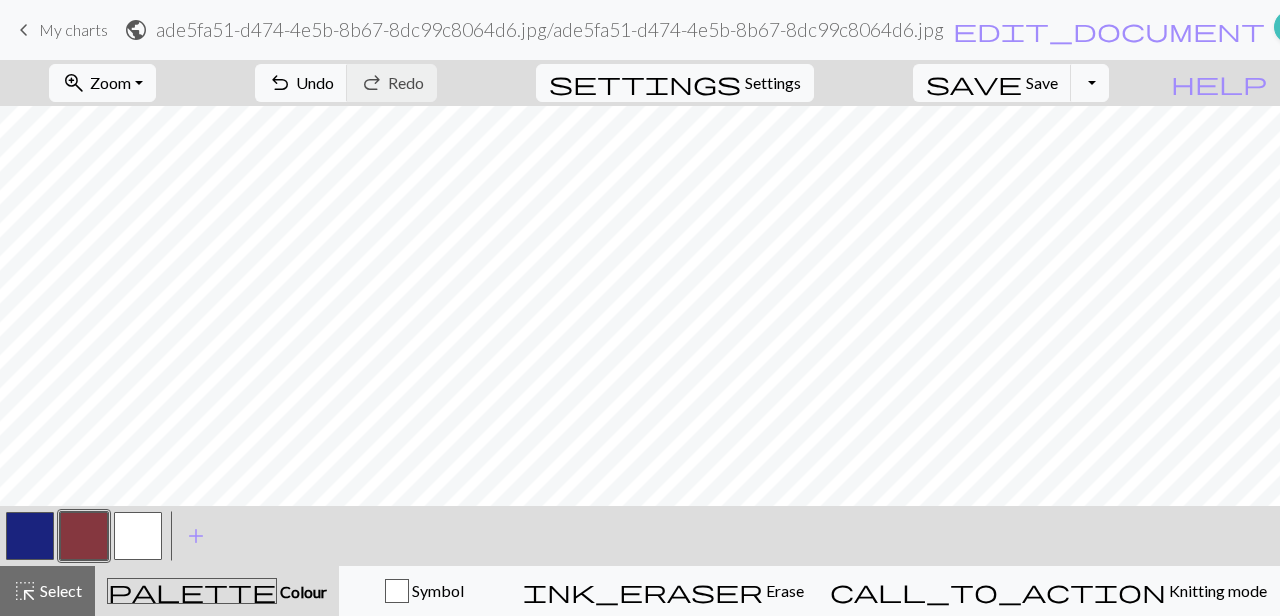 scroll, scrollTop: 169, scrollLeft: 0, axis: vertical 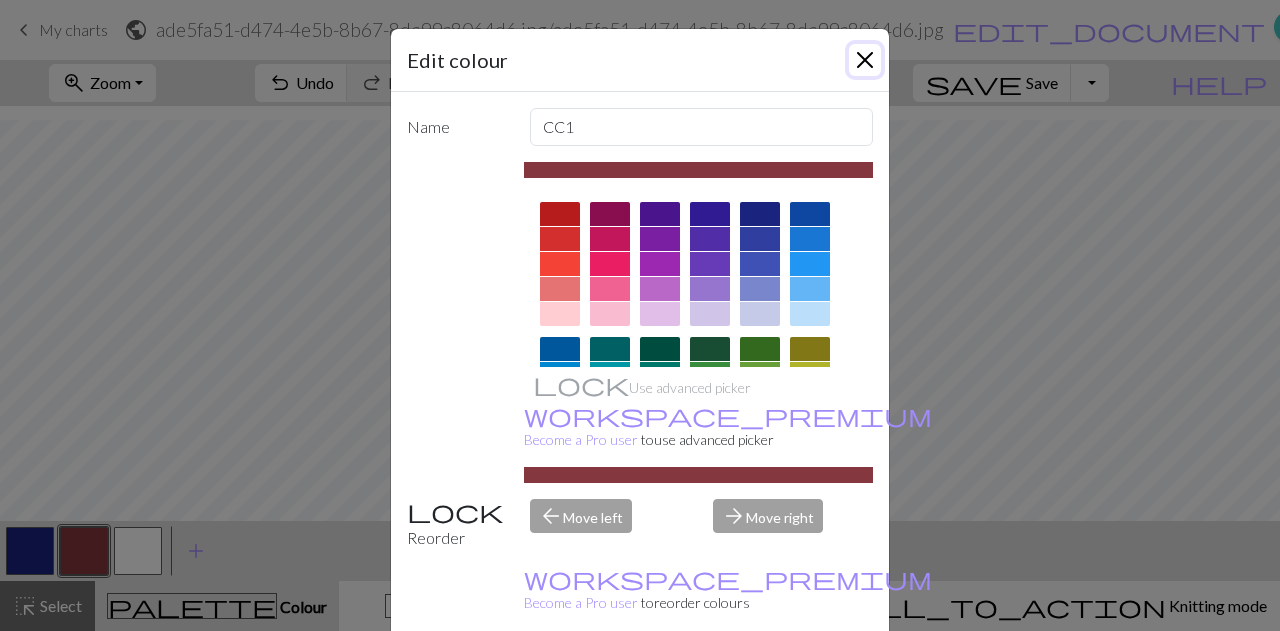 click at bounding box center (865, 60) 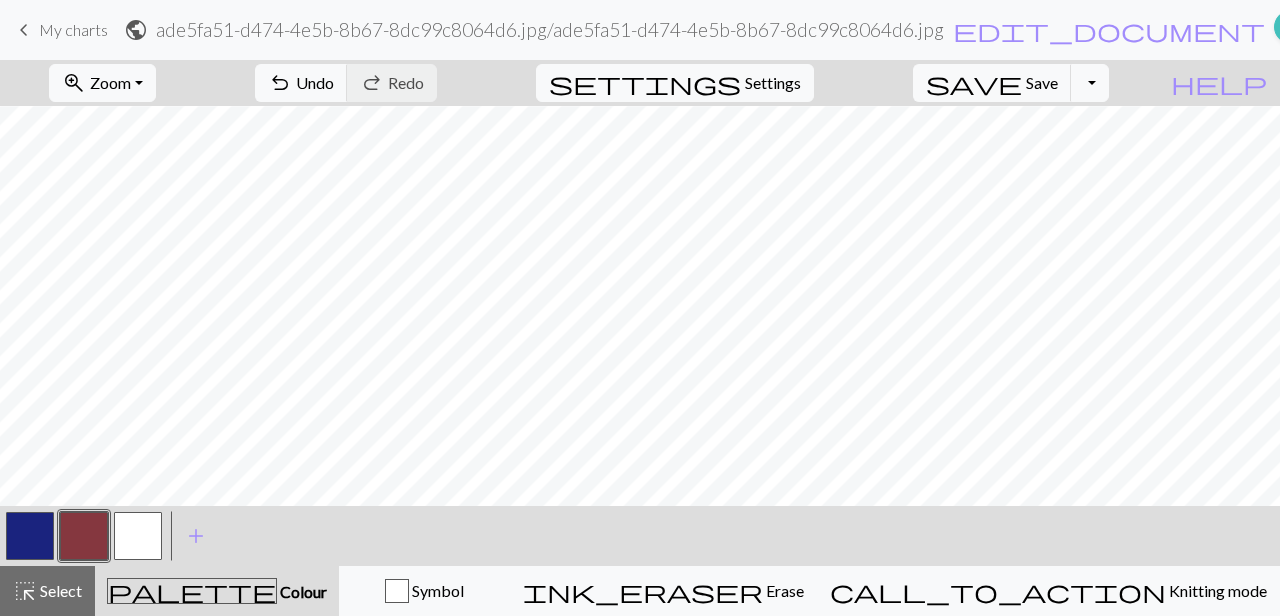click at bounding box center [138, 536] 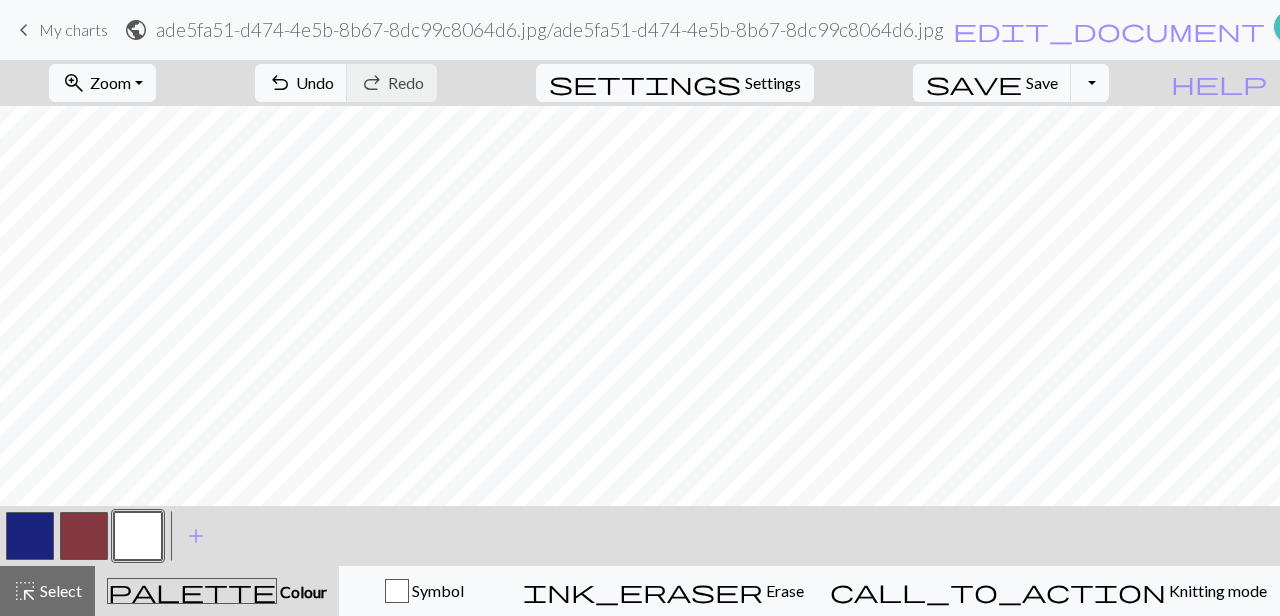 click at bounding box center [84, 536] 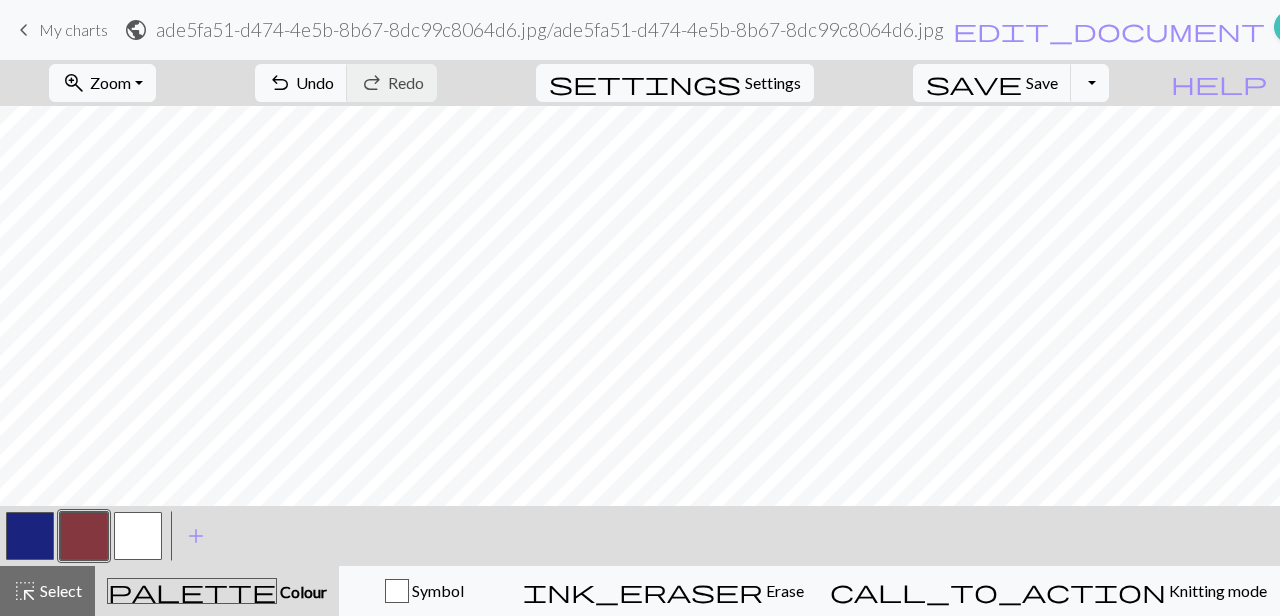 click at bounding box center [138, 536] 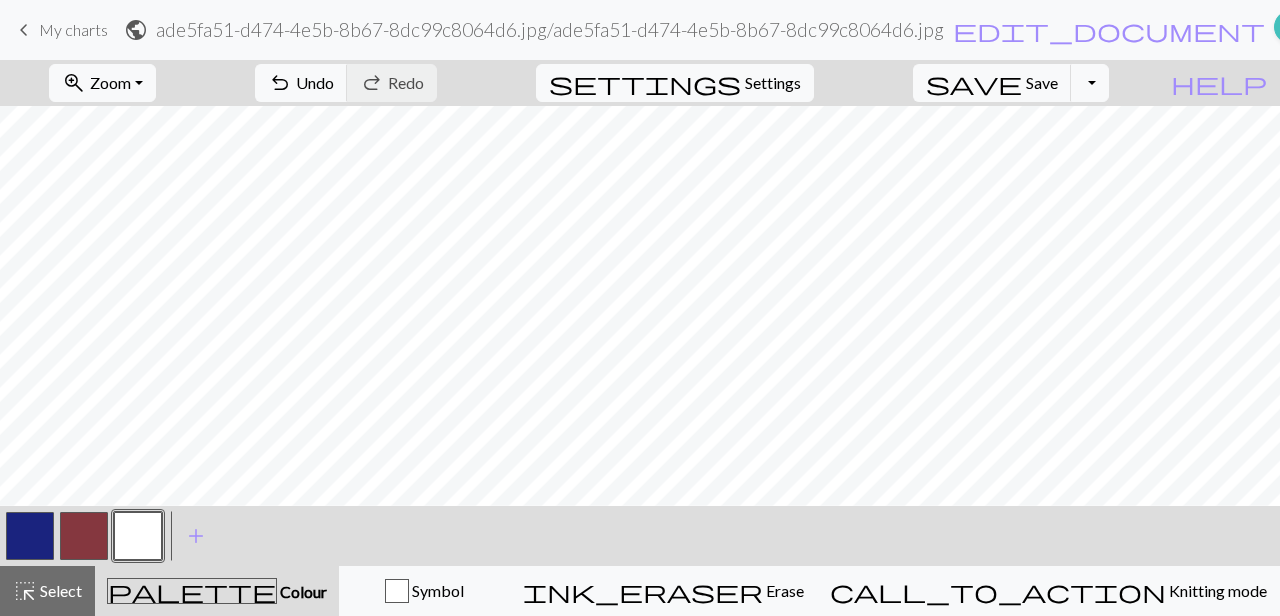 scroll, scrollTop: 99, scrollLeft: 0, axis: vertical 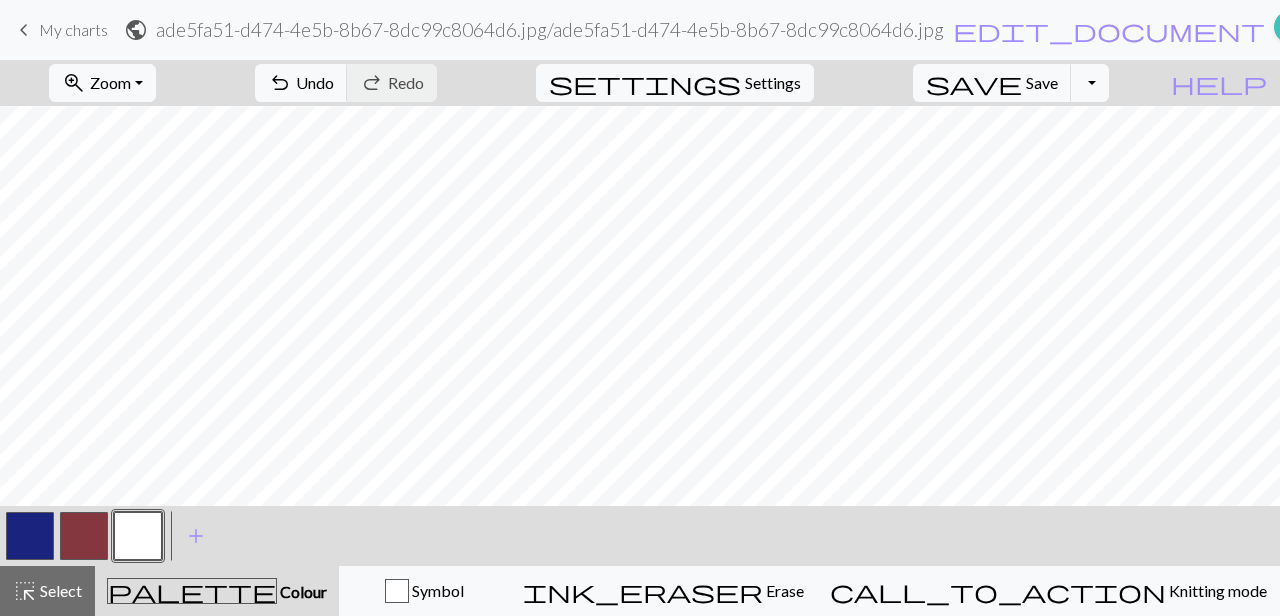 click at bounding box center (84, 536) 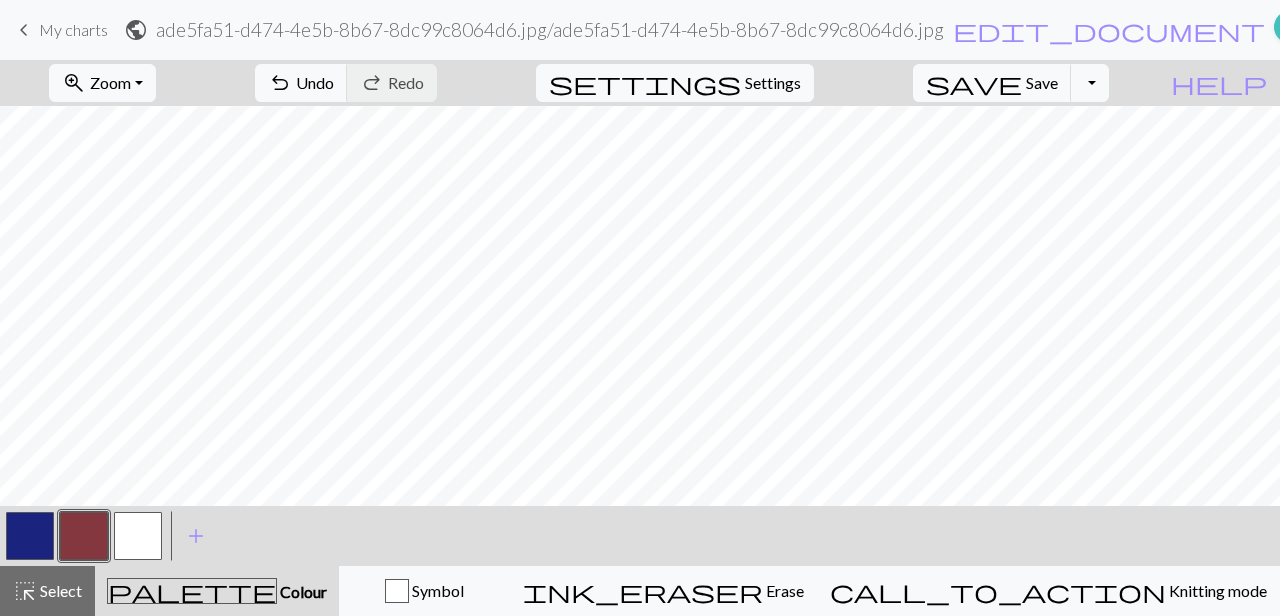 click at bounding box center (138, 536) 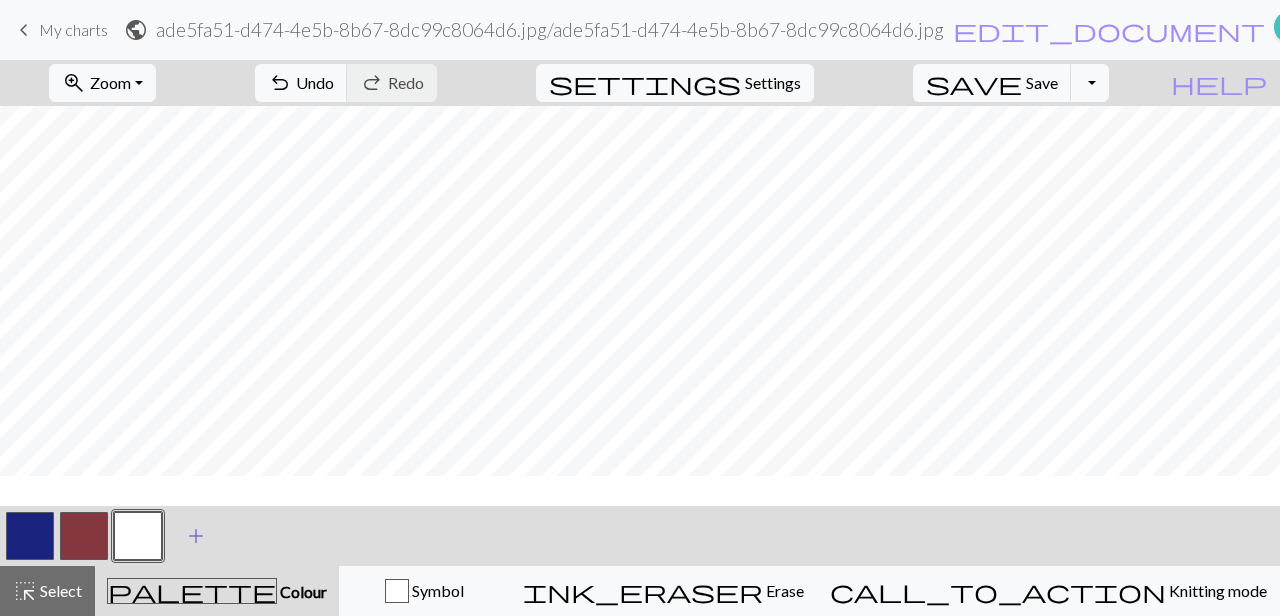 scroll, scrollTop: 0, scrollLeft: 0, axis: both 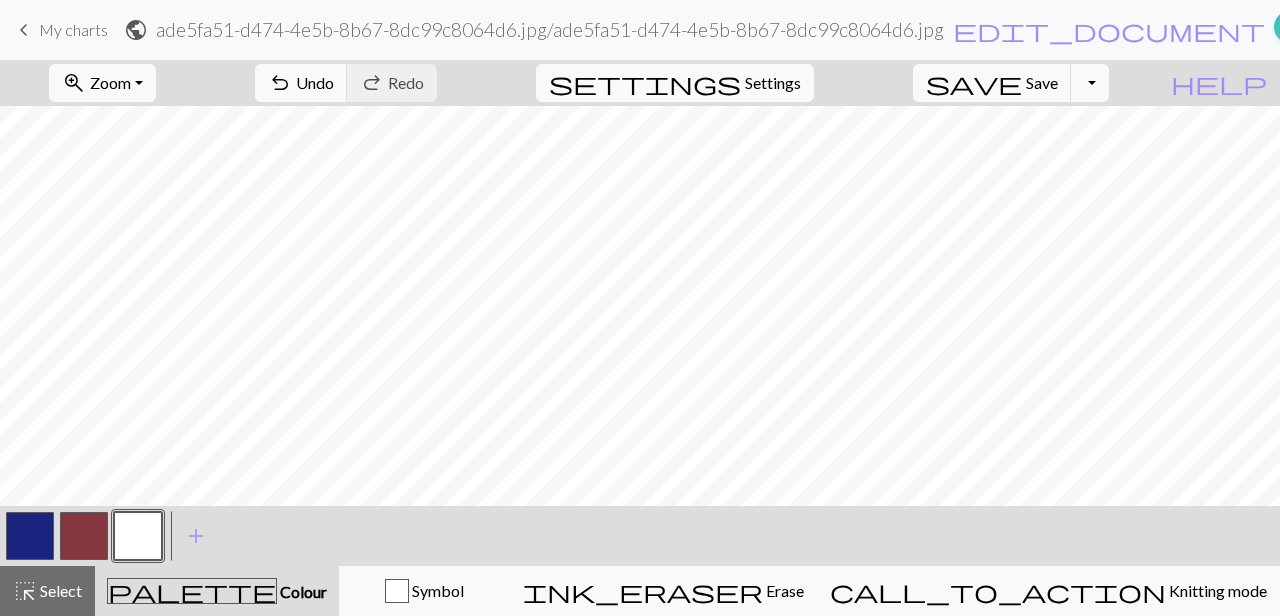 click at bounding box center (84, 536) 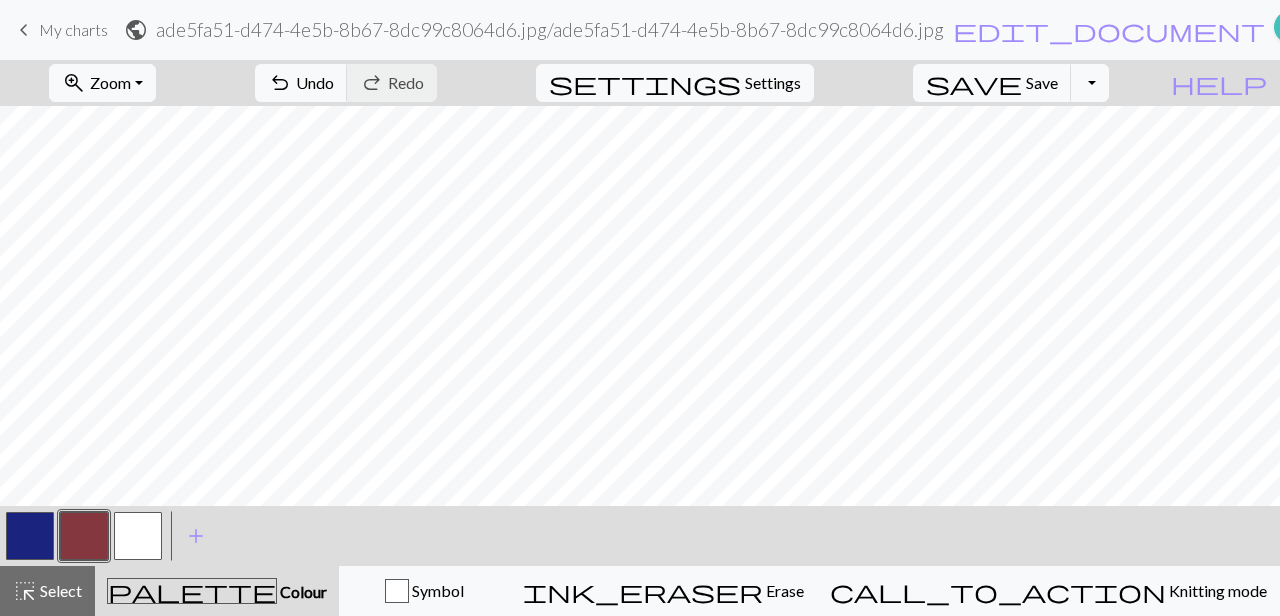 click at bounding box center [138, 536] 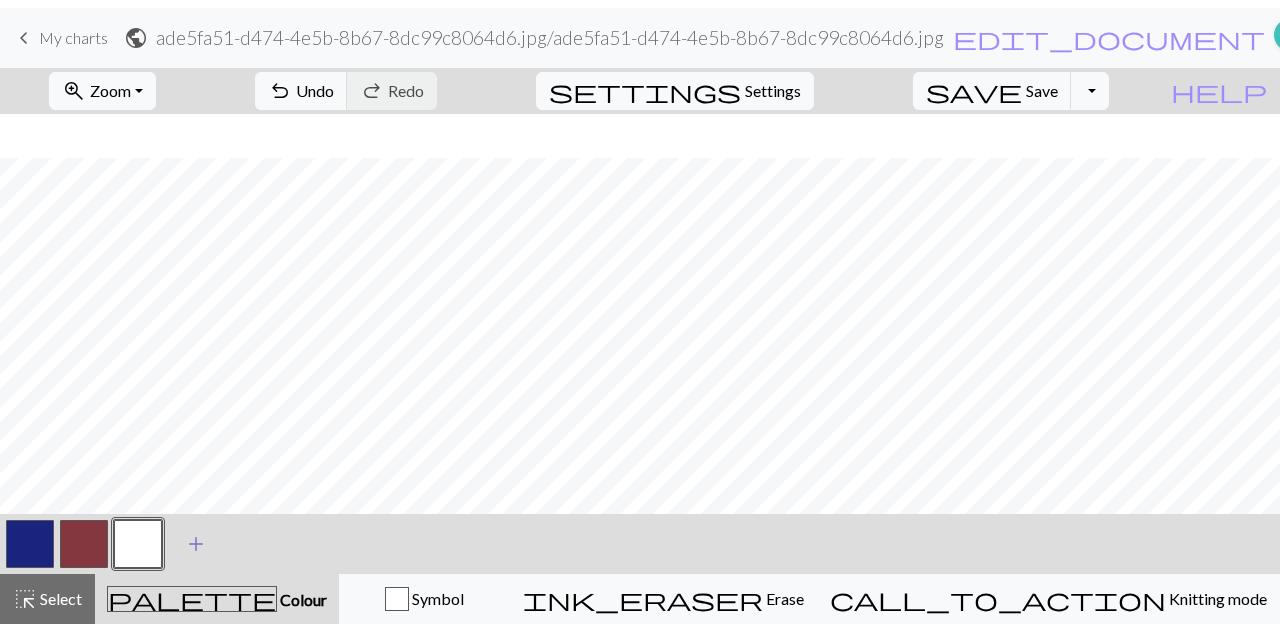 scroll, scrollTop: 27, scrollLeft: 0, axis: vertical 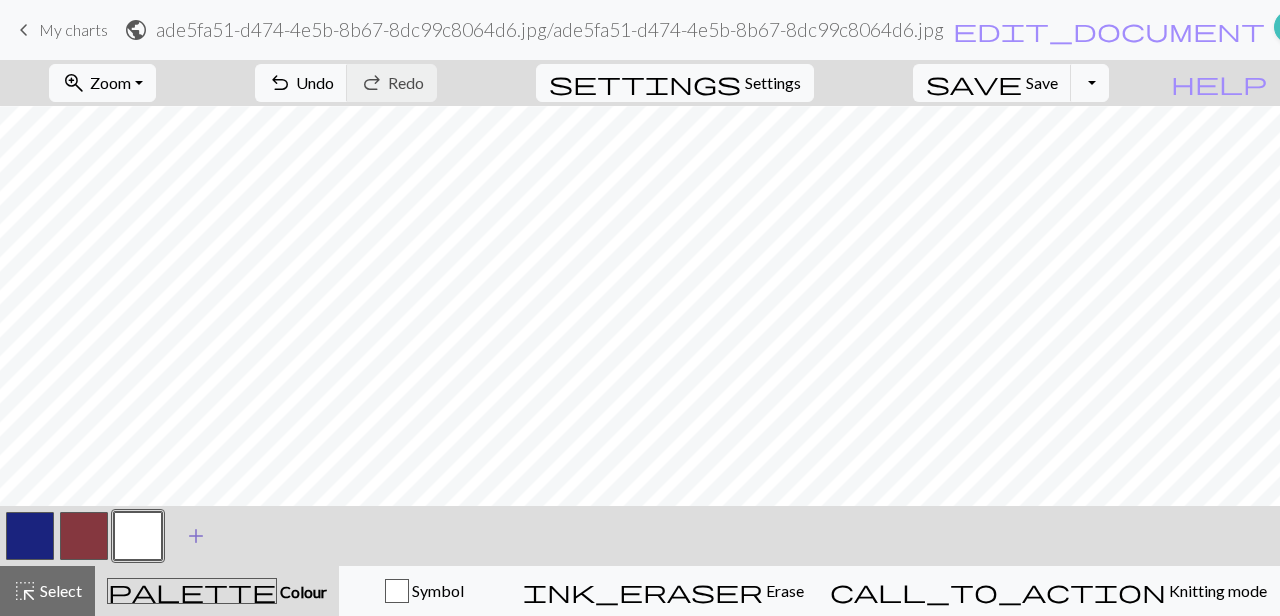 click on "add" at bounding box center [196, 536] 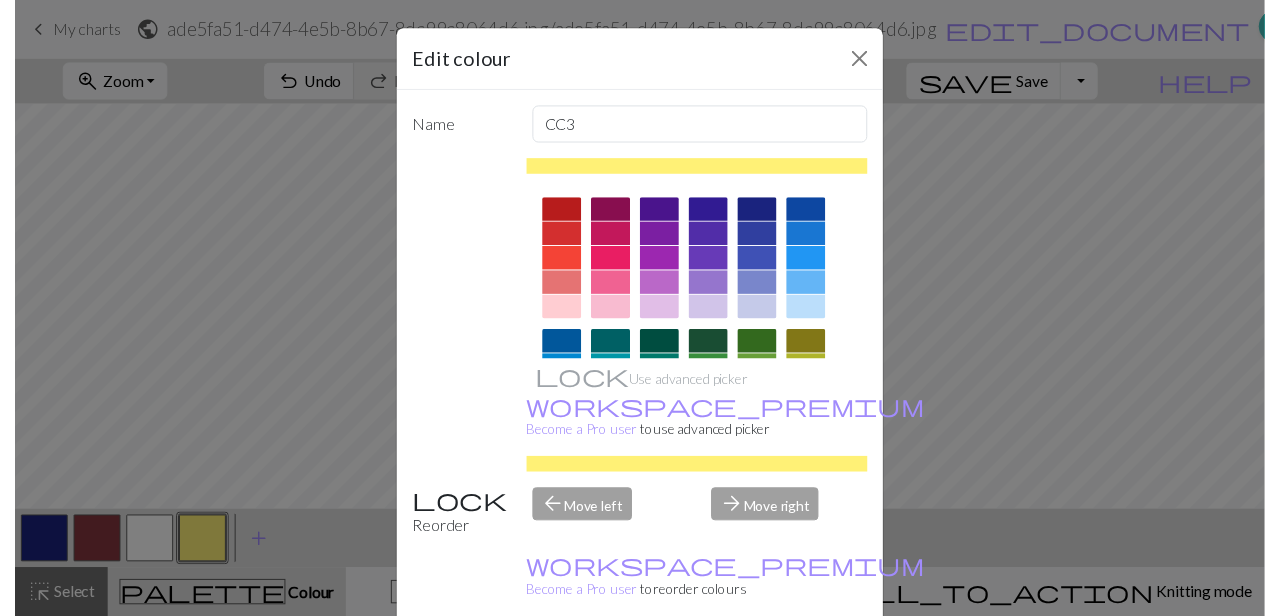 scroll, scrollTop: 47, scrollLeft: 0, axis: vertical 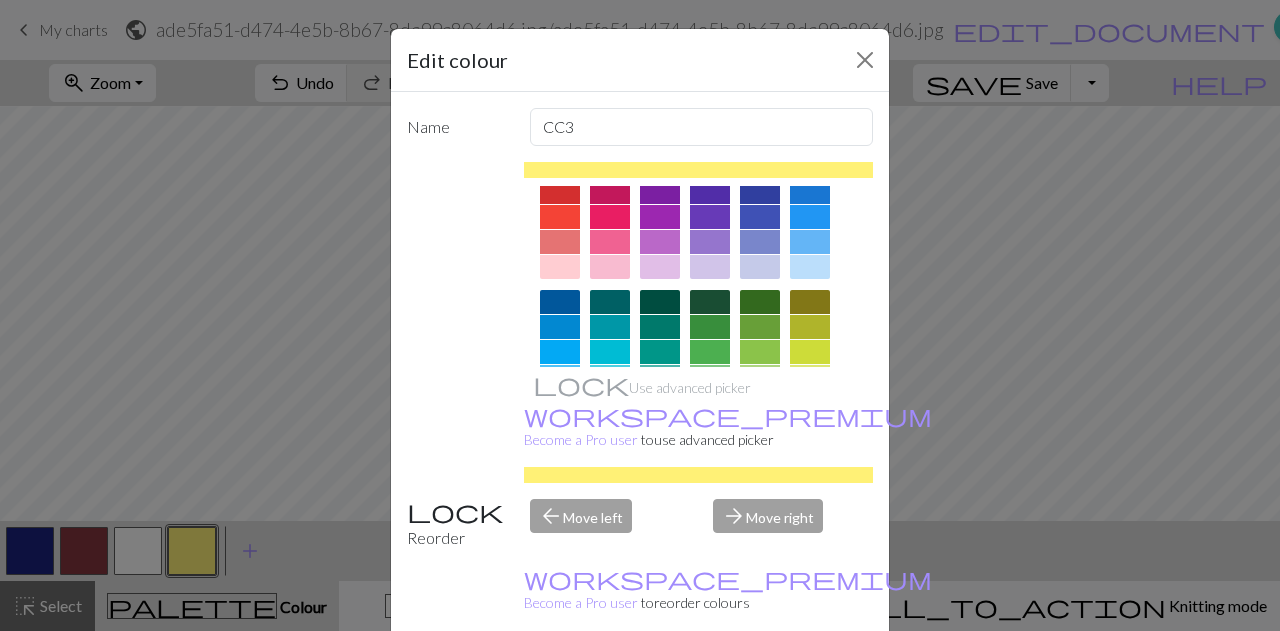 click at bounding box center [760, 302] 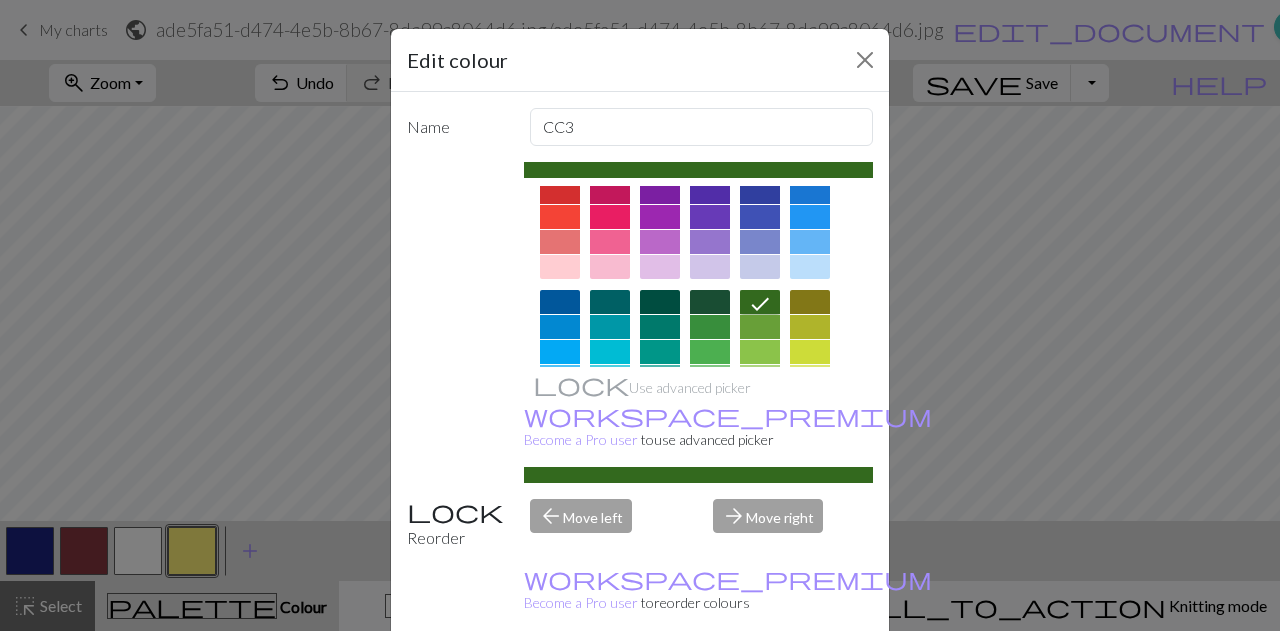 click on "Done" at bounding box center [760, 682] 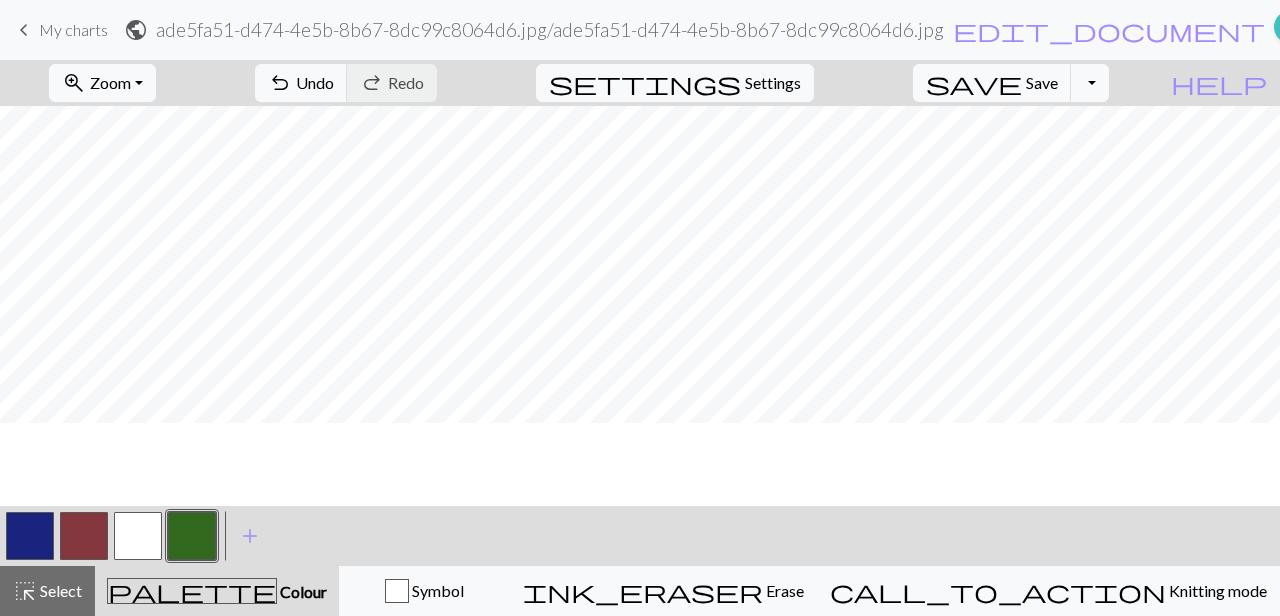 scroll, scrollTop: 0, scrollLeft: 0, axis: both 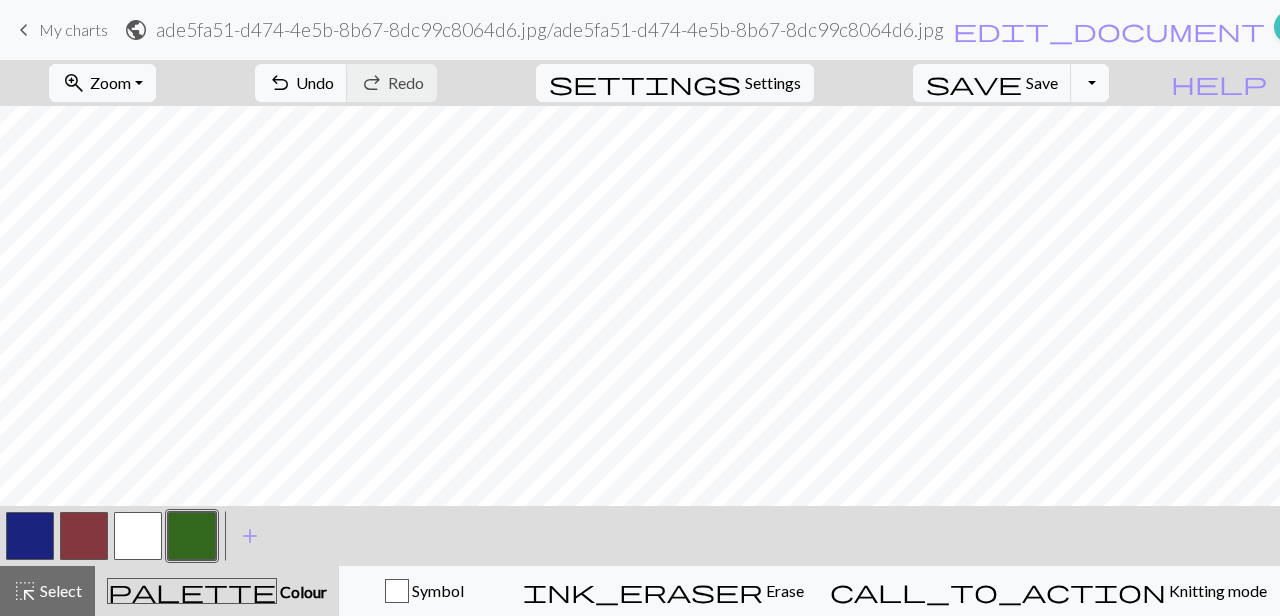 click at bounding box center [84, 536] 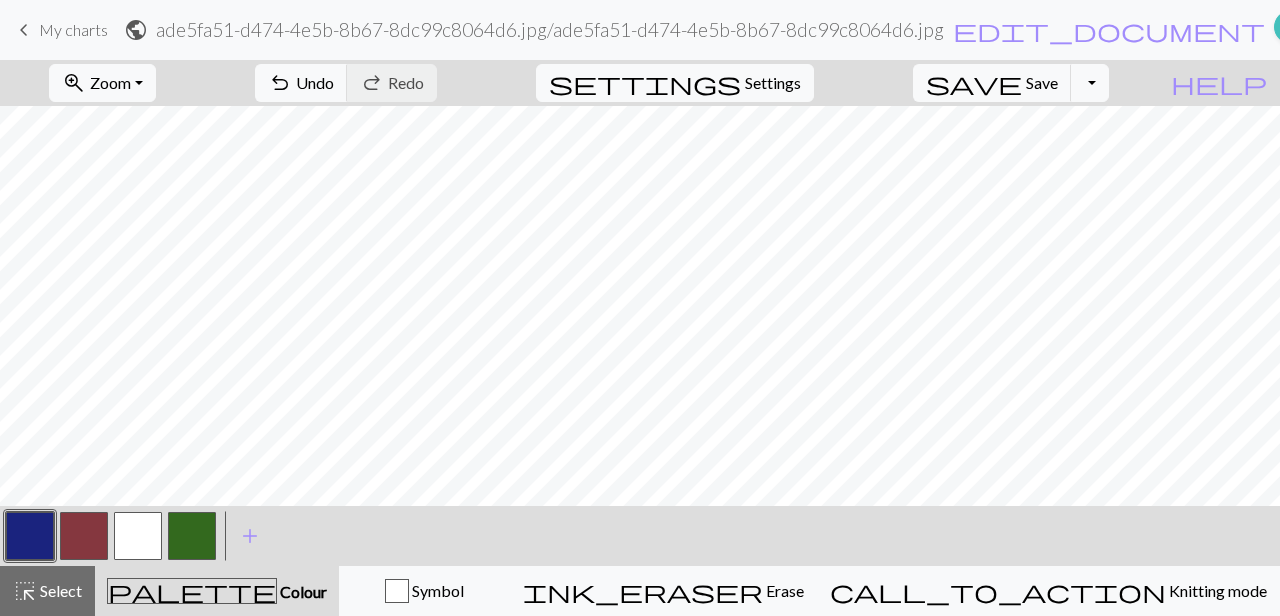click at bounding box center [138, 536] 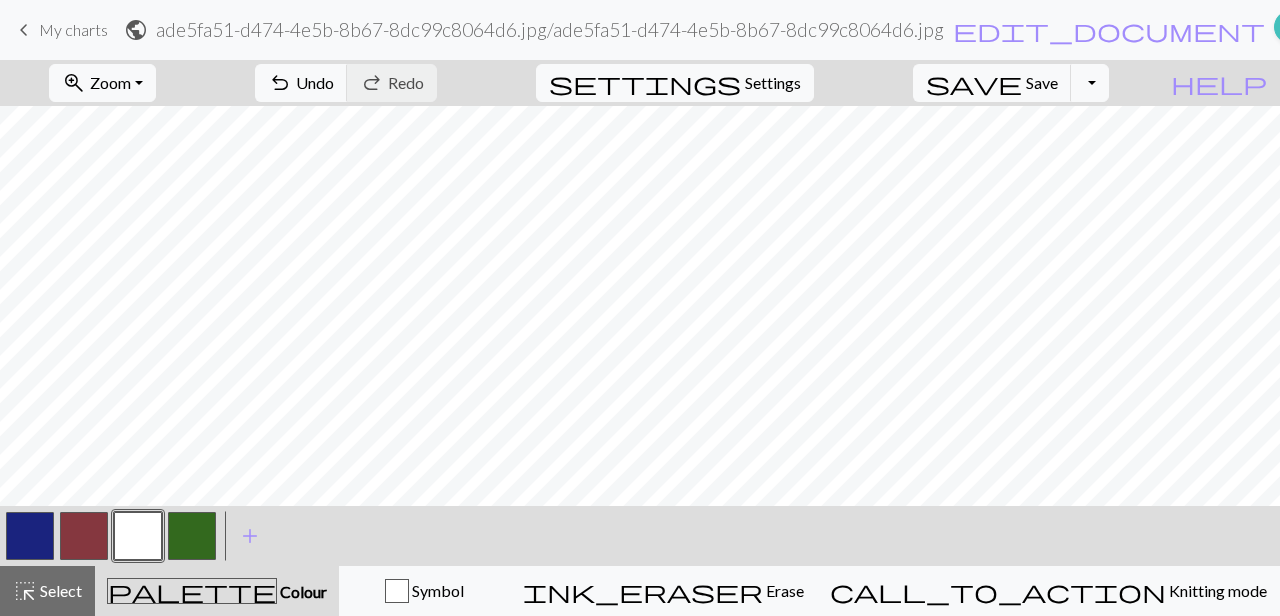 click at bounding box center (30, 536) 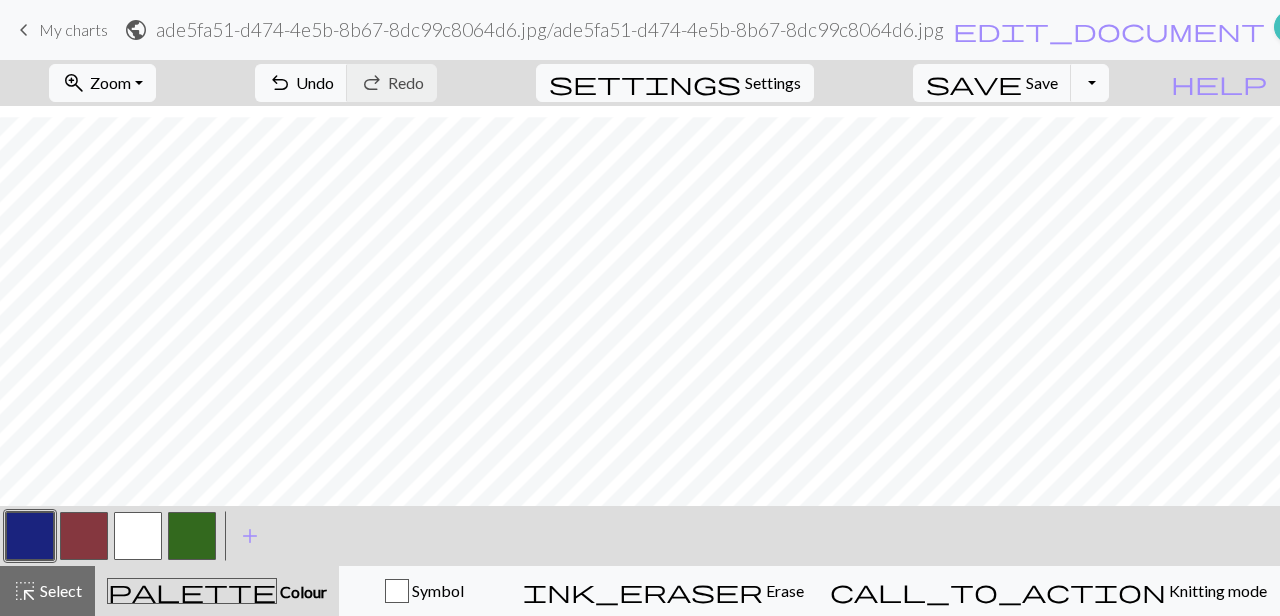 scroll, scrollTop: 30, scrollLeft: 0, axis: vertical 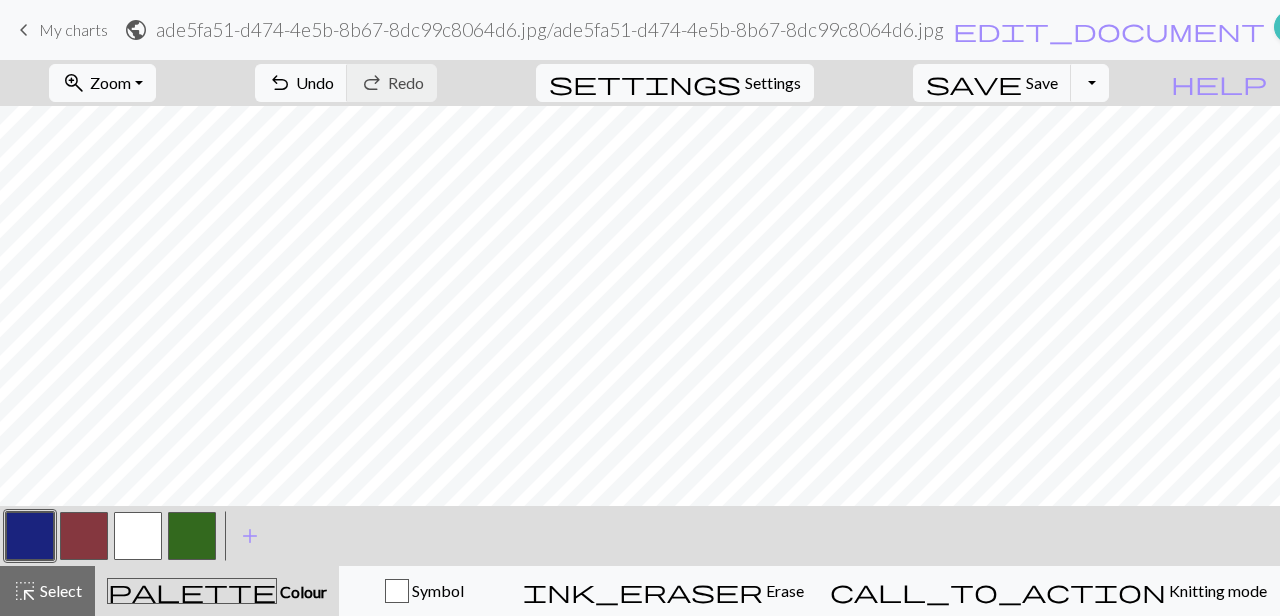 click at bounding box center (138, 536) 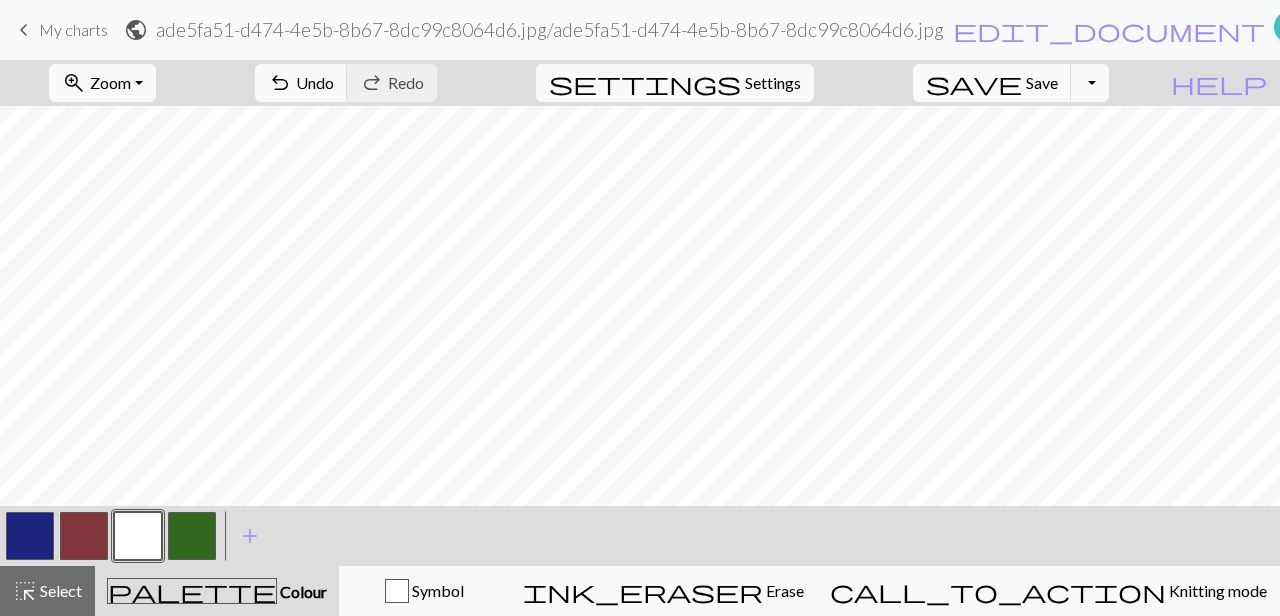 click at bounding box center [84, 536] 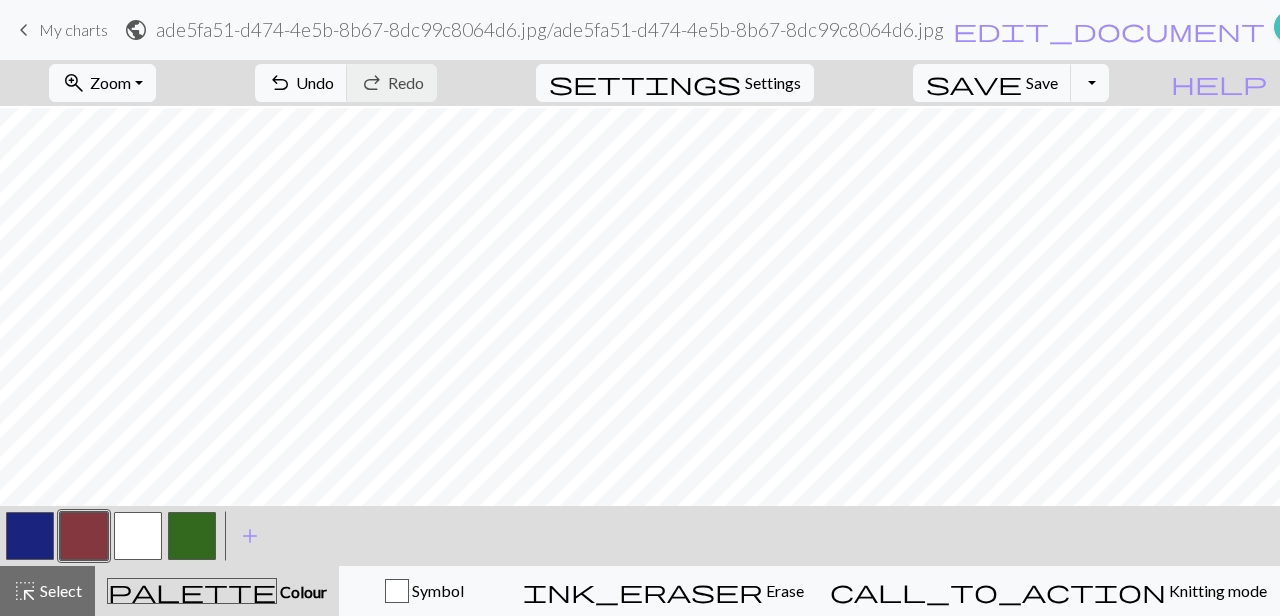 scroll, scrollTop: 71, scrollLeft: 0, axis: vertical 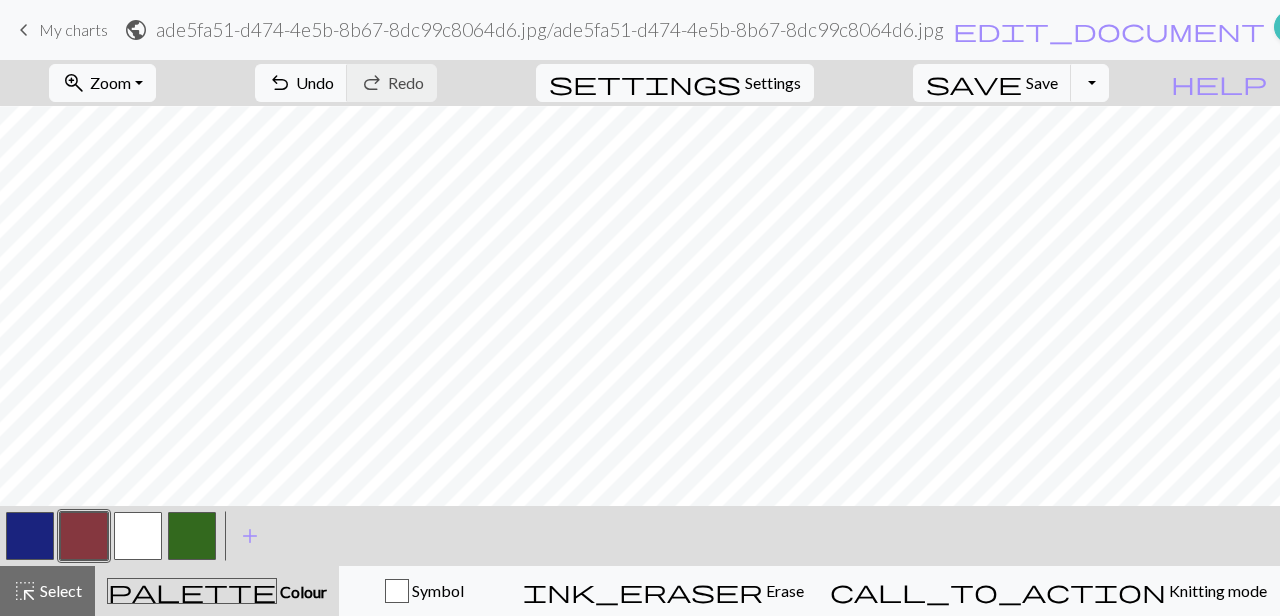 click at bounding box center (84, 536) 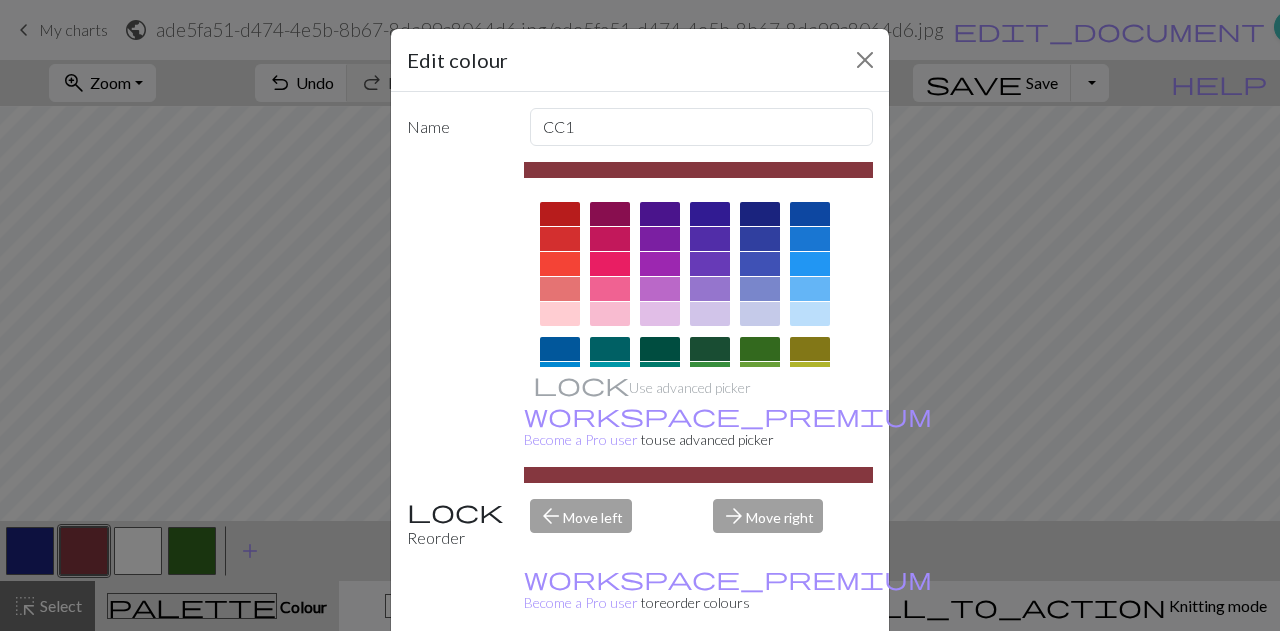 click at bounding box center [699, 467] 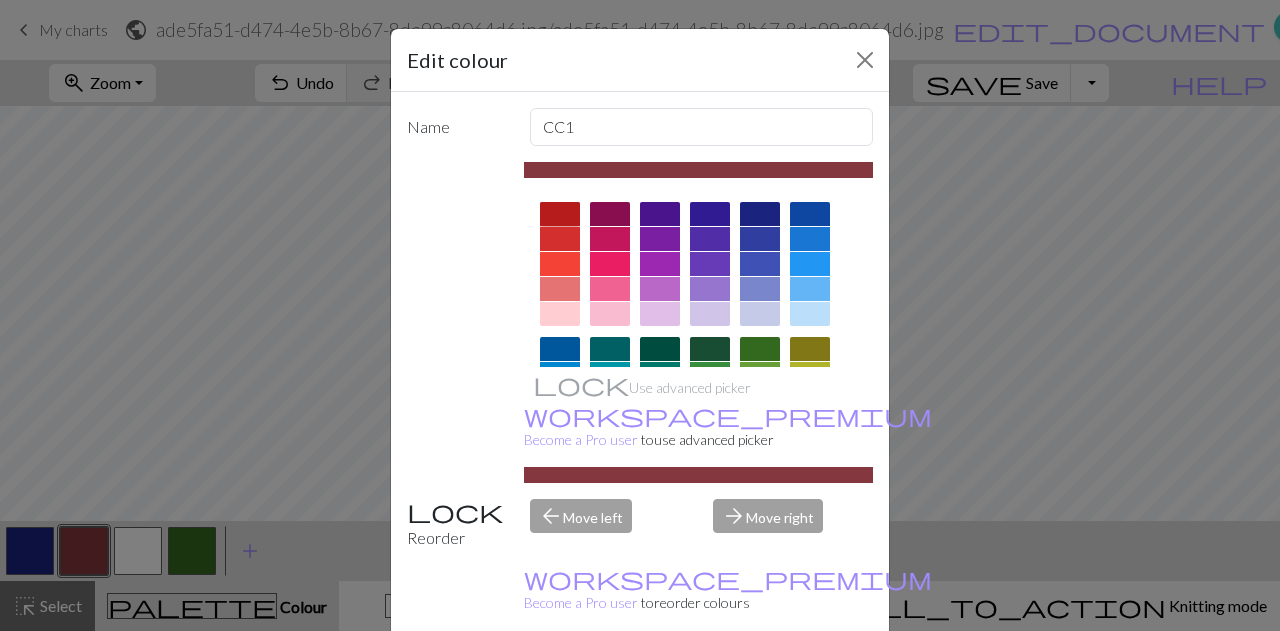 click at bounding box center (560, 214) 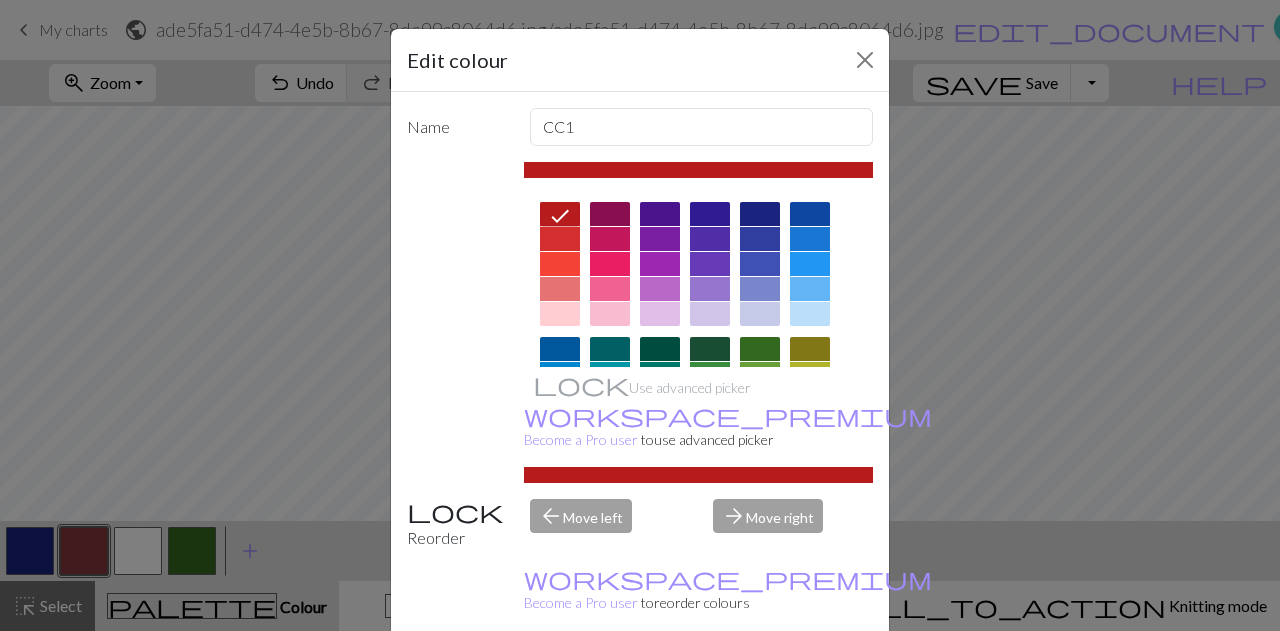 click on "Done" at bounding box center [760, 682] 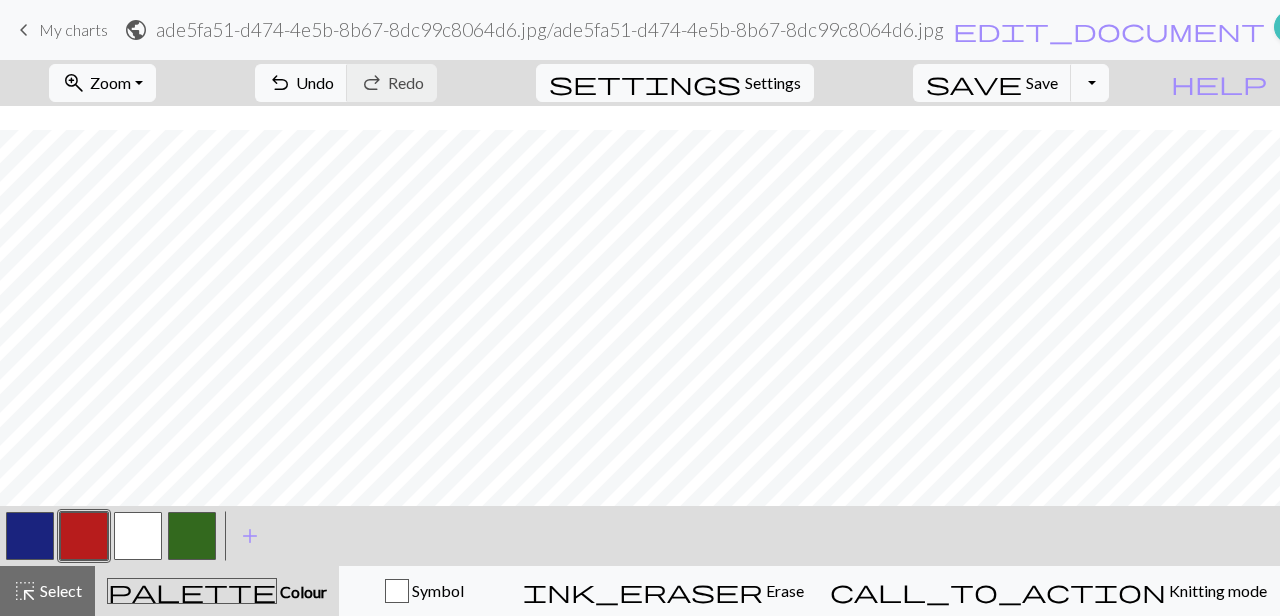 scroll, scrollTop: 184, scrollLeft: 0, axis: vertical 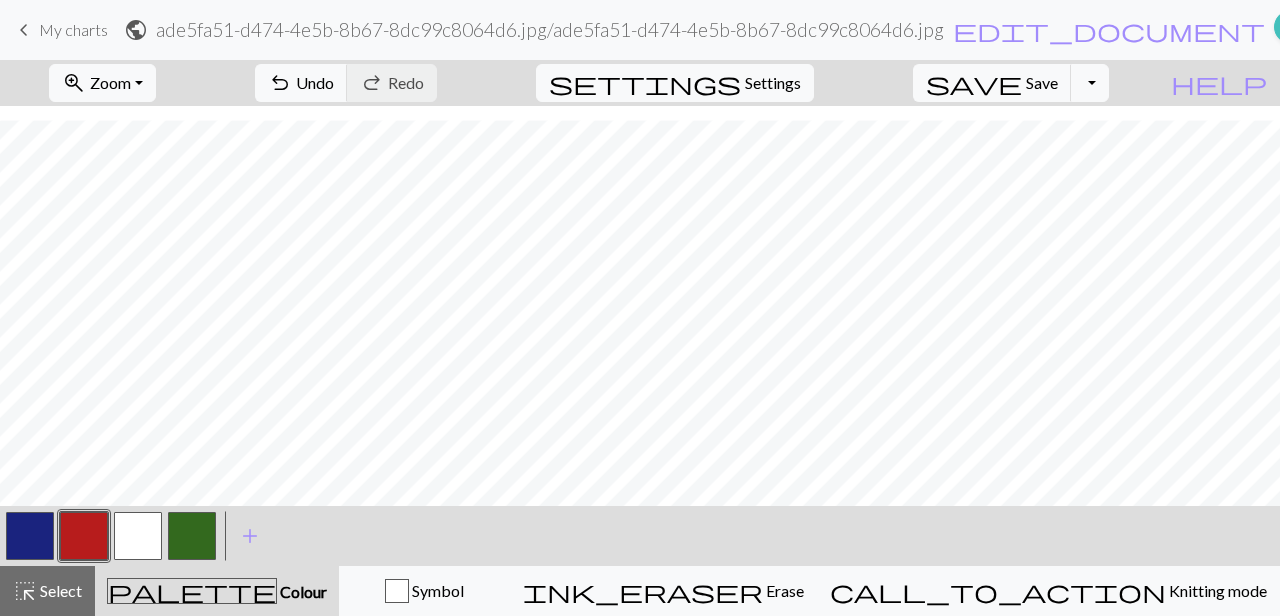 click at bounding box center [30, 536] 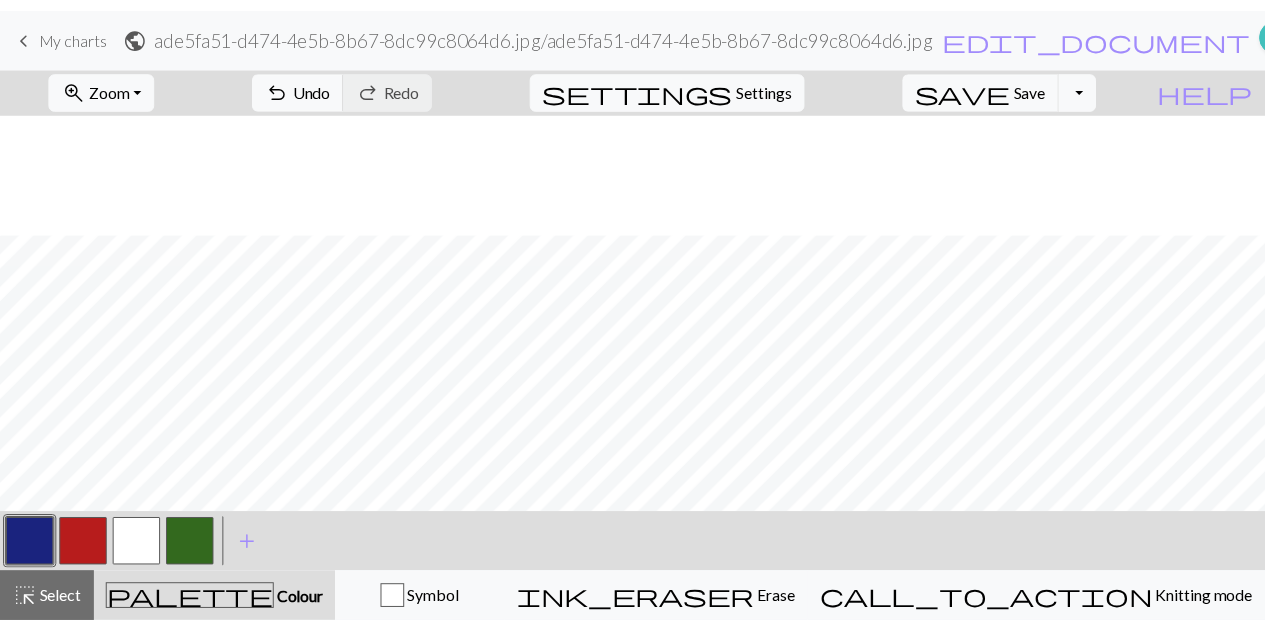 scroll, scrollTop: 121, scrollLeft: 0, axis: vertical 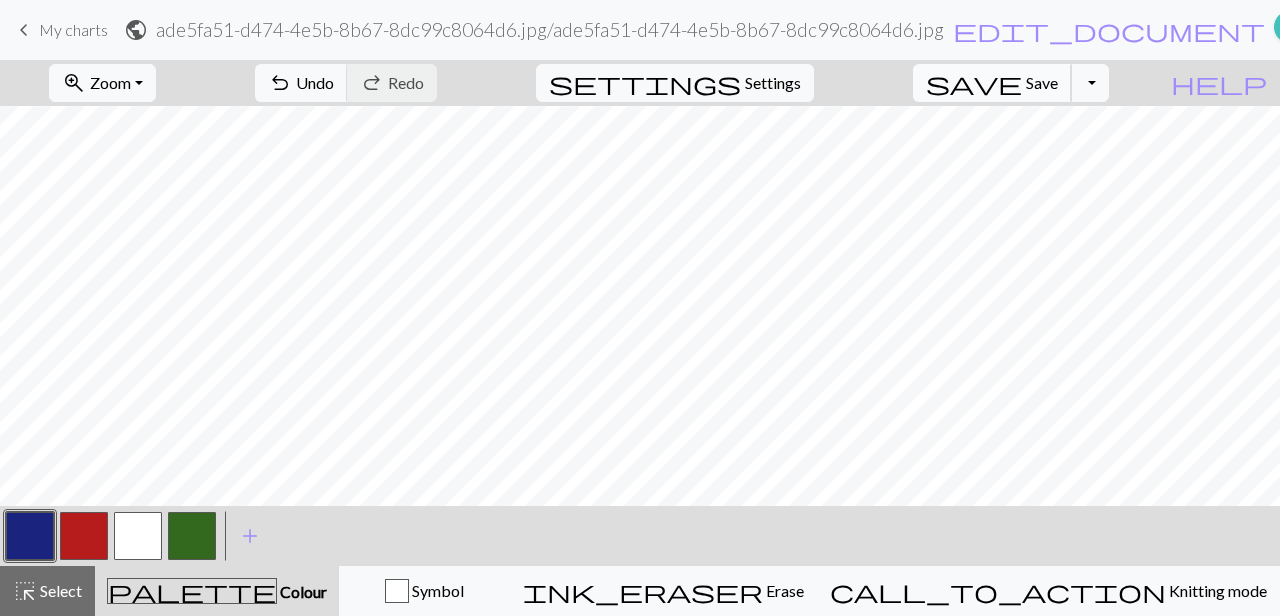 click on "Save" at bounding box center [1042, 82] 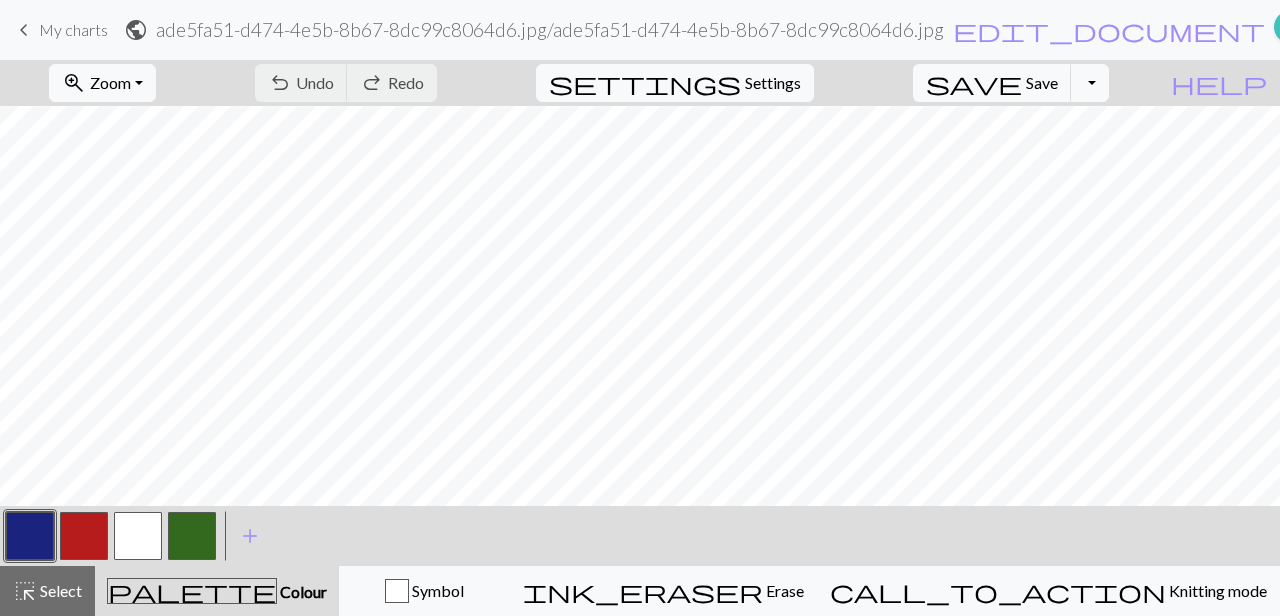 click on "My charts" at bounding box center (1776, 30) 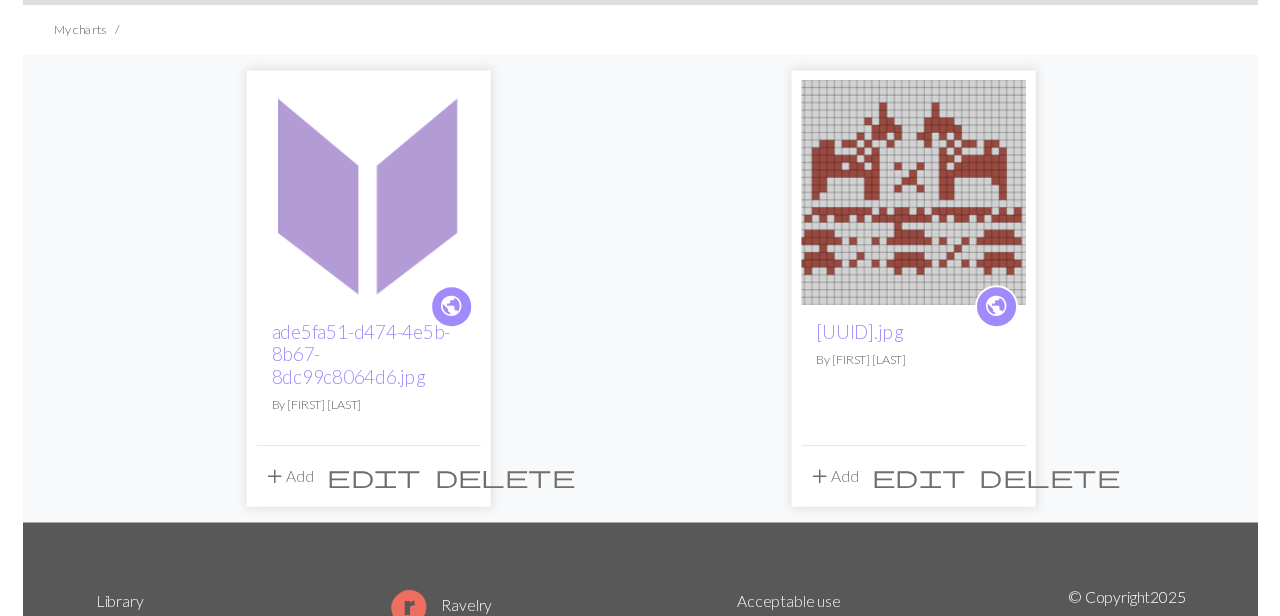 scroll, scrollTop: 0, scrollLeft: 0, axis: both 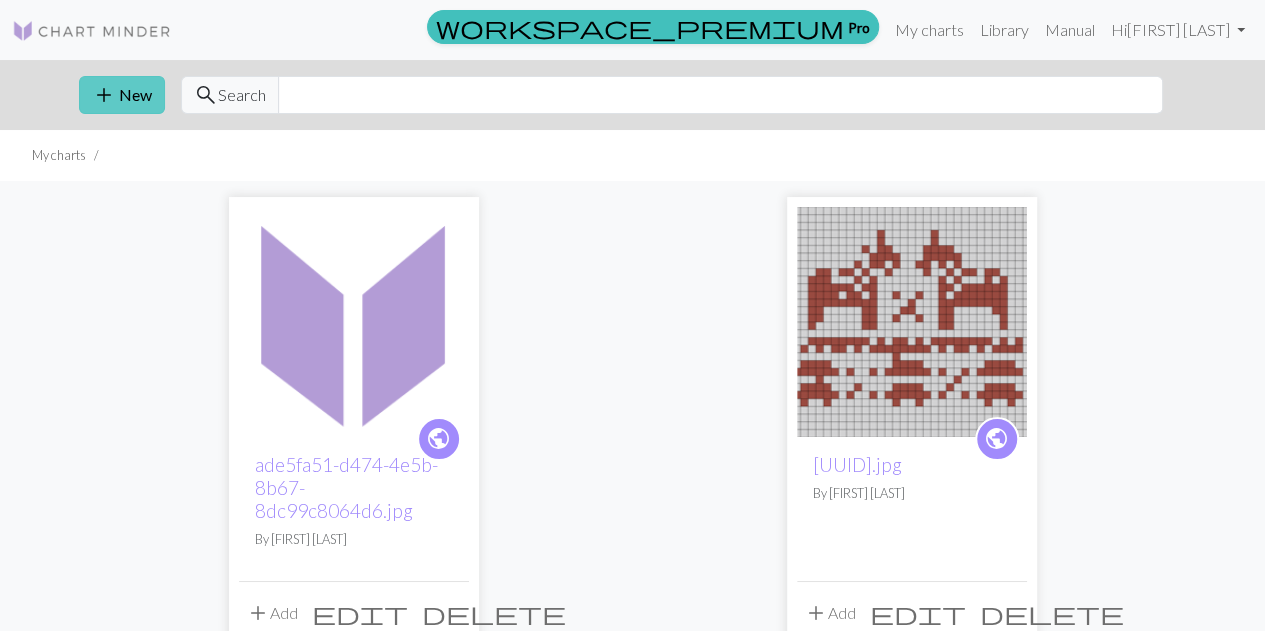 click on "add" at bounding box center [104, 95] 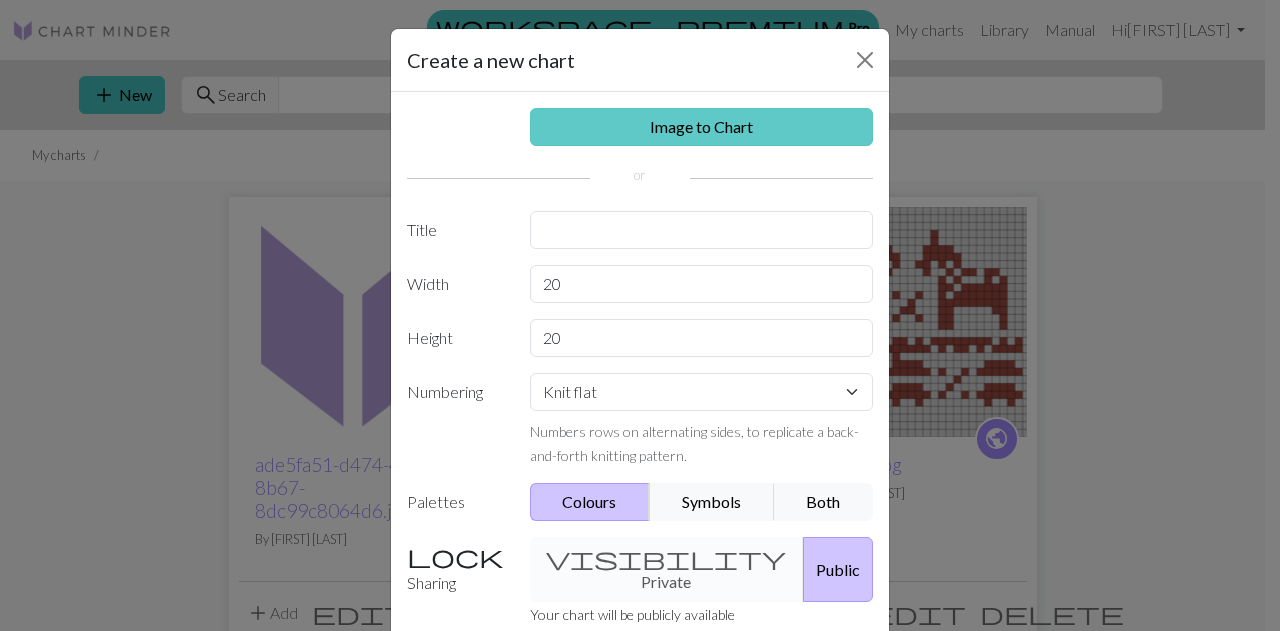 click on "Image to Chart" at bounding box center (702, 127) 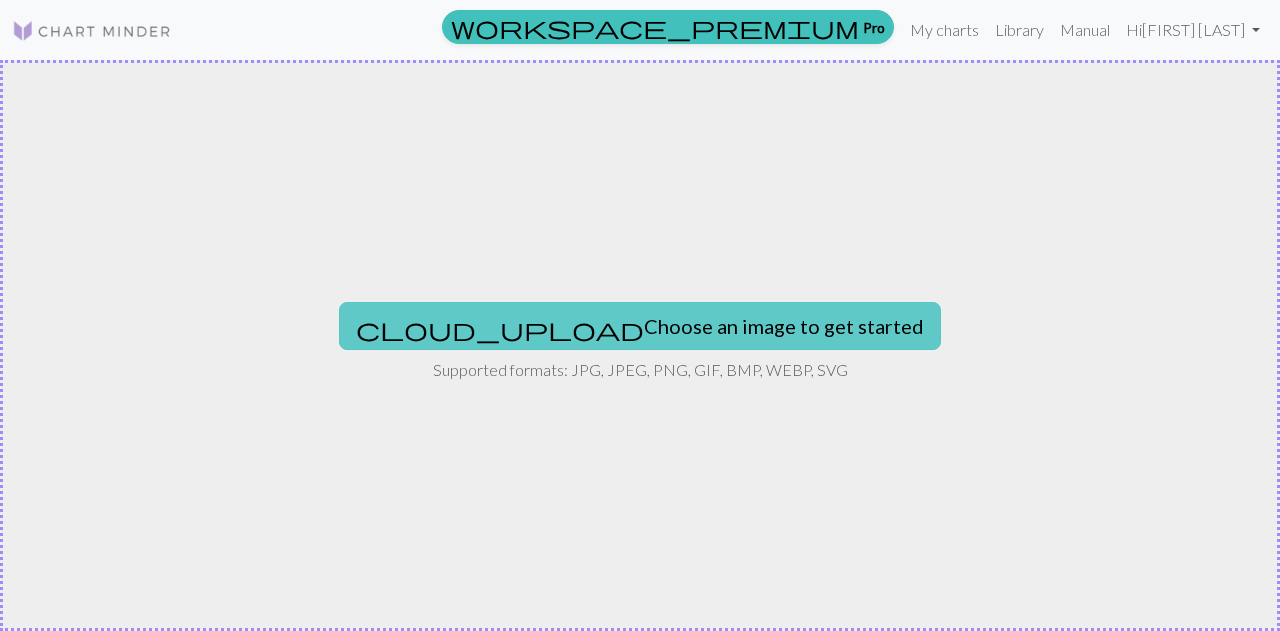 click on "cloud_upload  Choose an image to get started" at bounding box center (640, 326) 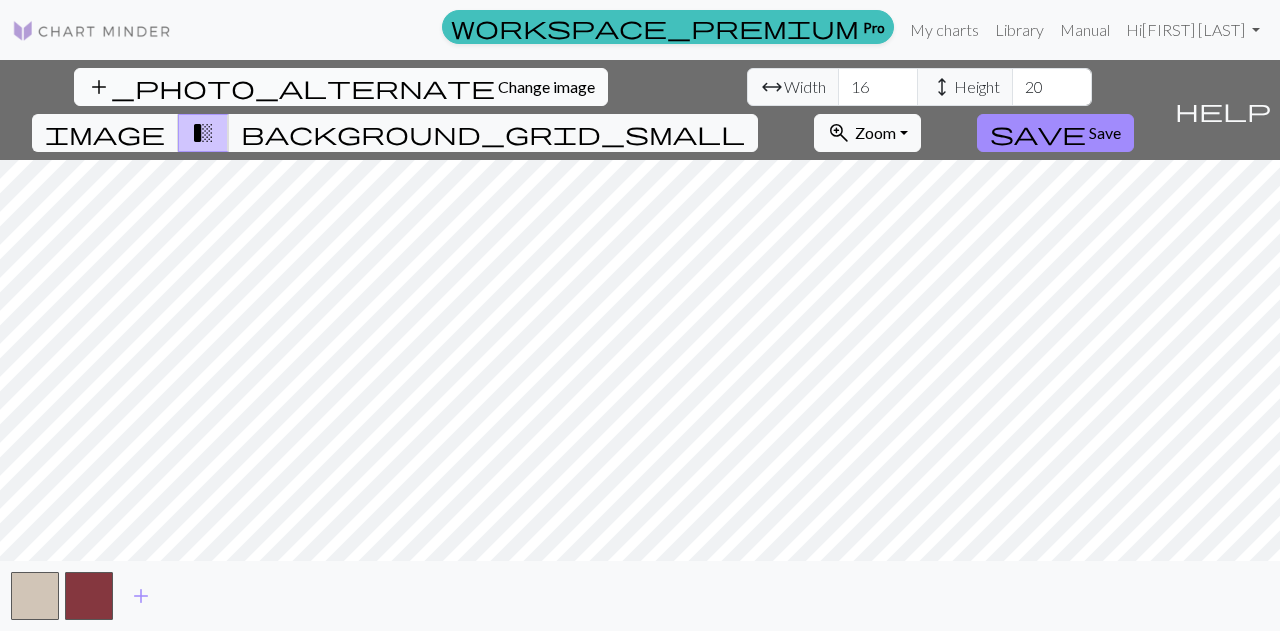 click on "Change image" at bounding box center (546, 86) 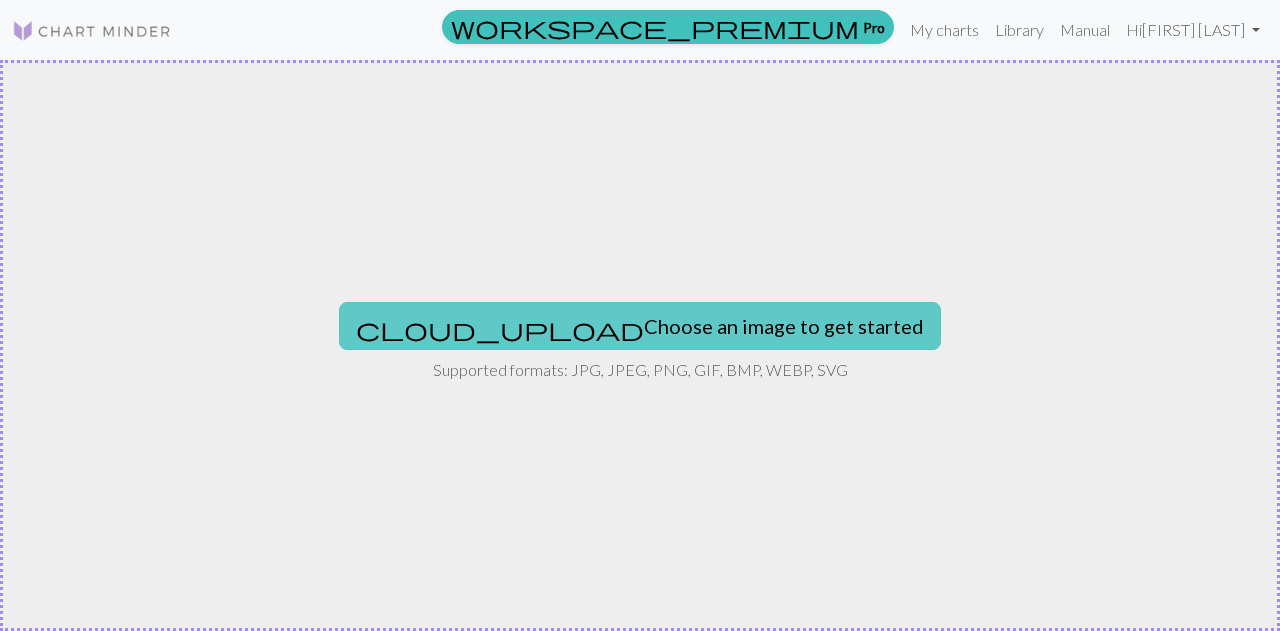 click on "cloud_upload  Choose an image to get started" at bounding box center [640, 326] 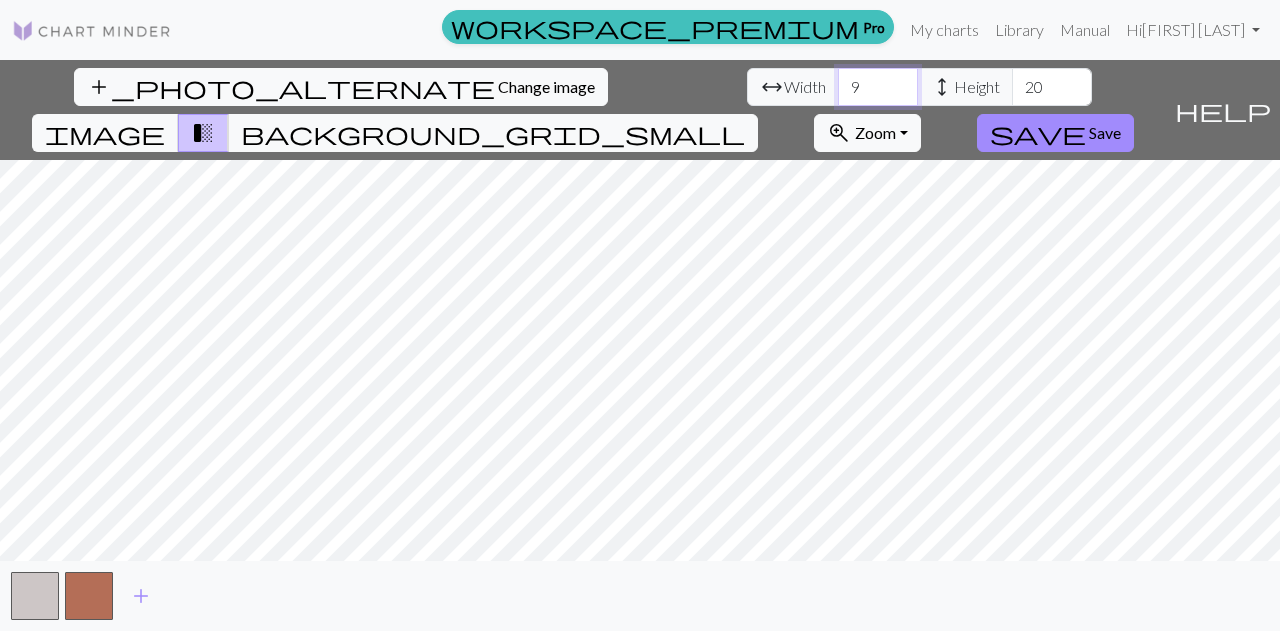 click on "9" at bounding box center (878, 87) 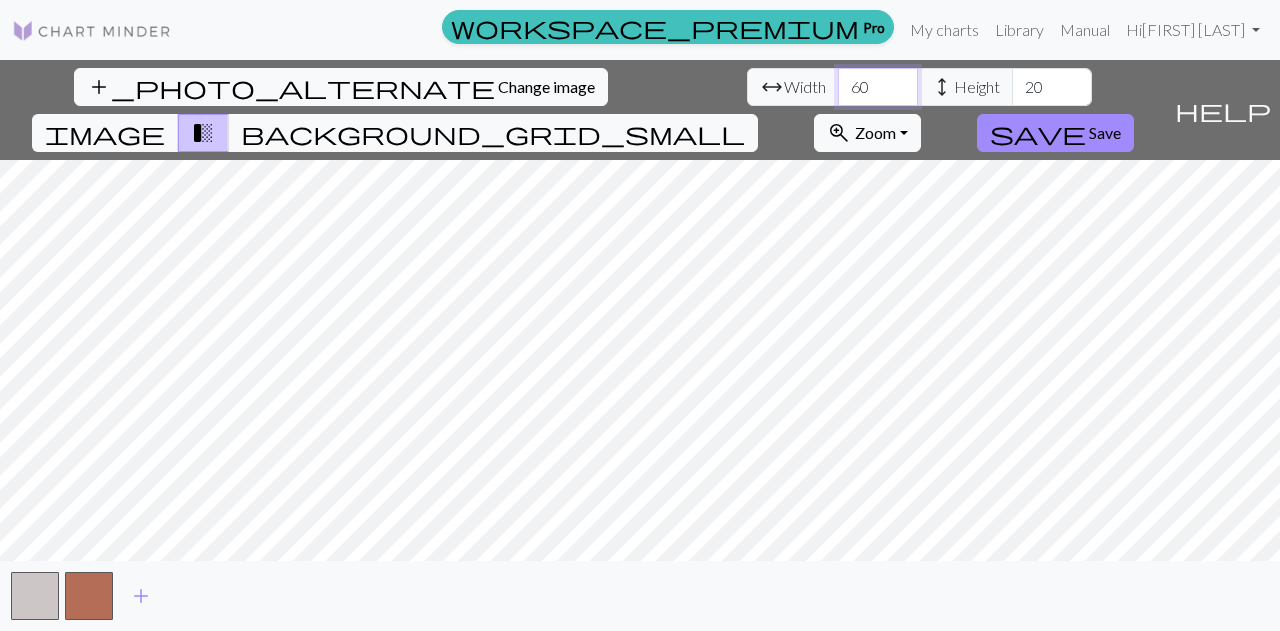 type on "60" 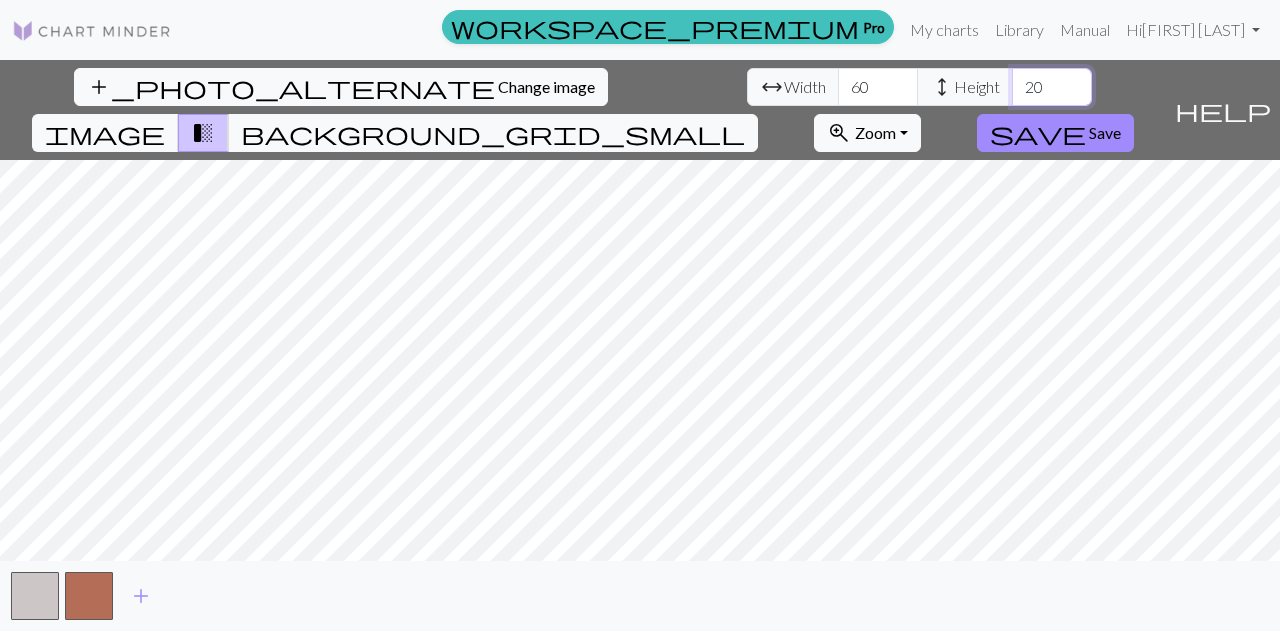 click on "20" at bounding box center (1052, 87) 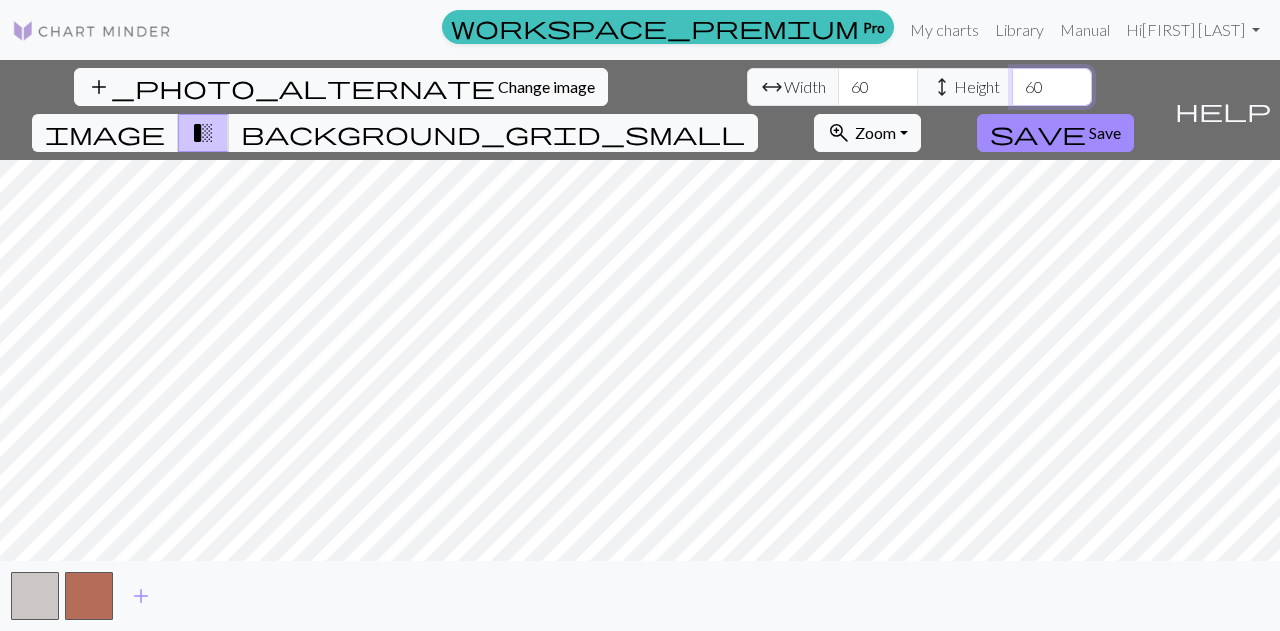type on "60" 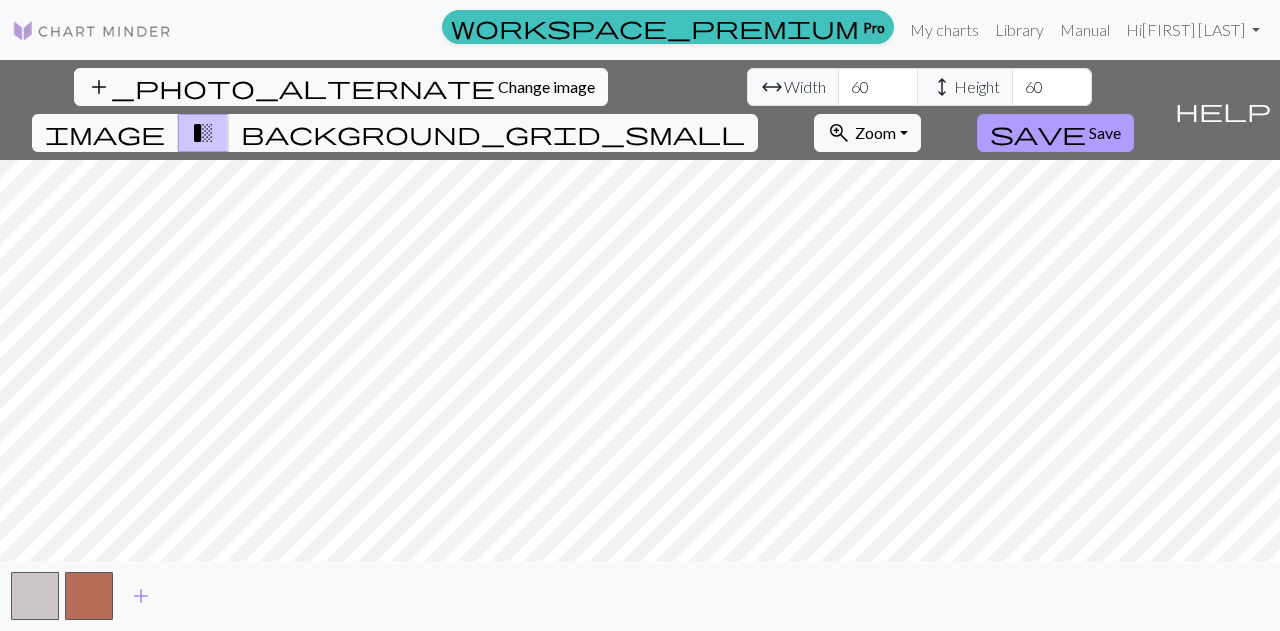 click on "Save" at bounding box center (1105, 132) 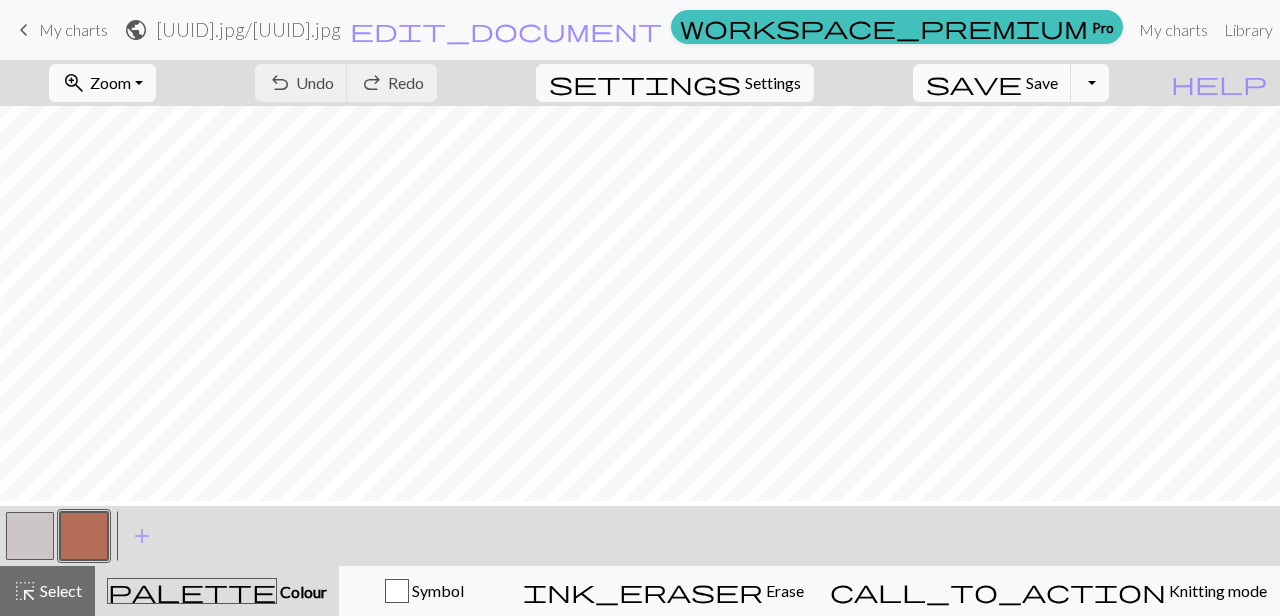 scroll, scrollTop: 824, scrollLeft: 425, axis: both 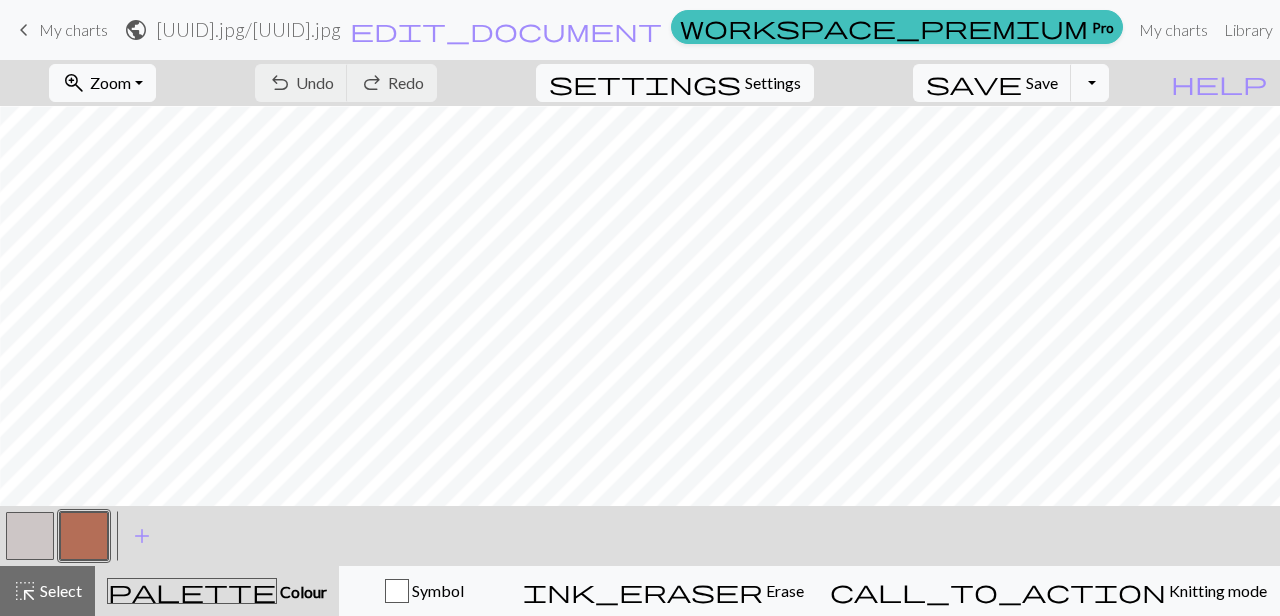click at bounding box center (84, 536) 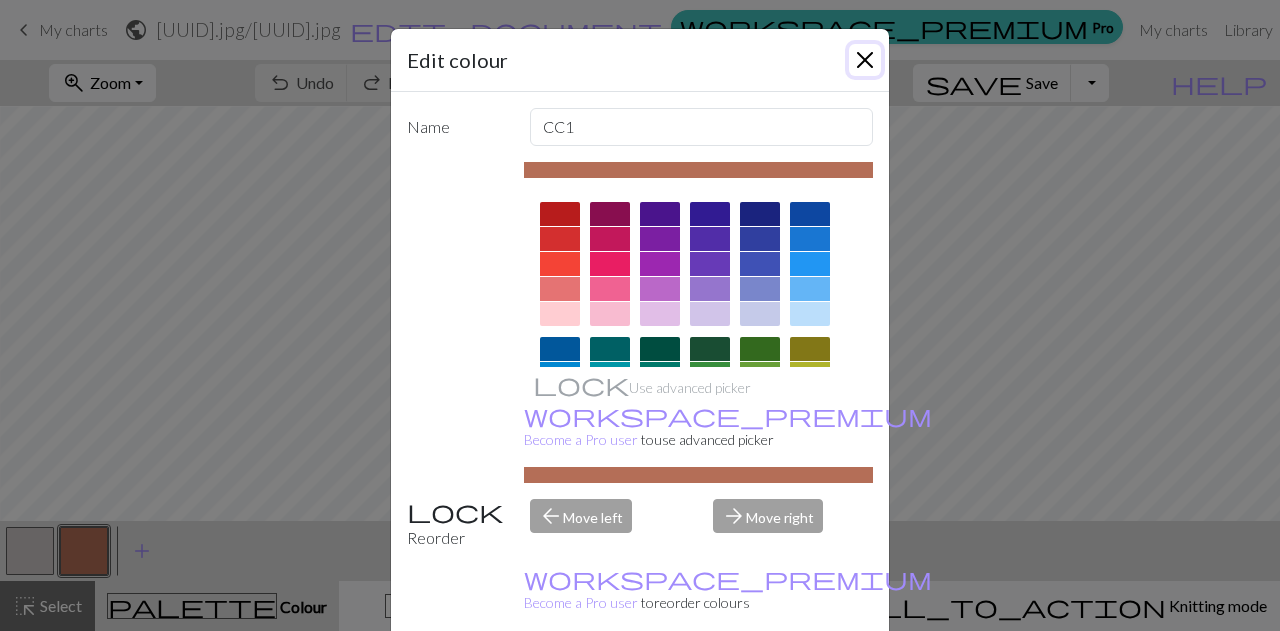 click at bounding box center (865, 60) 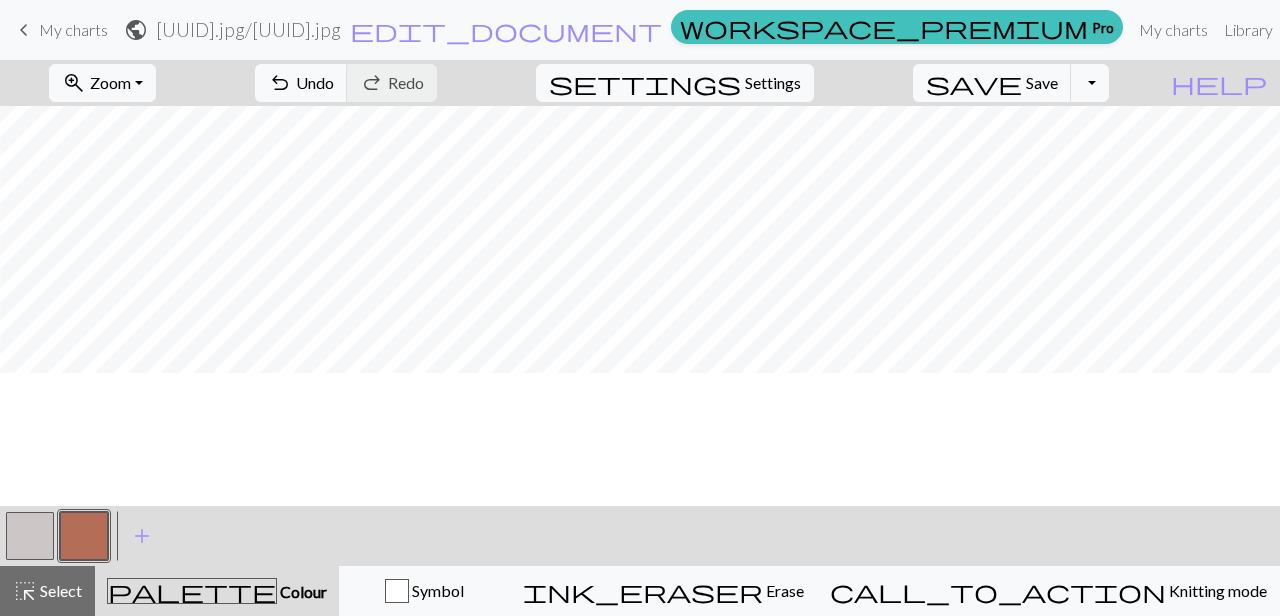 scroll, scrollTop: 310, scrollLeft: 425, axis: both 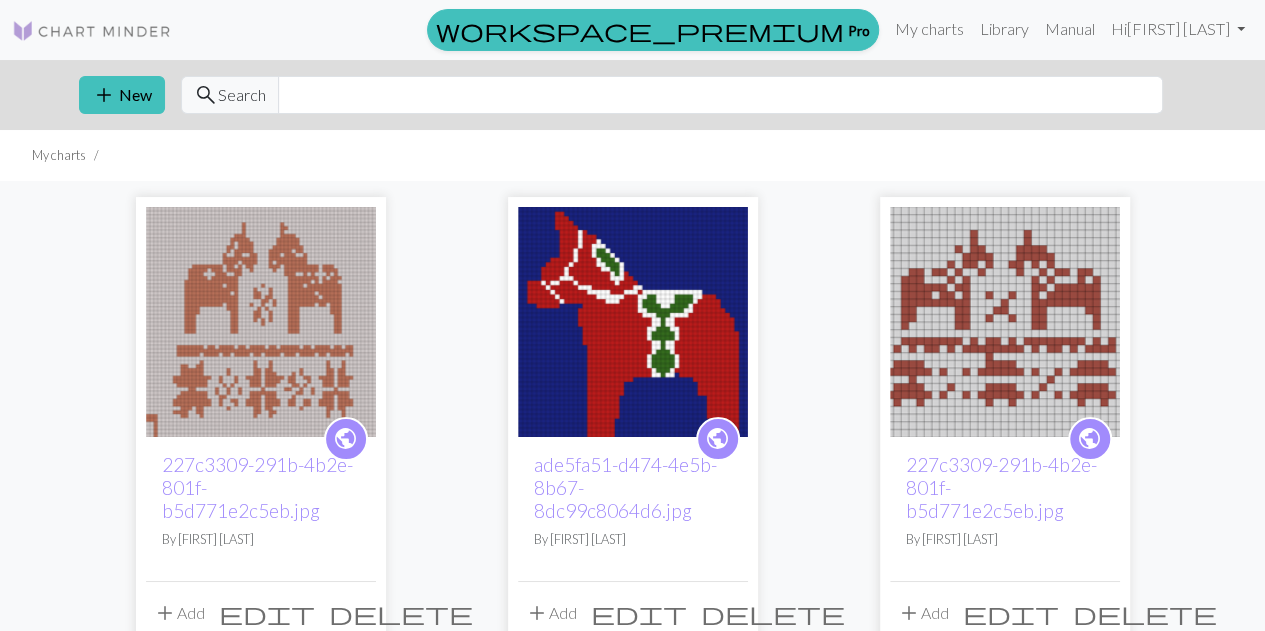 click at bounding box center [633, 322] 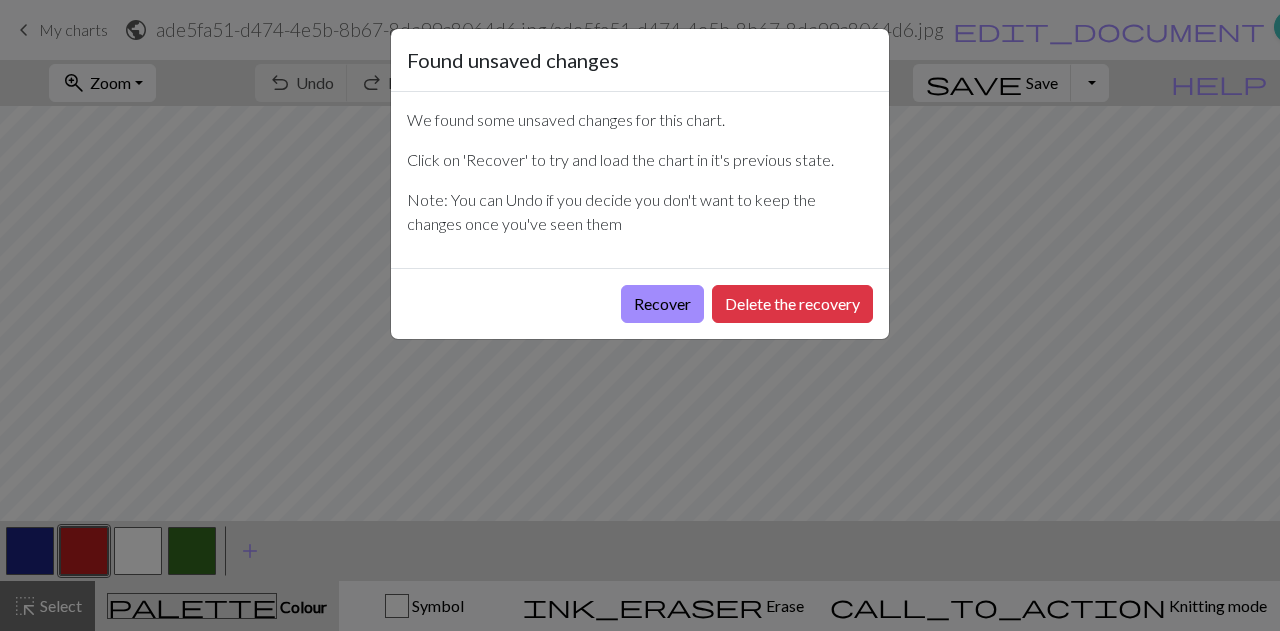 click on "Recover" at bounding box center [662, 304] 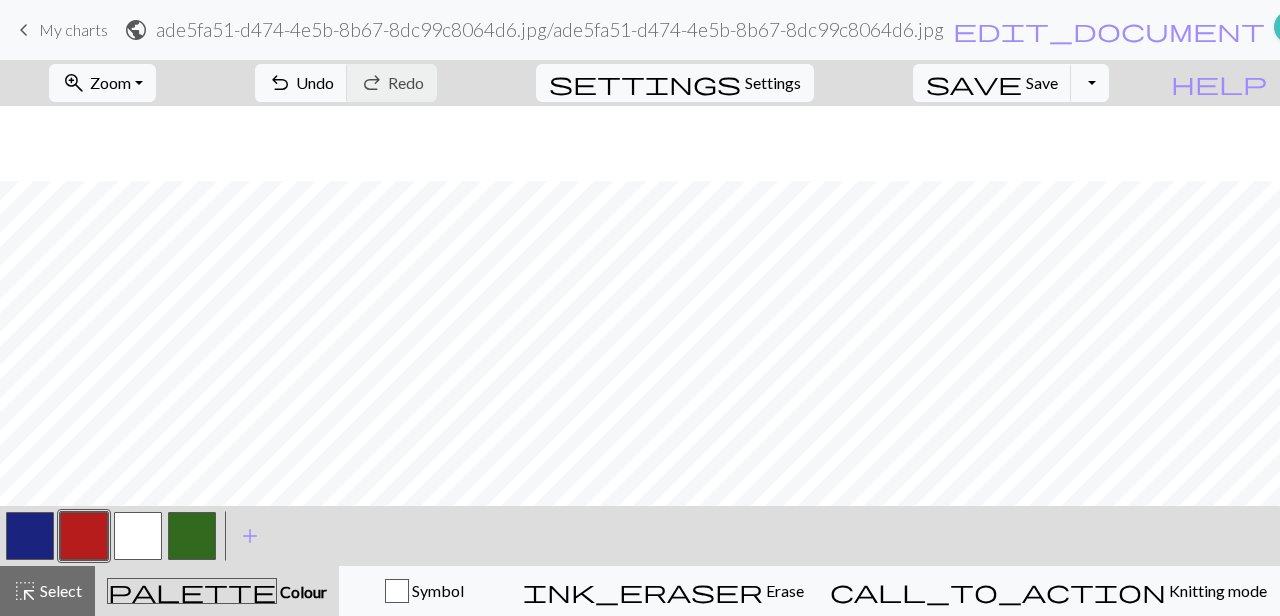 scroll, scrollTop: 75, scrollLeft: 0, axis: vertical 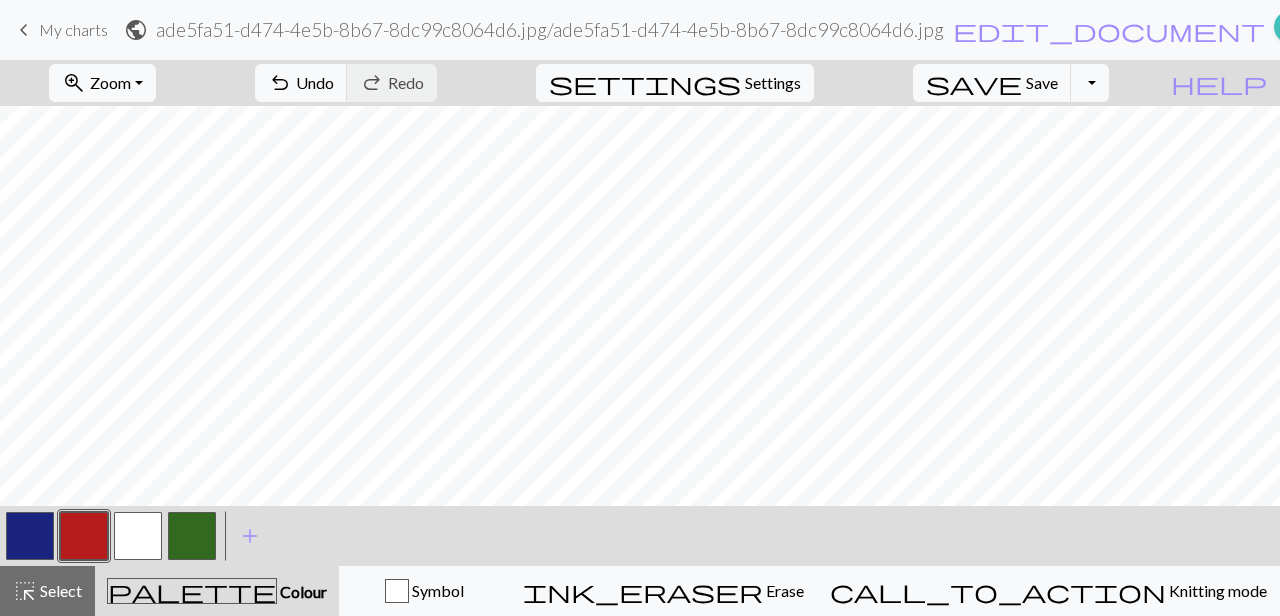 click at bounding box center (138, 536) 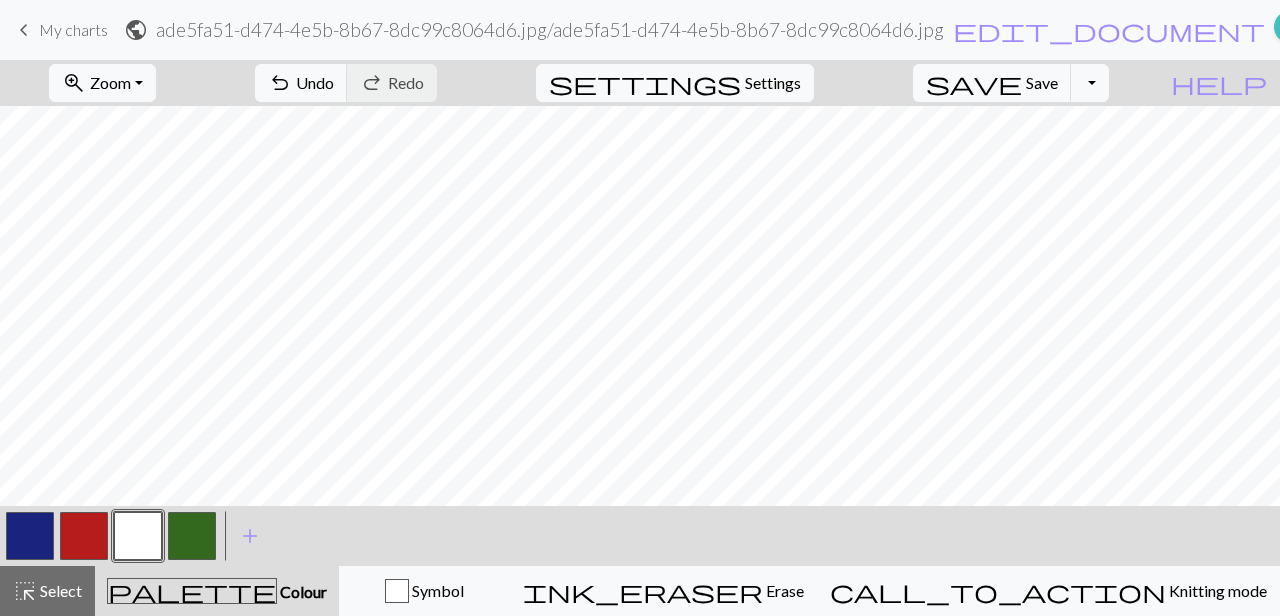 click at bounding box center [192, 536] 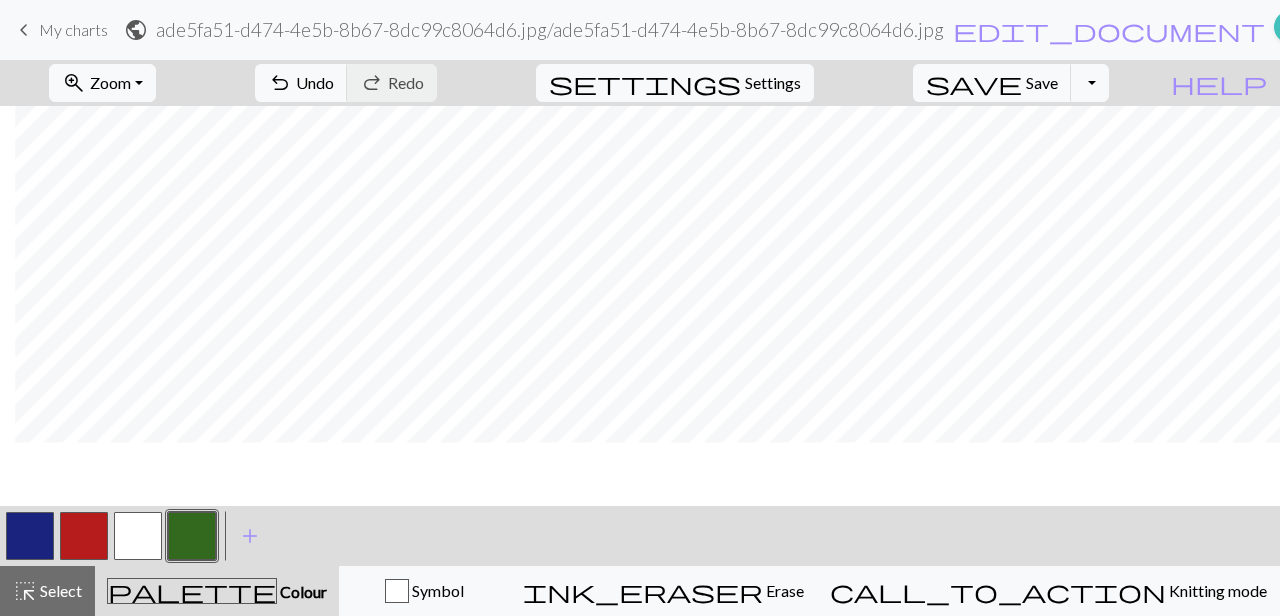 scroll, scrollTop: 0, scrollLeft: 15, axis: horizontal 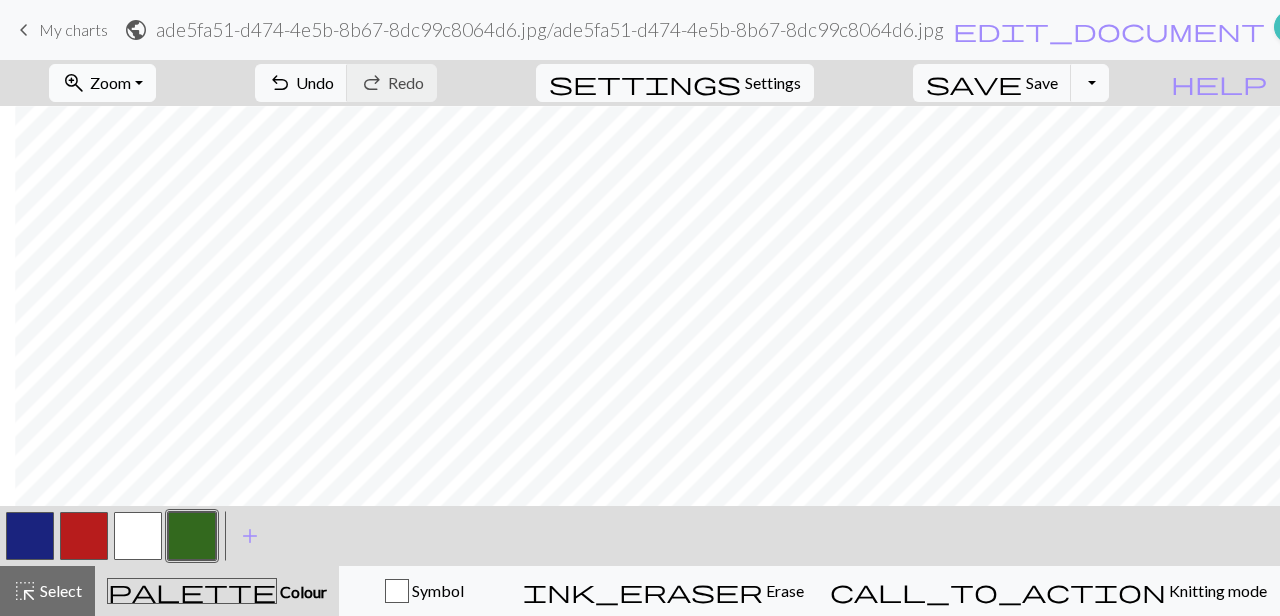 click on "zoom_in Zoom Zoom" at bounding box center (102, 83) 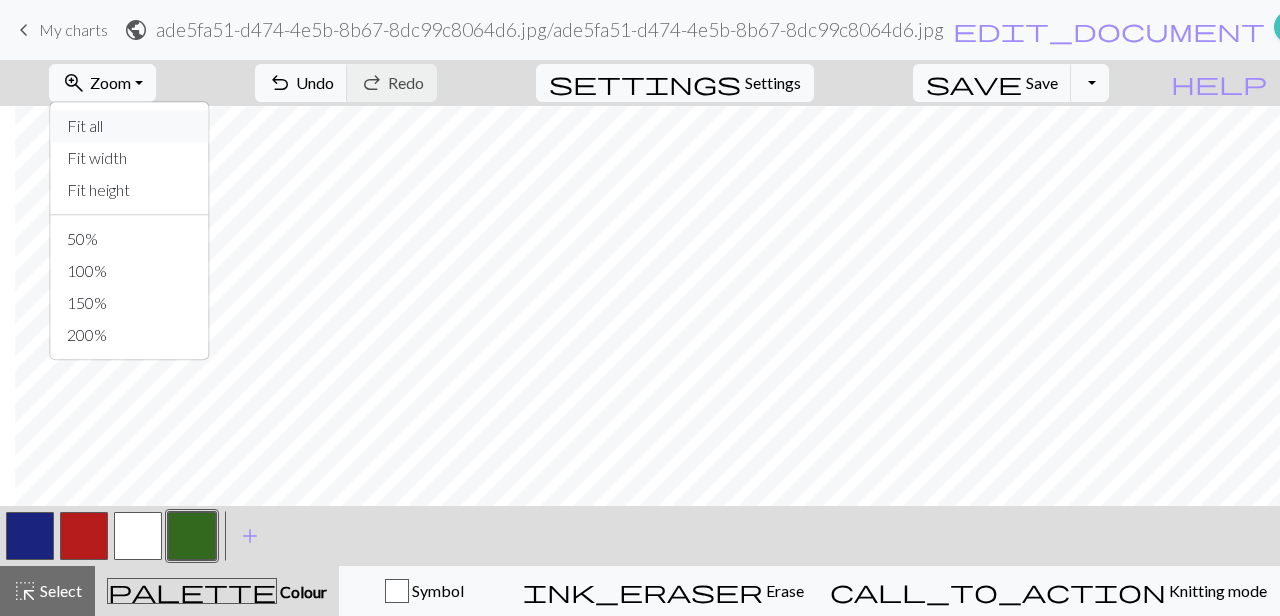 click on "Fit all" at bounding box center (130, 126) 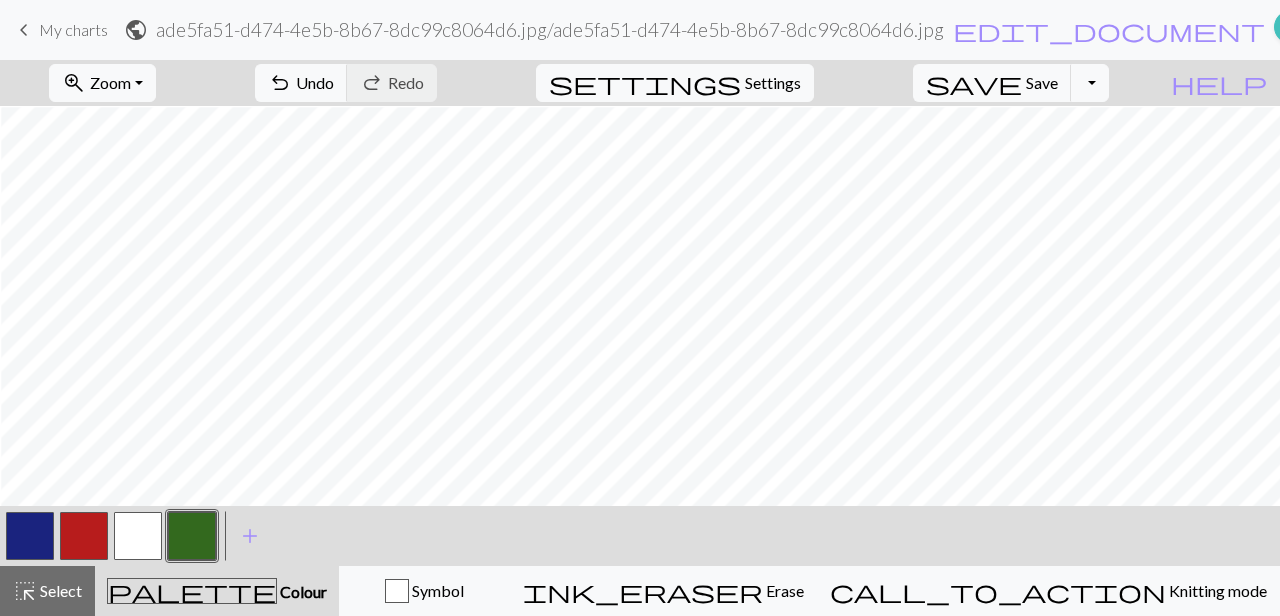 scroll, scrollTop: 43, scrollLeft: 1, axis: both 